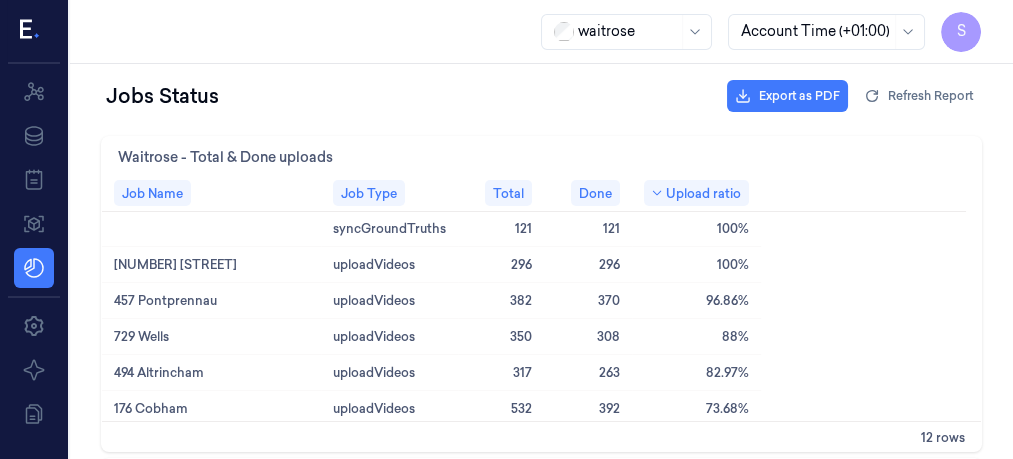 scroll, scrollTop: 0, scrollLeft: 0, axis: both 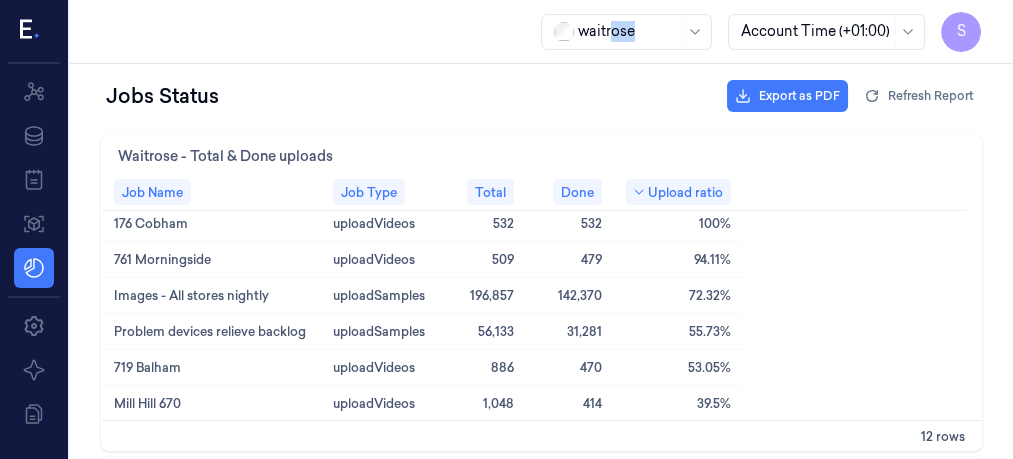 drag, startPoint x: 615, startPoint y: 2, endPoint x: 697, endPoint y: -61, distance: 103.40696 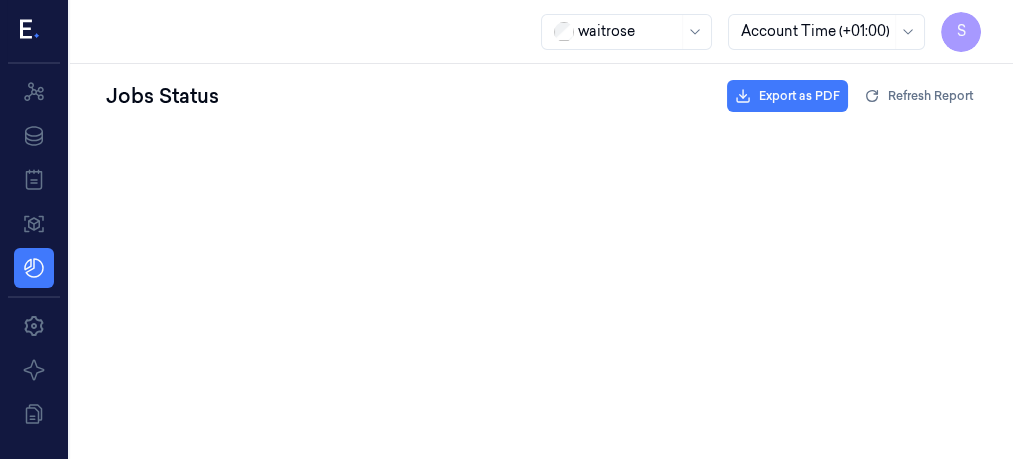 scroll, scrollTop: 0, scrollLeft: 0, axis: both 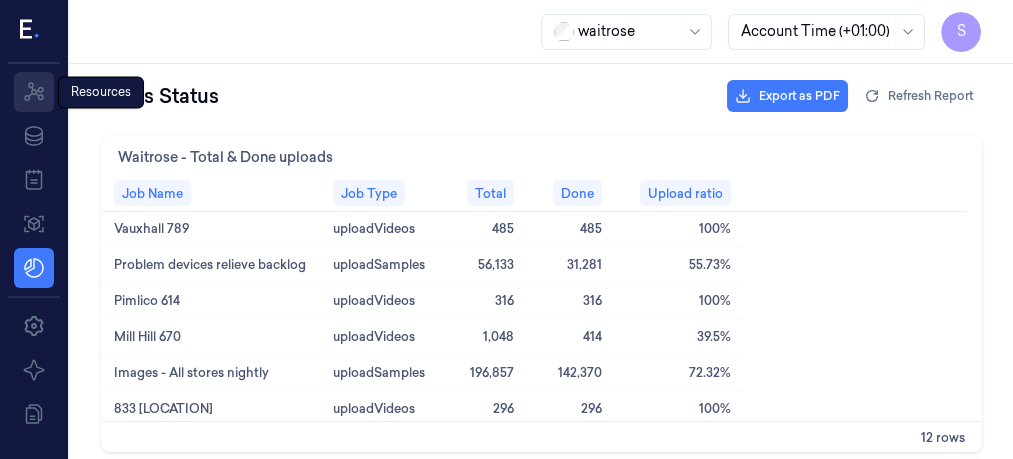 click 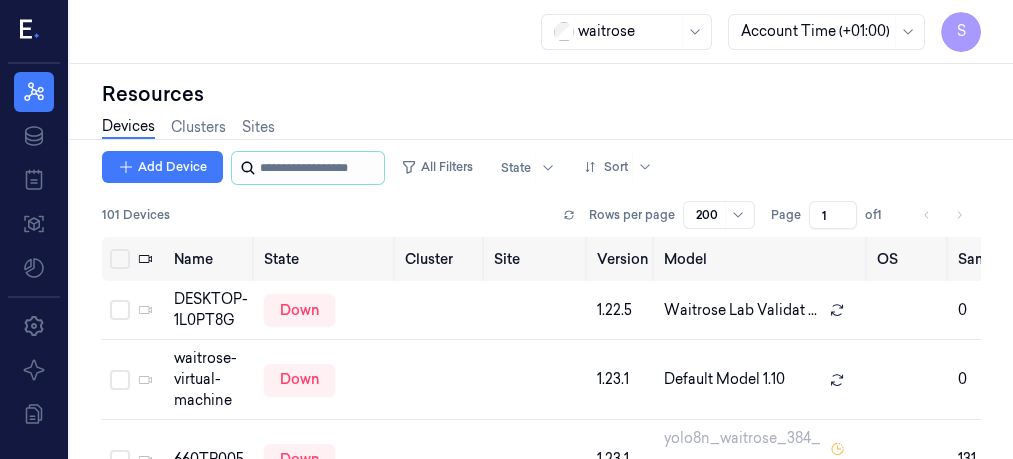 click at bounding box center [320, 168] 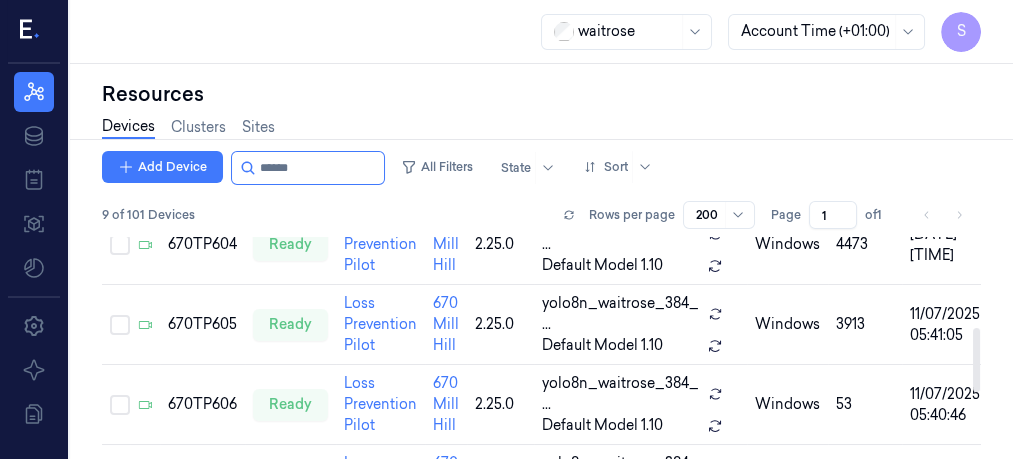 scroll, scrollTop: 317, scrollLeft: 0, axis: vertical 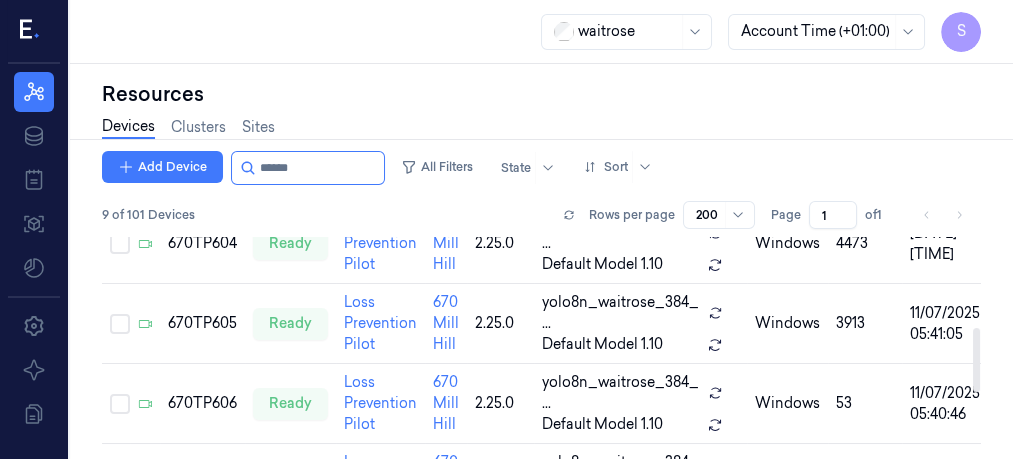 drag, startPoint x: 978, startPoint y: 275, endPoint x: 973, endPoint y: 365, distance: 90.13878 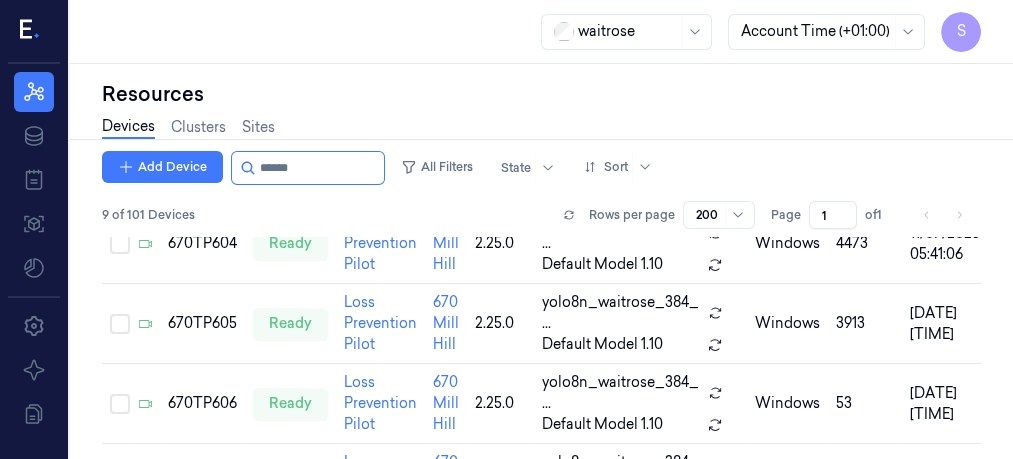 click at bounding box center [959, 215] 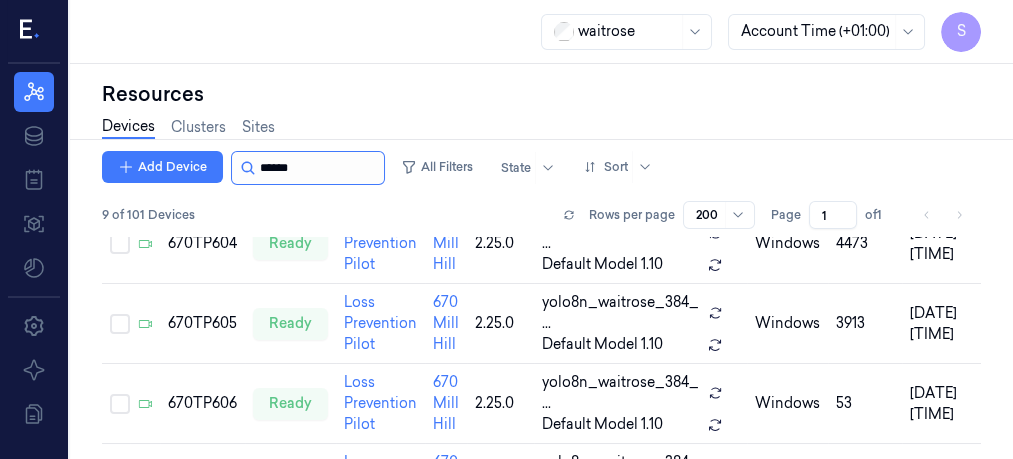 click at bounding box center (320, 168) 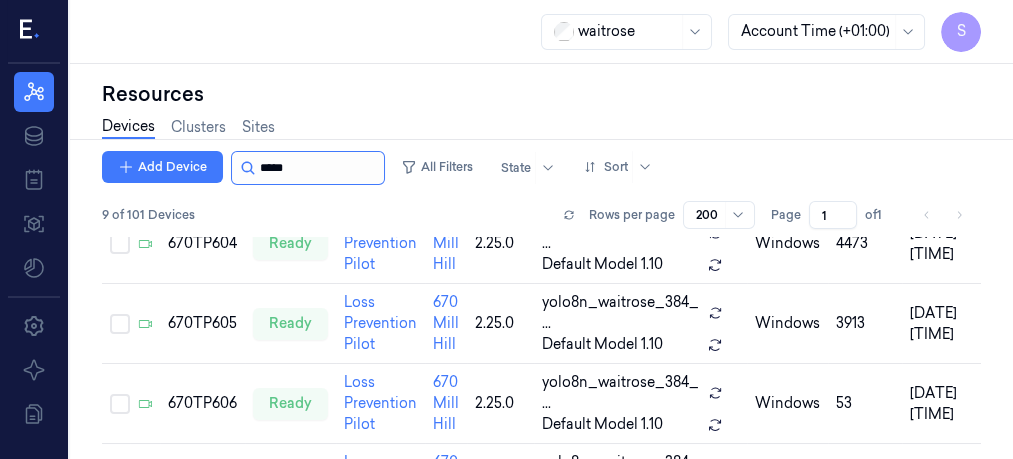 scroll, scrollTop: 0, scrollLeft: 0, axis: both 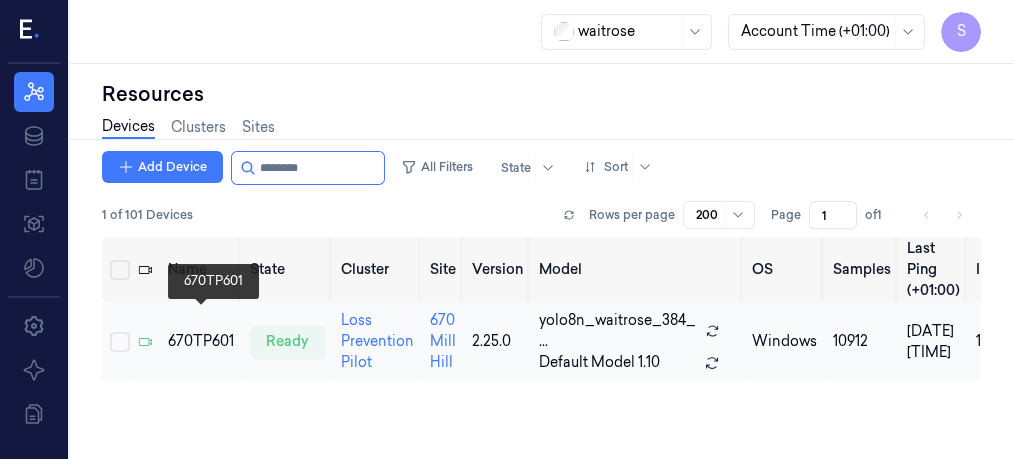 type on "********" 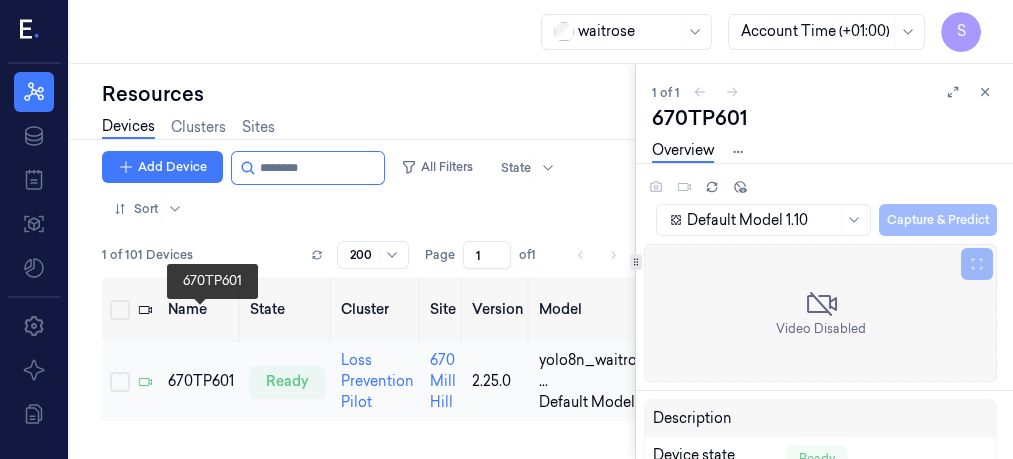 scroll, scrollTop: 0, scrollLeft: 0, axis: both 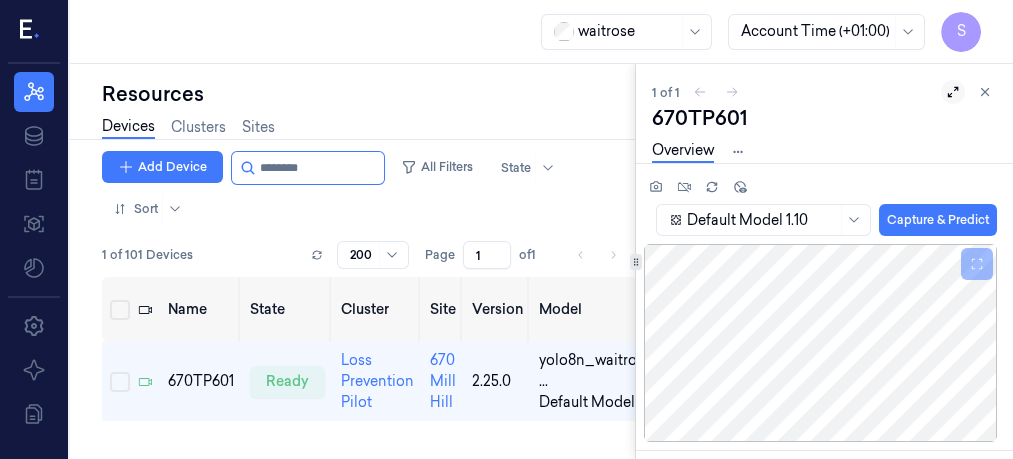 click 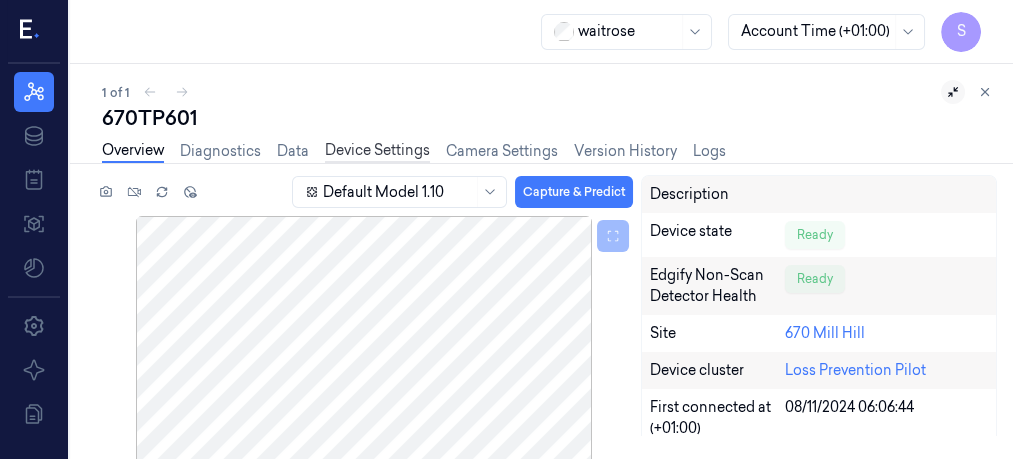 click on "Device Settings" at bounding box center (377, 151) 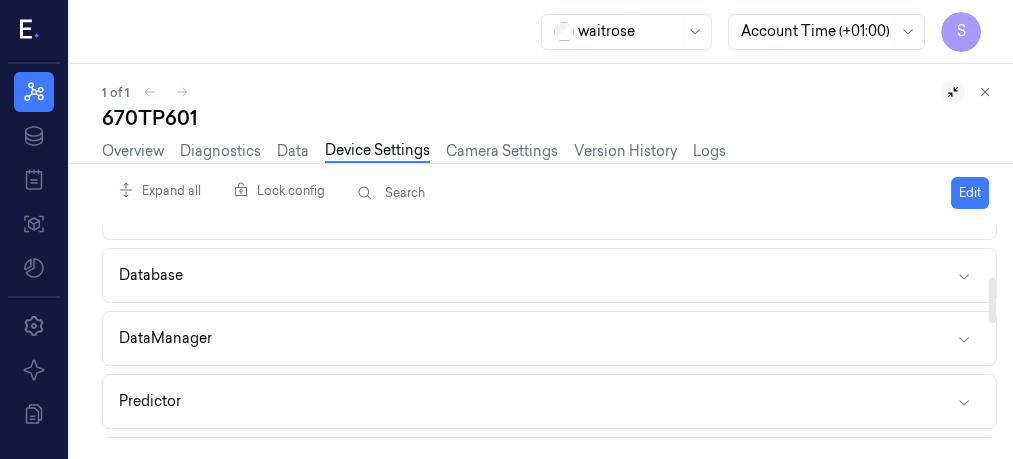 scroll, scrollTop: 229, scrollLeft: 0, axis: vertical 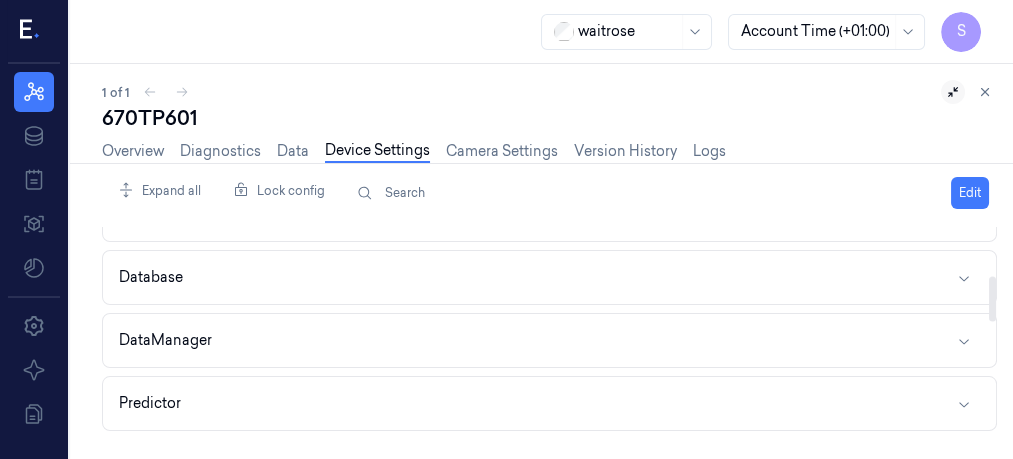 drag, startPoint x: 993, startPoint y: 253, endPoint x: 988, endPoint y: 301, distance: 48.259712 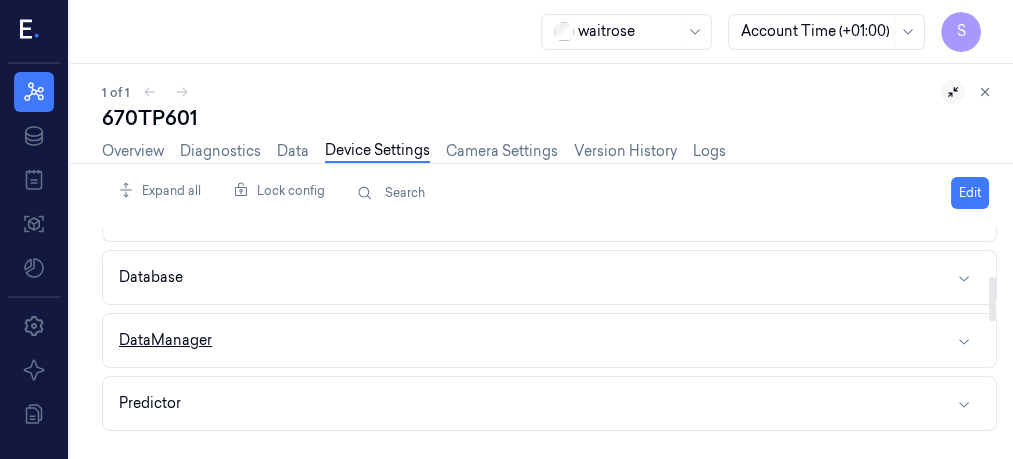 click 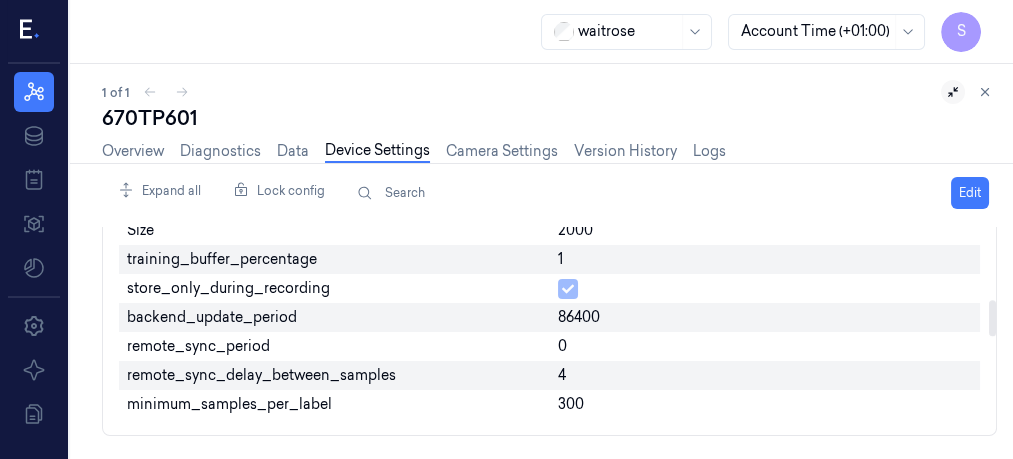 scroll, scrollTop: 451, scrollLeft: 0, axis: vertical 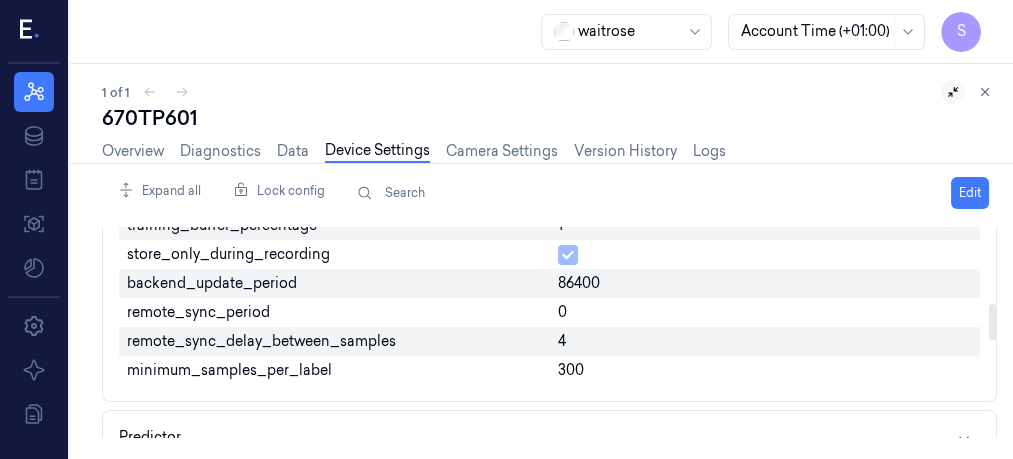drag, startPoint x: 991, startPoint y: 281, endPoint x: 990, endPoint y: 319, distance: 38.013157 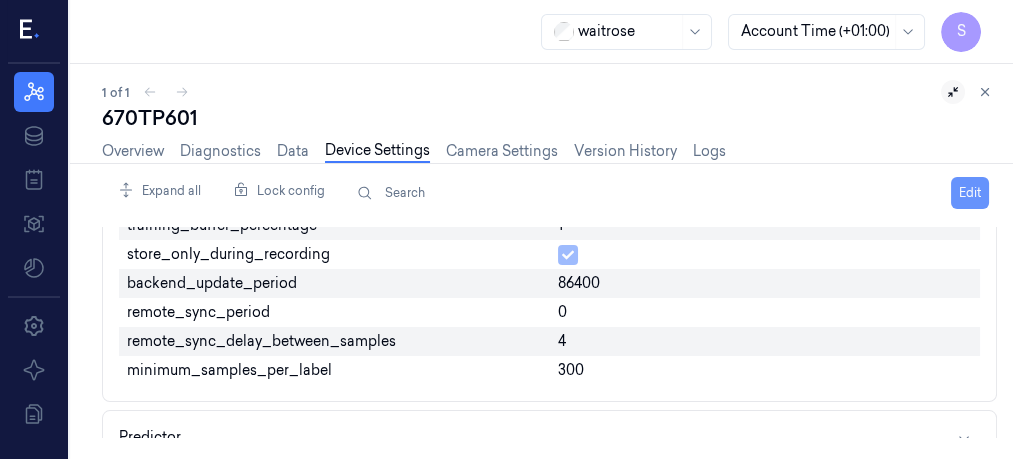 click on "Edit" at bounding box center (970, 193) 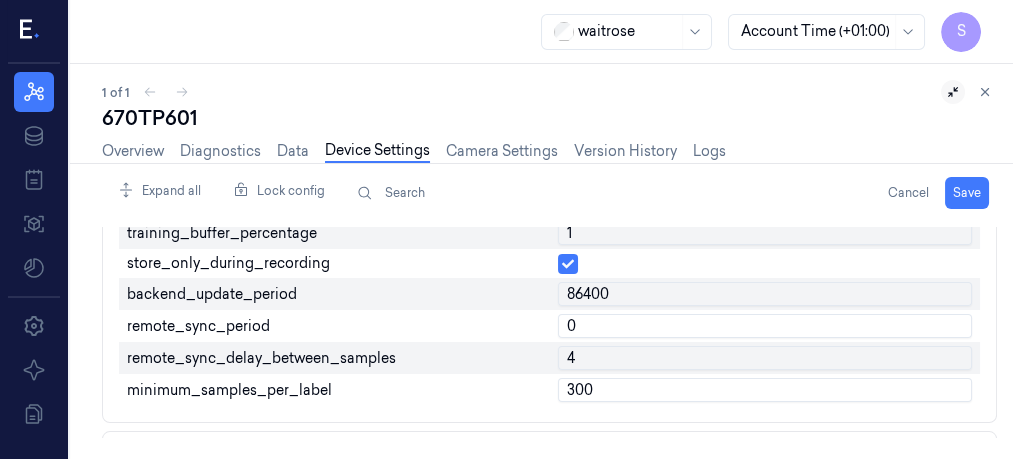 scroll, scrollTop: 459, scrollLeft: 0, axis: vertical 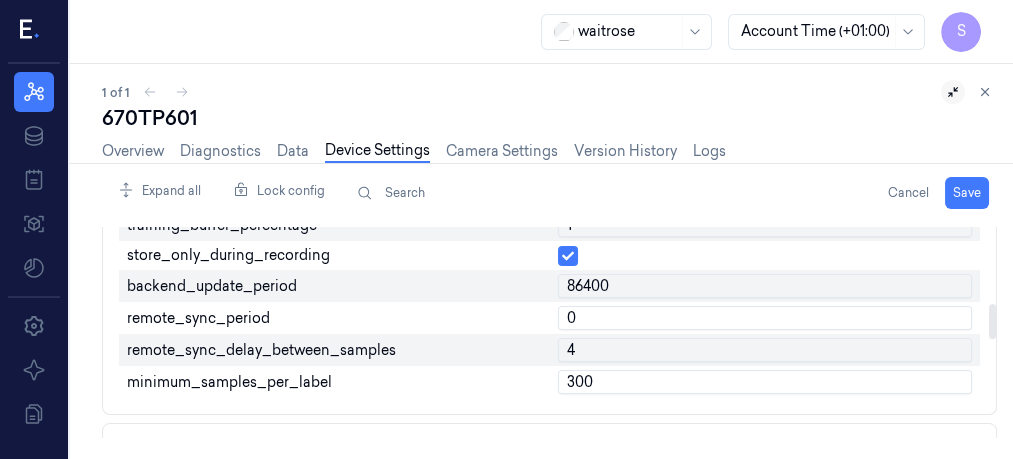click on "0" at bounding box center [765, 318] 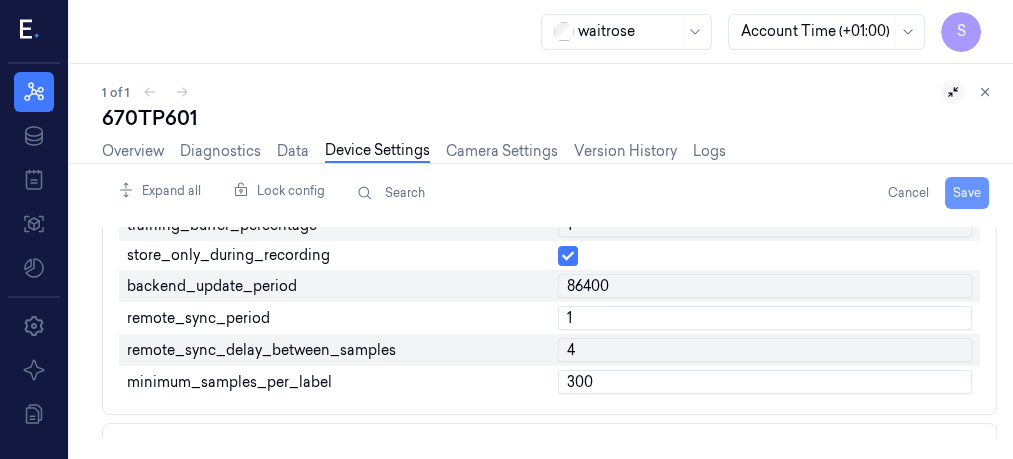 type on "1" 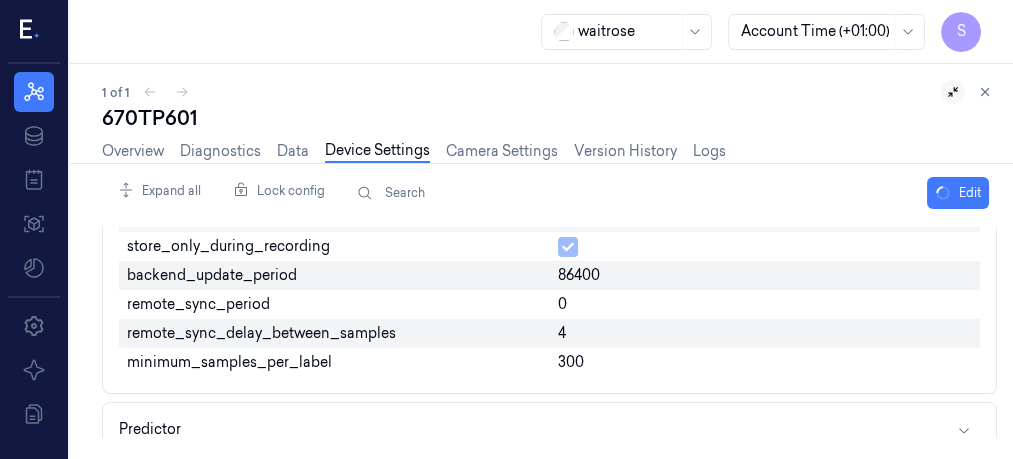 scroll, scrollTop: 451, scrollLeft: 0, axis: vertical 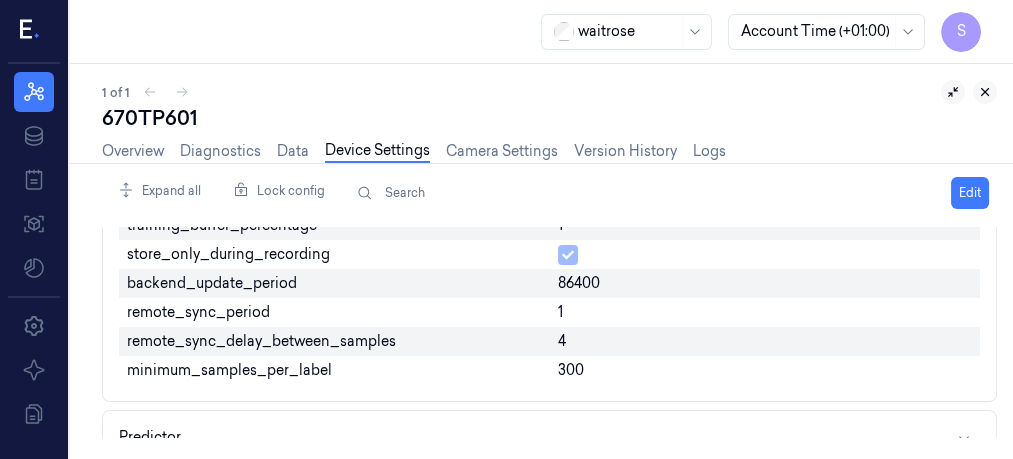 click 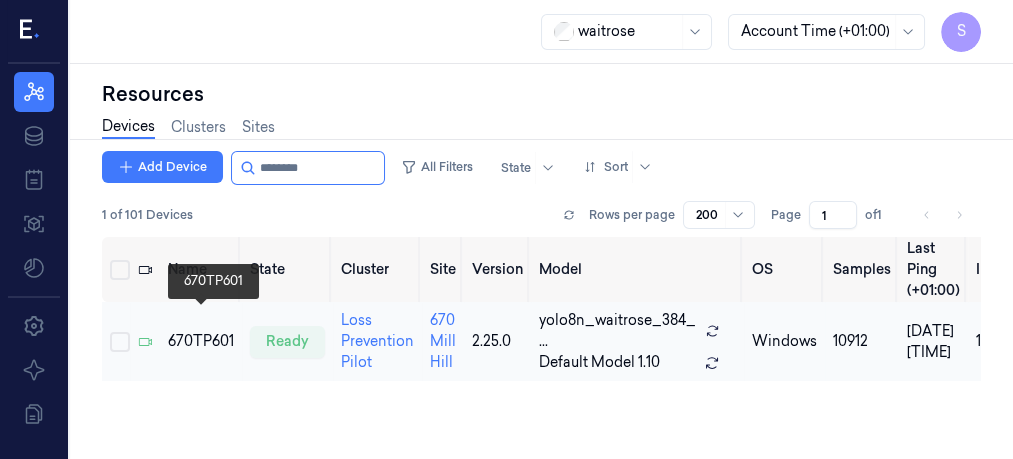 click on "670TP601" at bounding box center [201, 341] 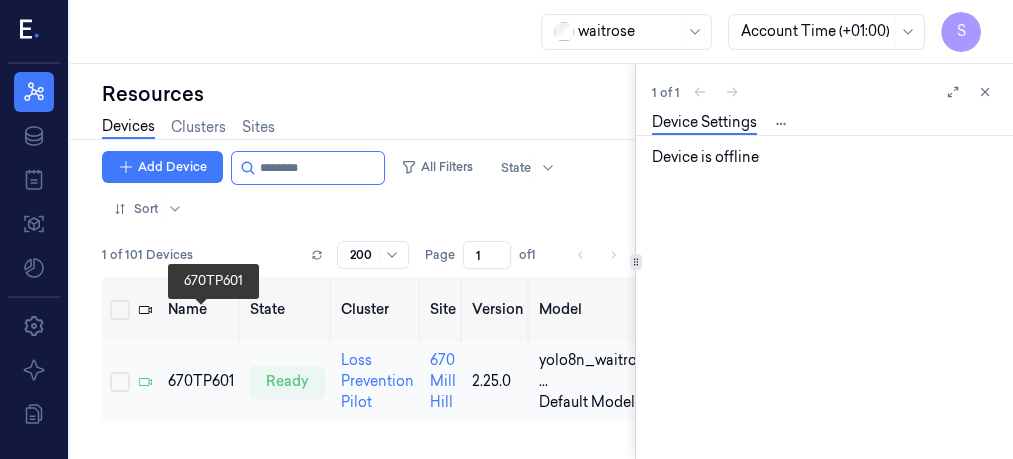 scroll, scrollTop: 0, scrollLeft: 0, axis: both 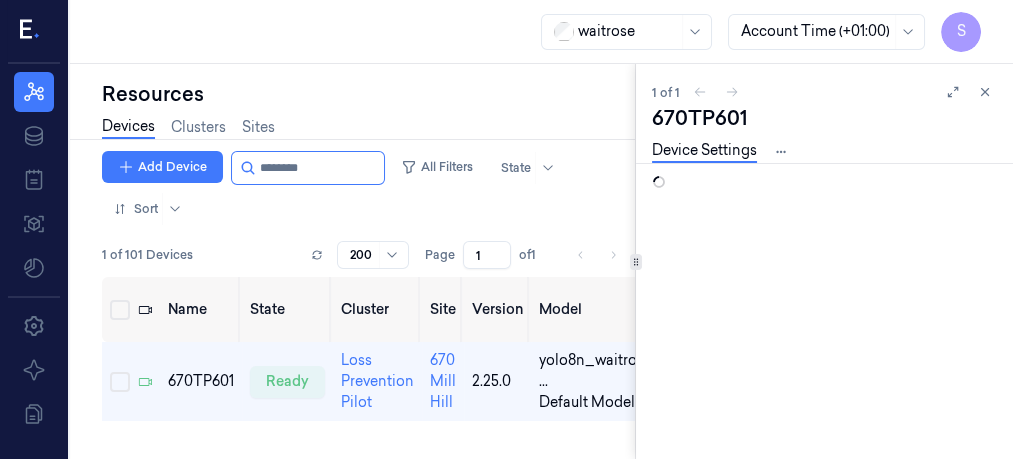 click on "1
of 1" at bounding box center (824, 92) 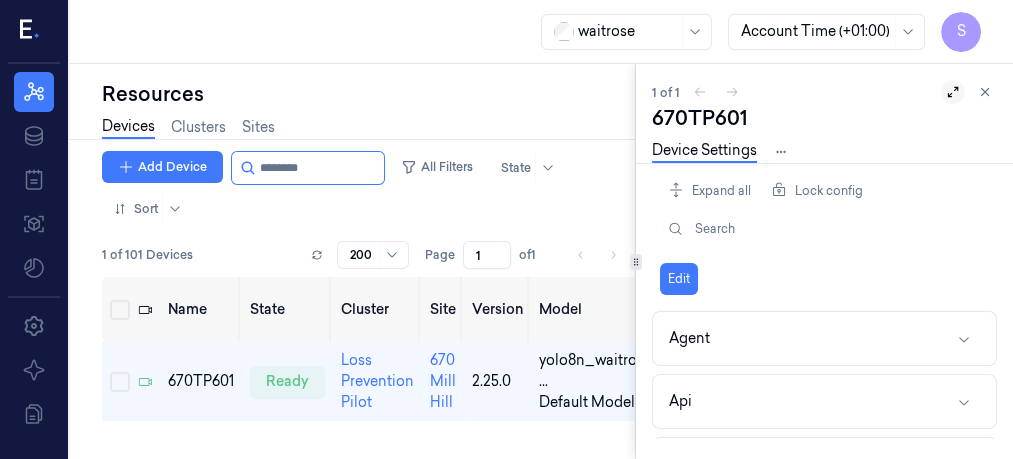 click 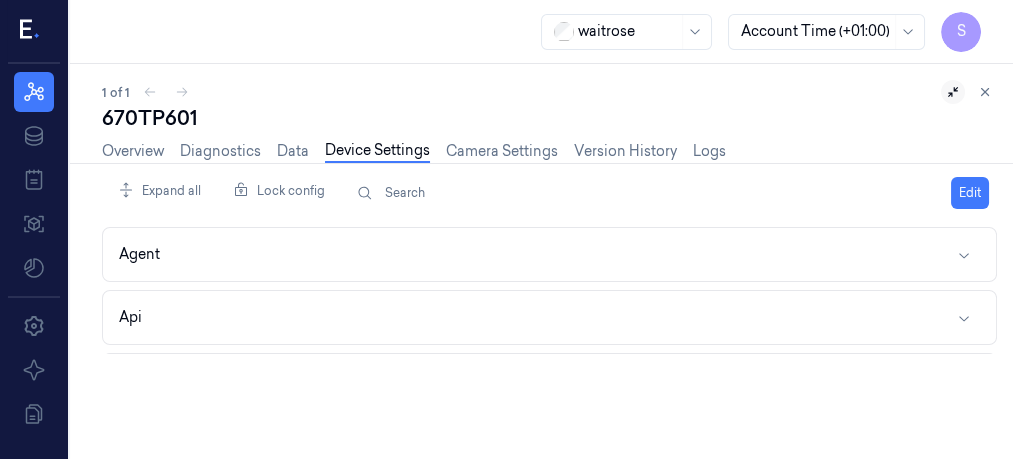 click 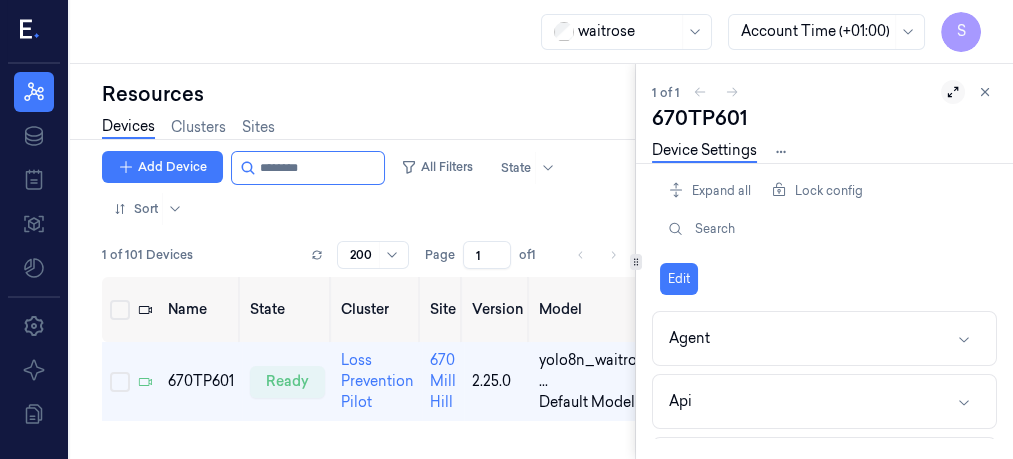 click at bounding box center [953, 92] 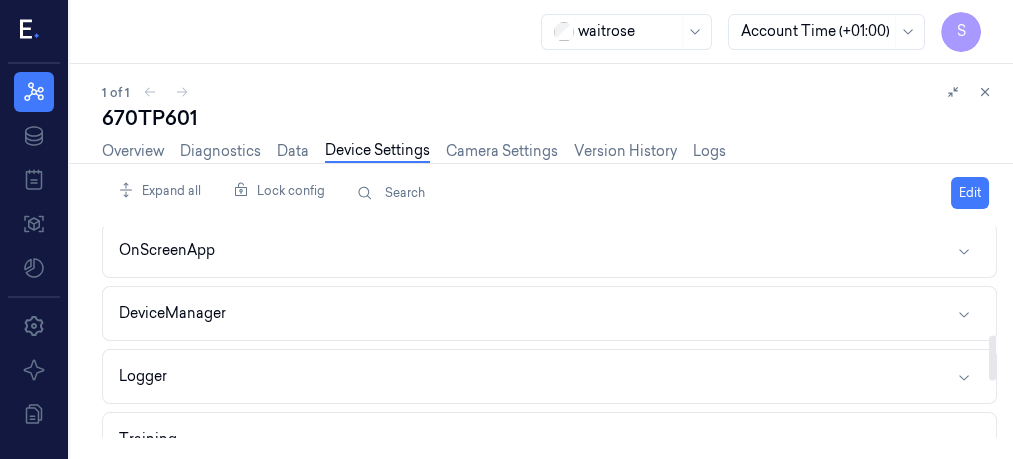 scroll, scrollTop: 513, scrollLeft: 0, axis: vertical 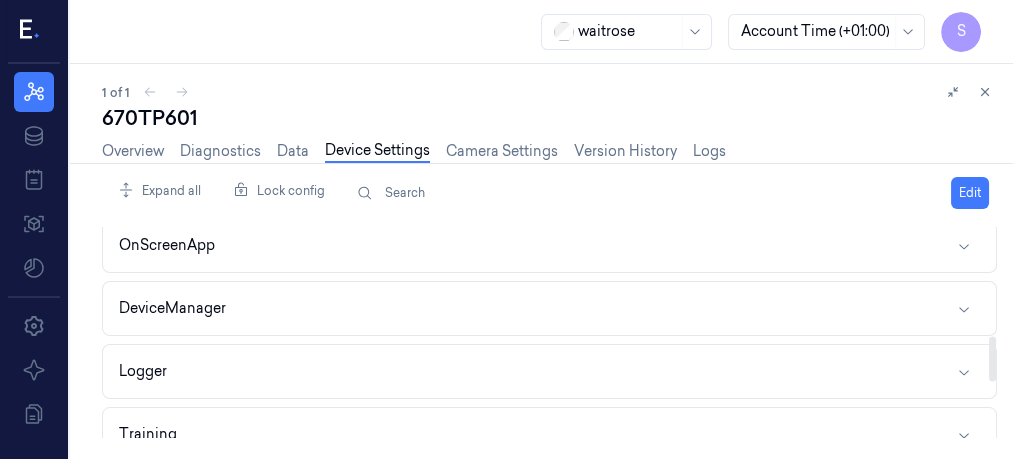 drag, startPoint x: 992, startPoint y: 235, endPoint x: 1003, endPoint y: 343, distance: 108.55874 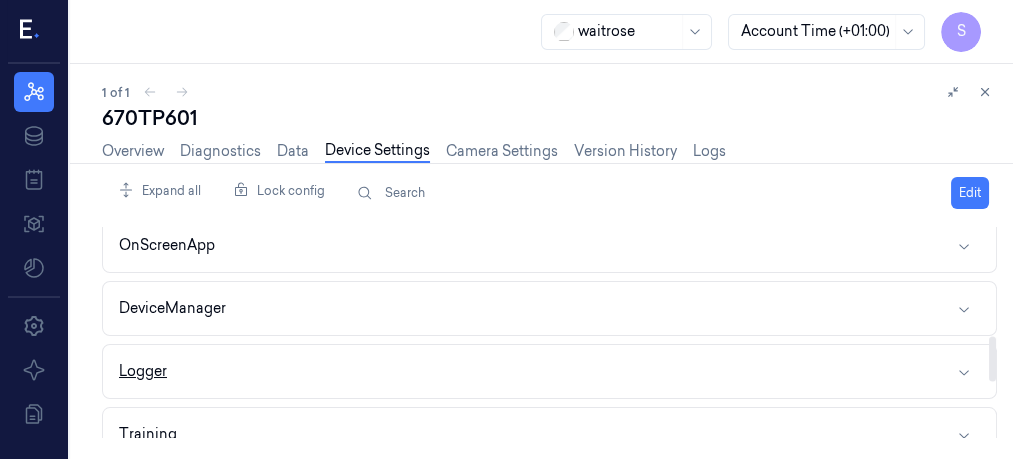 click 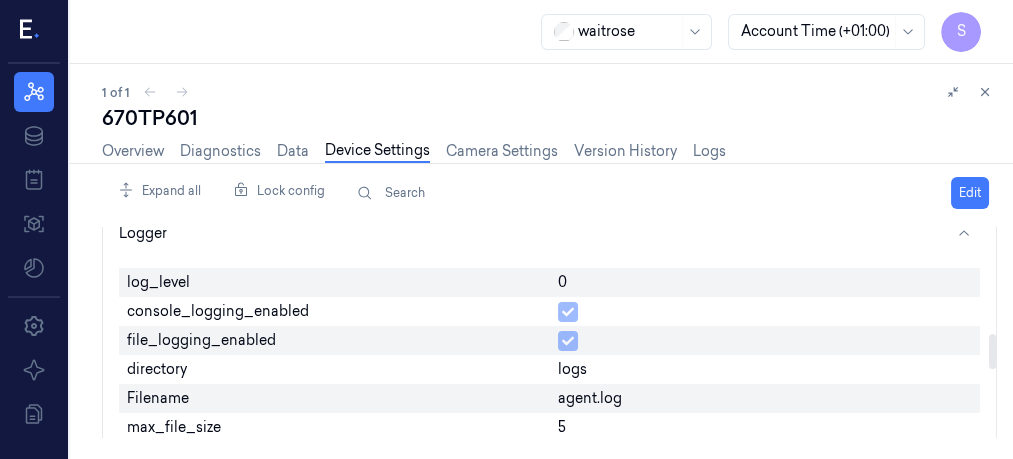 scroll, scrollTop: 644, scrollLeft: 0, axis: vertical 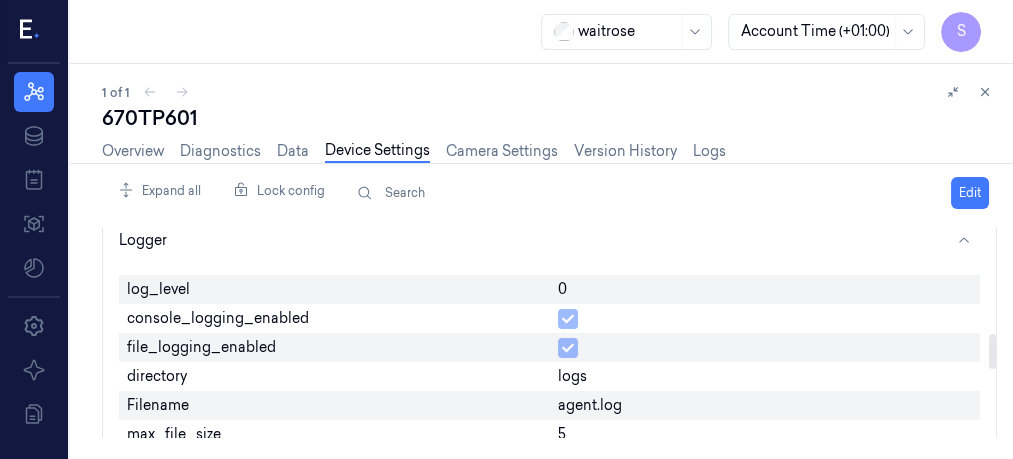 drag, startPoint x: 992, startPoint y: 330, endPoint x: 990, endPoint y: 352, distance: 22.090721 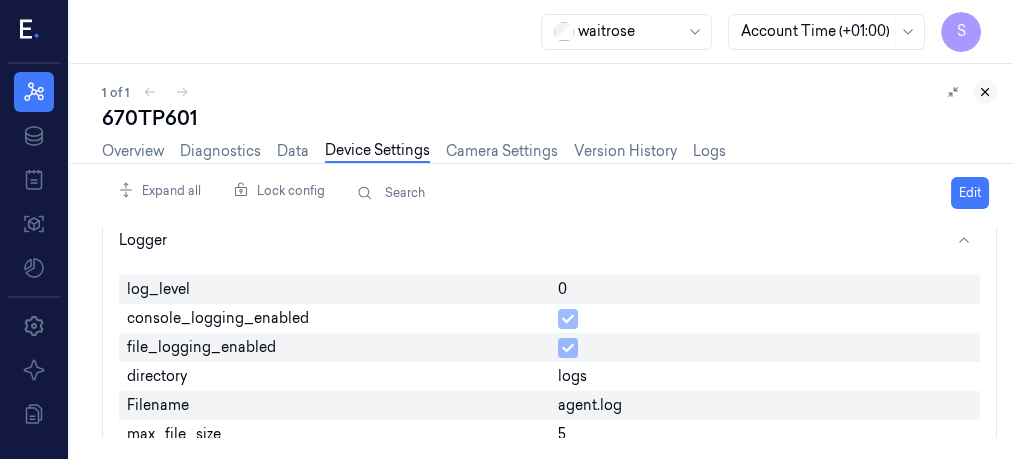 click 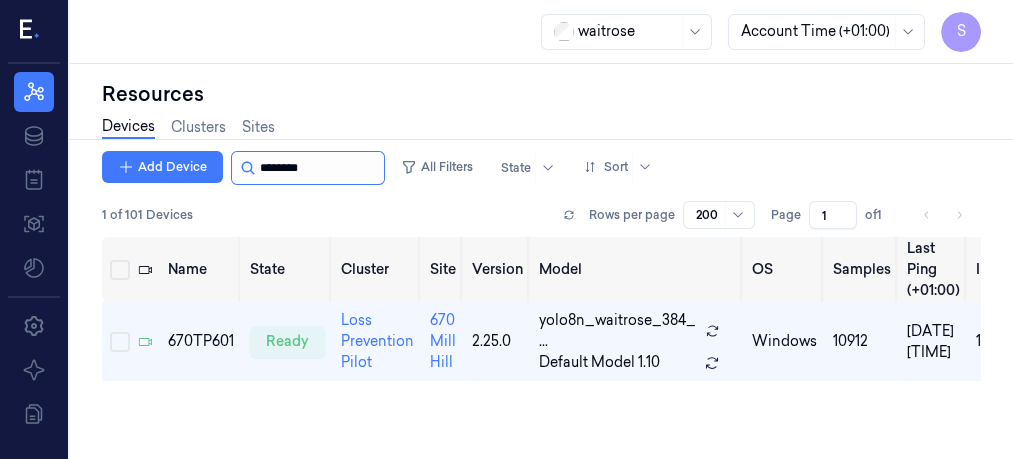 click at bounding box center [320, 168] 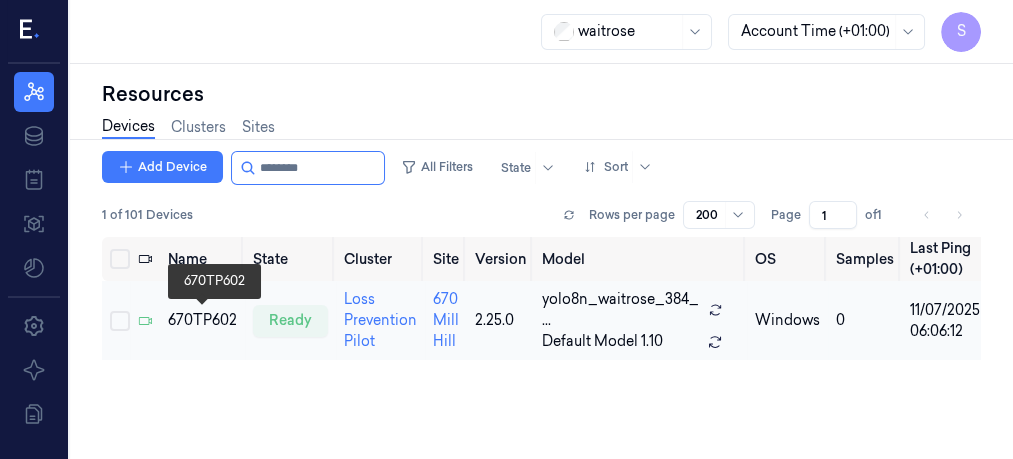 type on "********" 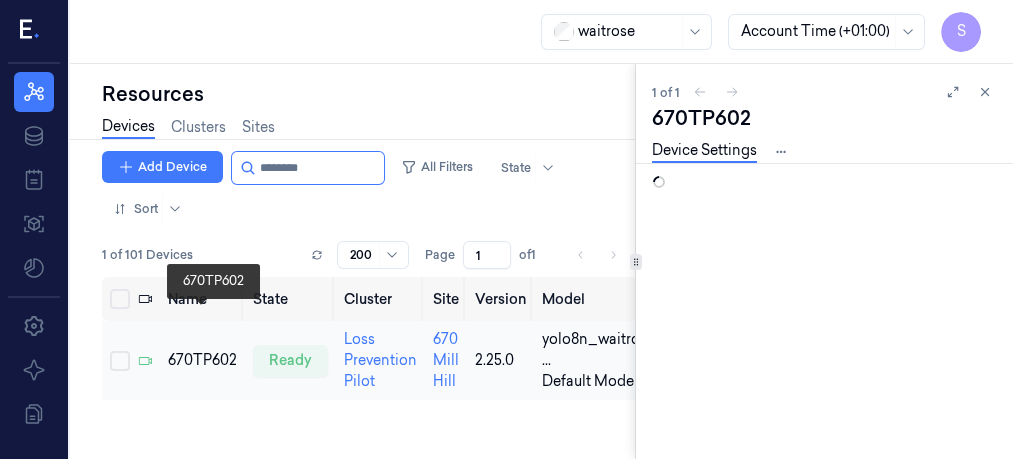 scroll, scrollTop: 0, scrollLeft: 0, axis: both 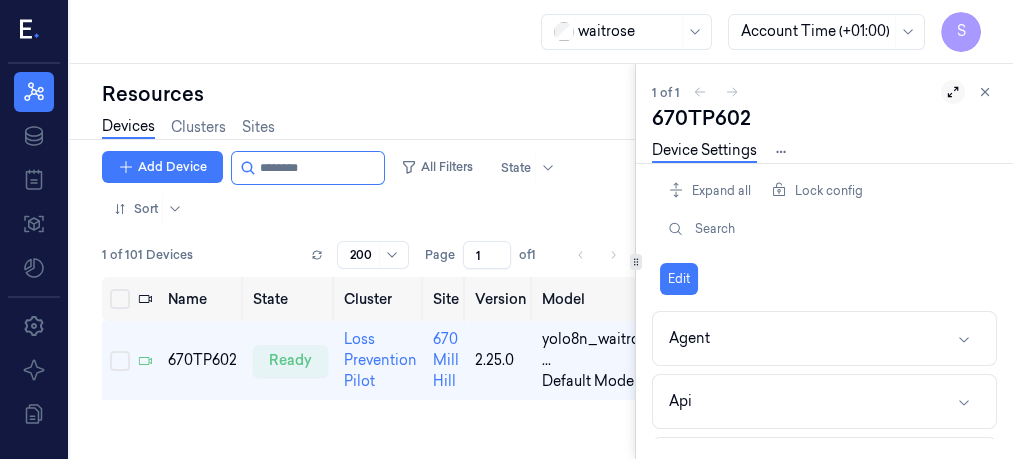click 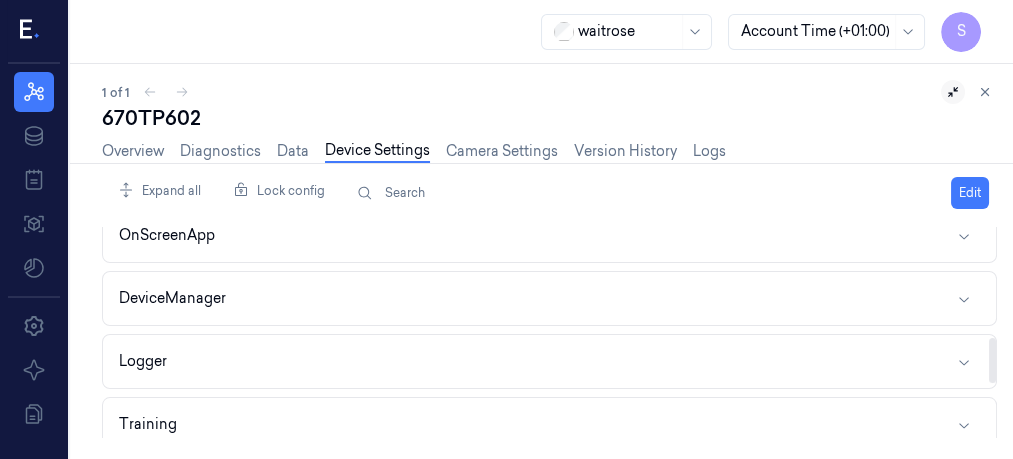 scroll, scrollTop: 520, scrollLeft: 0, axis: vertical 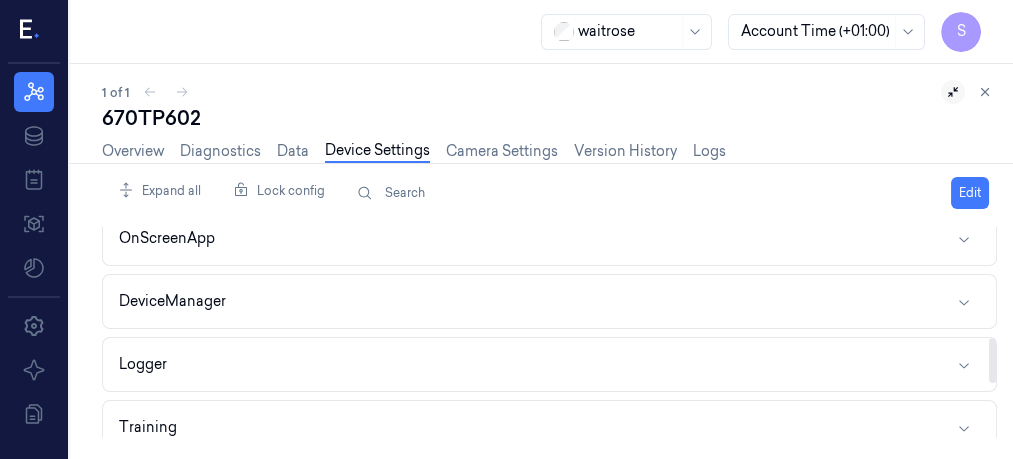 drag, startPoint x: 993, startPoint y: 252, endPoint x: 993, endPoint y: 362, distance: 110 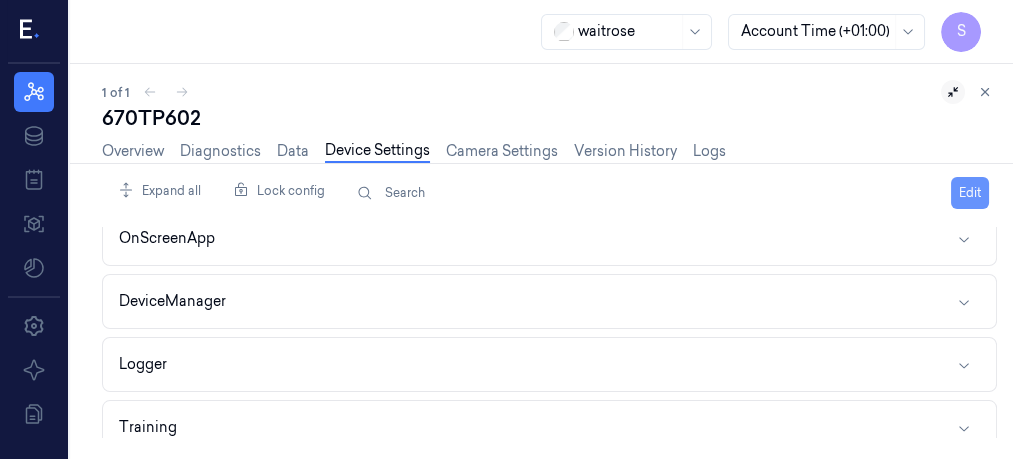 click on "Edit" at bounding box center (970, 193) 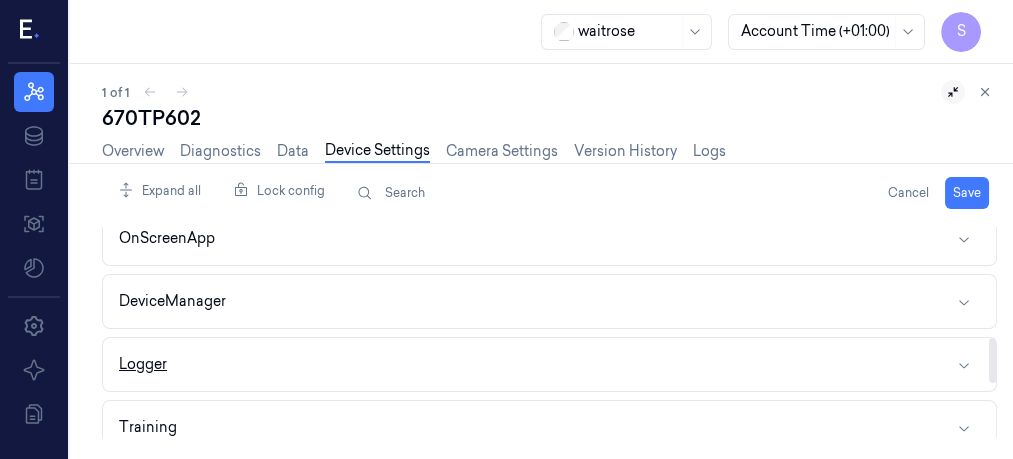 click 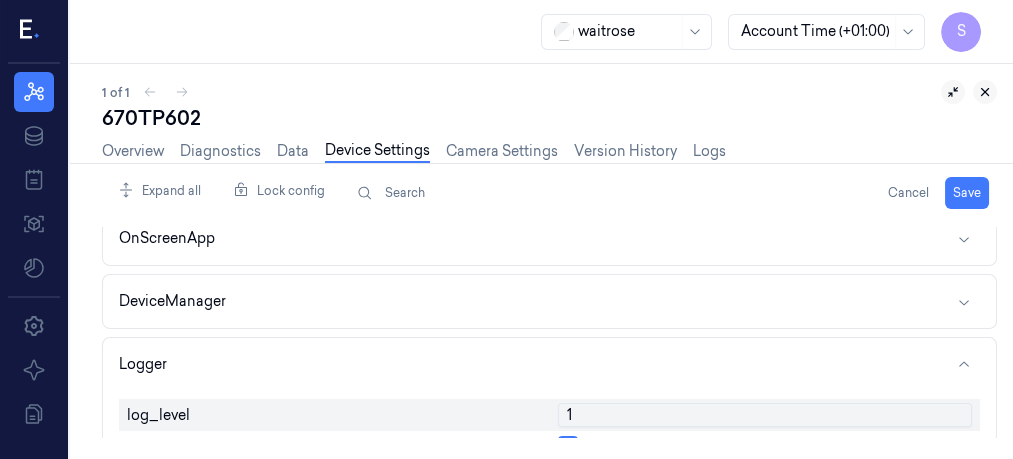 click 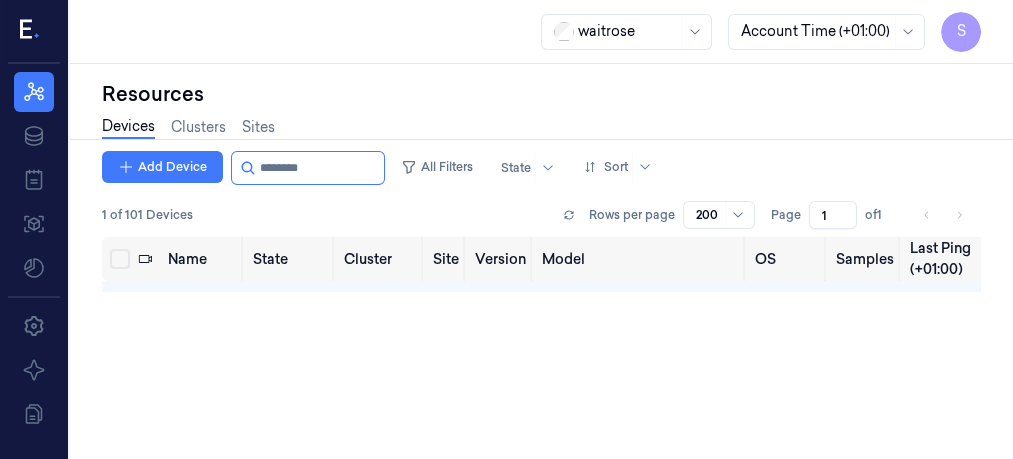 scroll, scrollTop: 0, scrollLeft: 0, axis: both 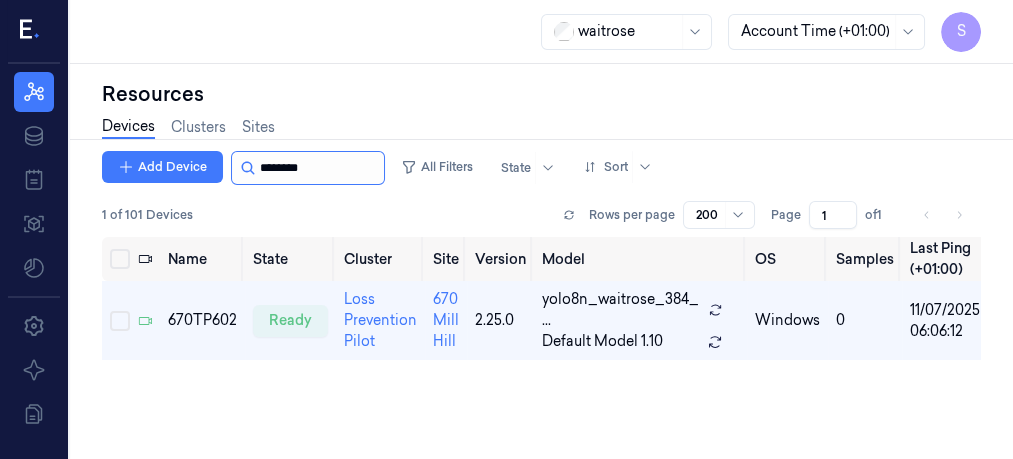 click at bounding box center (320, 168) 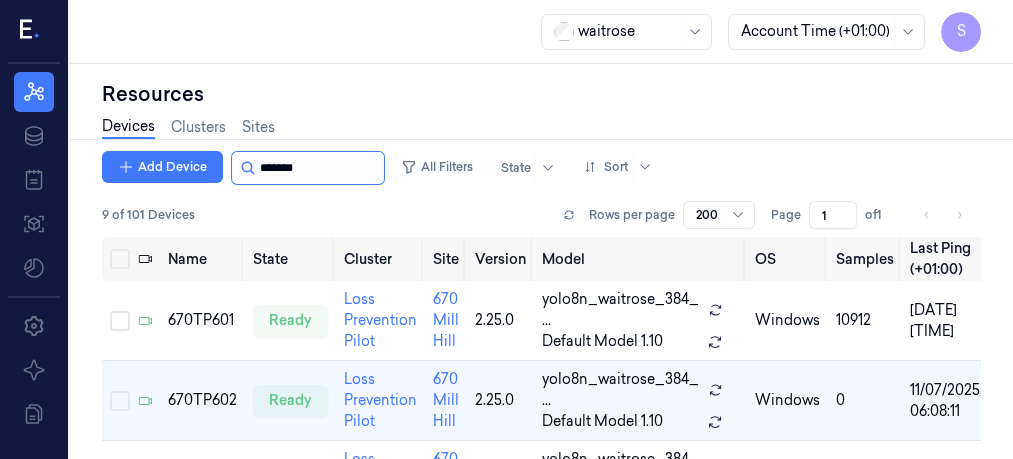 scroll, scrollTop: 51, scrollLeft: 0, axis: vertical 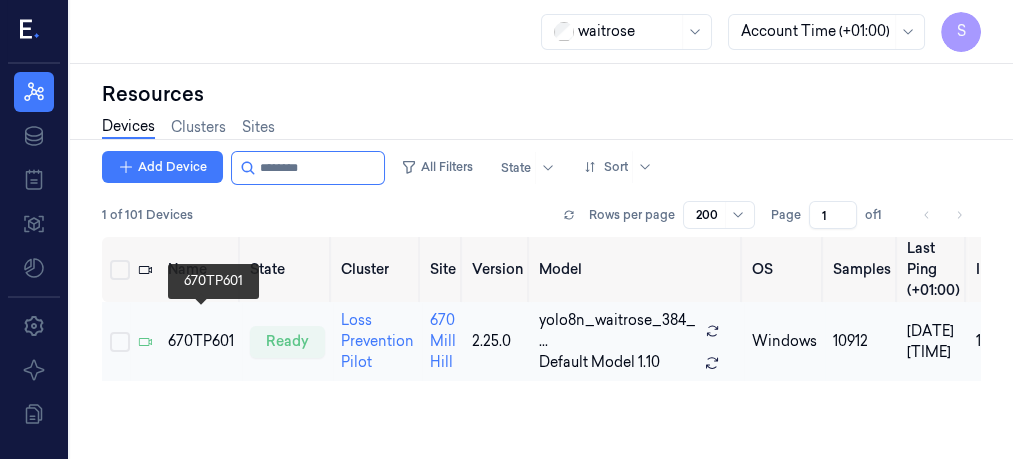 type on "********" 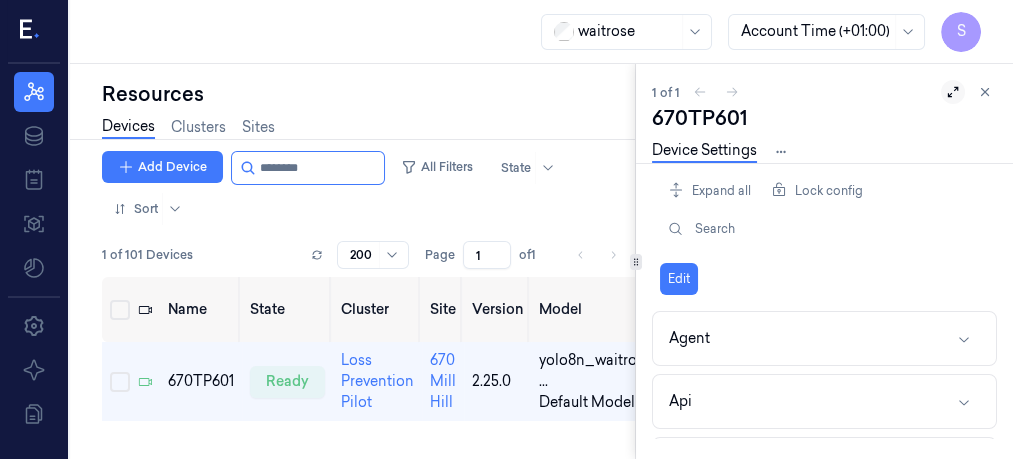 click 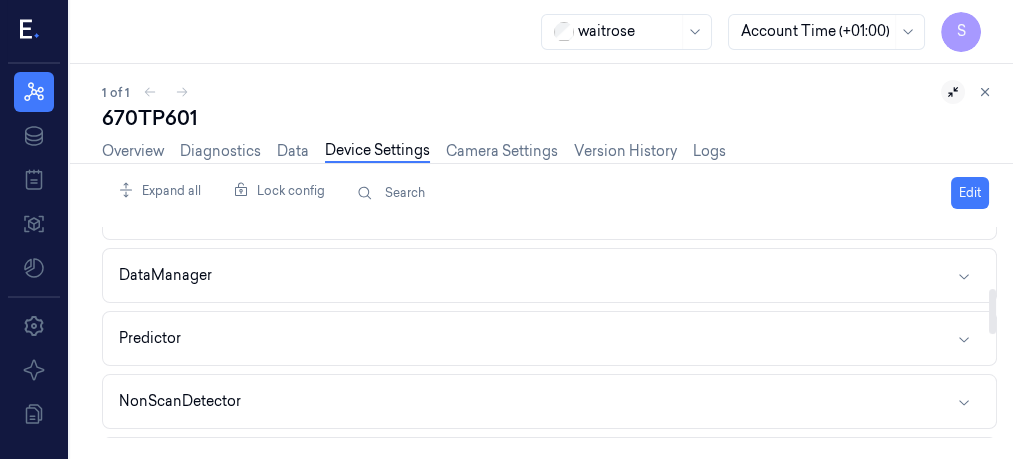 scroll, scrollTop: 288, scrollLeft: 0, axis: vertical 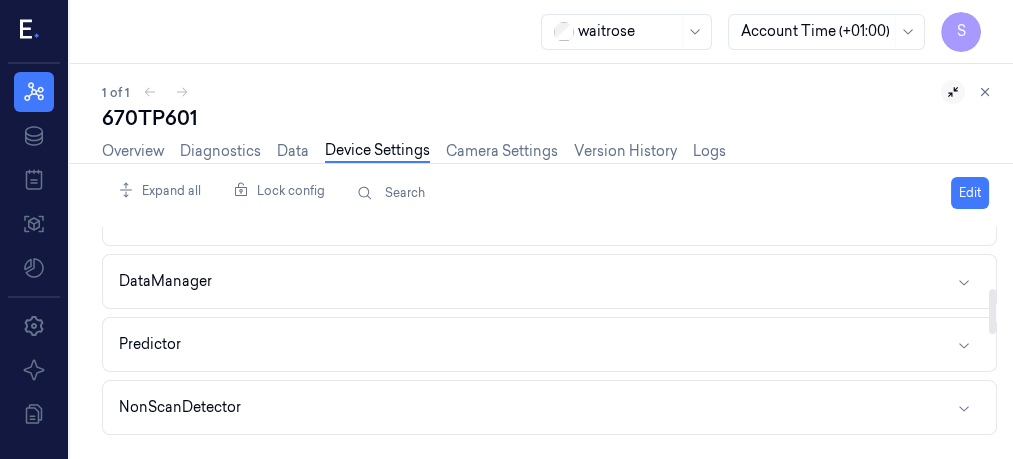 drag, startPoint x: 994, startPoint y: 243, endPoint x: 983, endPoint y: 304, distance: 61.983868 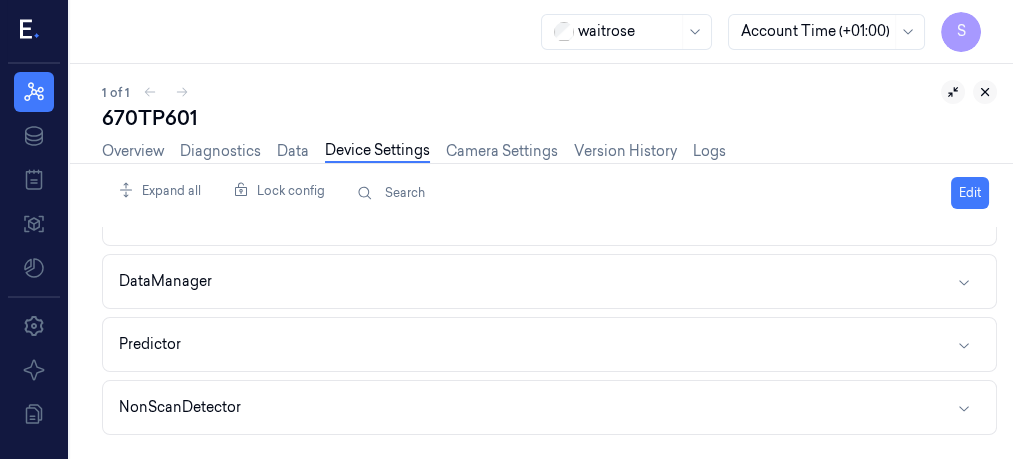 click 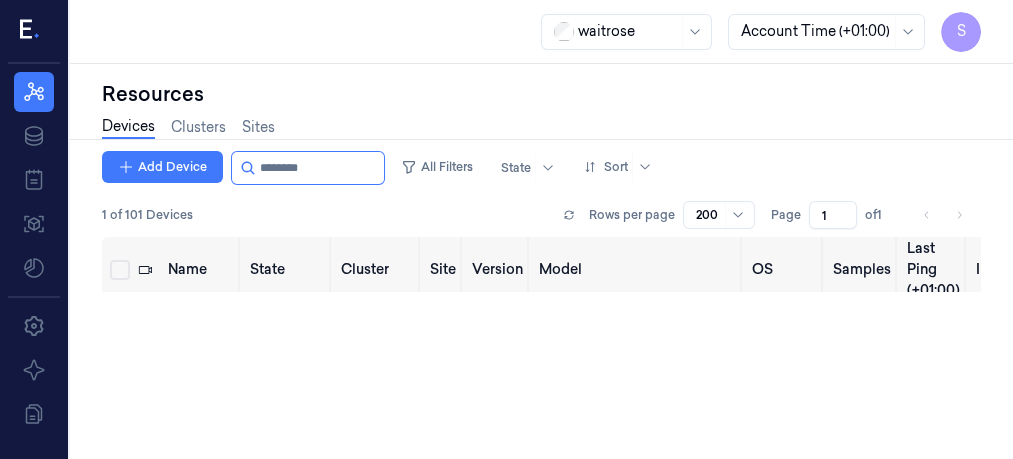 scroll, scrollTop: 0, scrollLeft: 0, axis: both 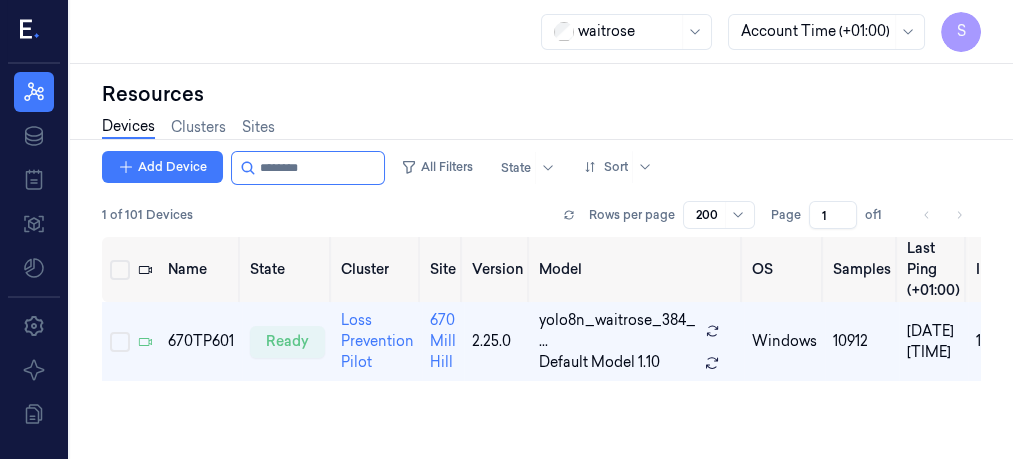click on "Resources" at bounding box center (541, 94) 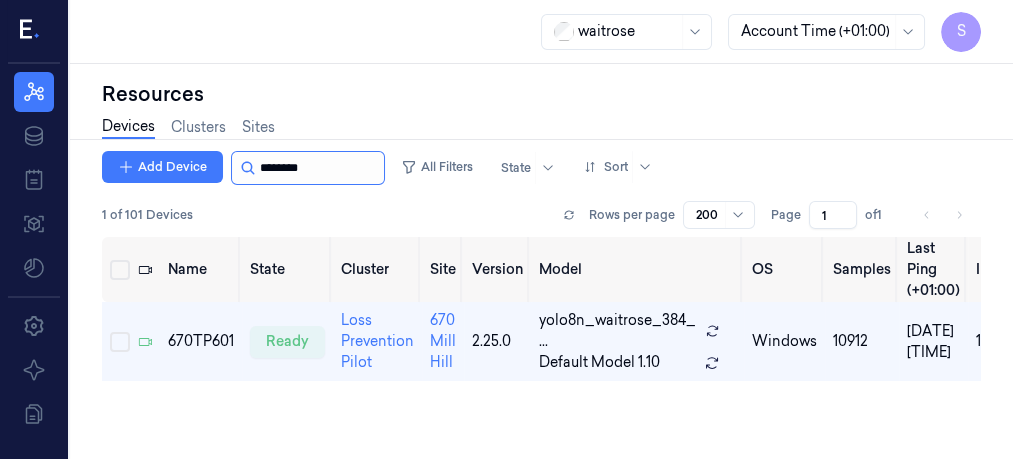click at bounding box center (320, 168) 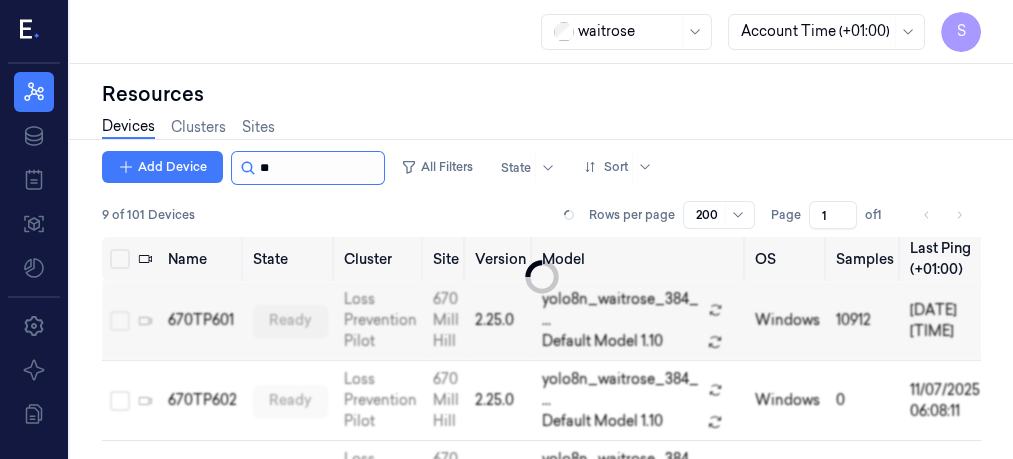 type on "*" 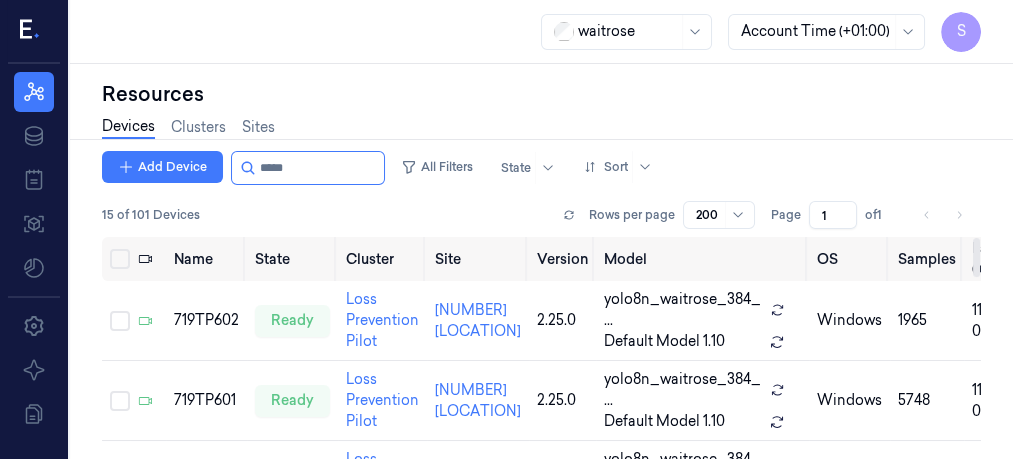 type on "*****" 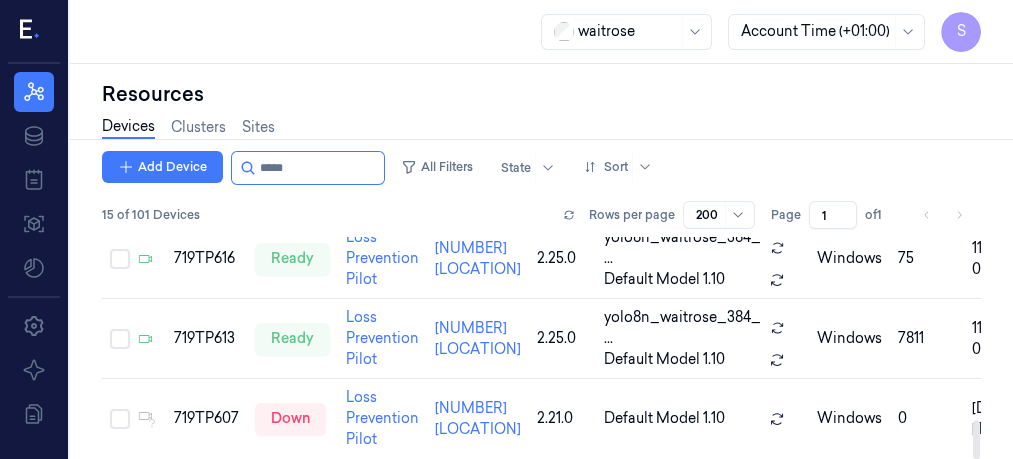 scroll, scrollTop: 1036, scrollLeft: 0, axis: vertical 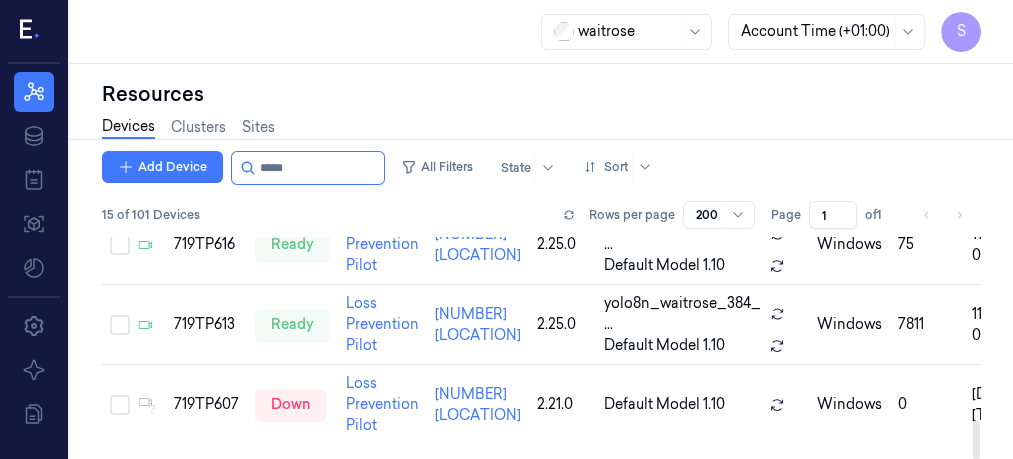 drag, startPoint x: 976, startPoint y: 258, endPoint x: 982, endPoint y: 445, distance: 187.09624 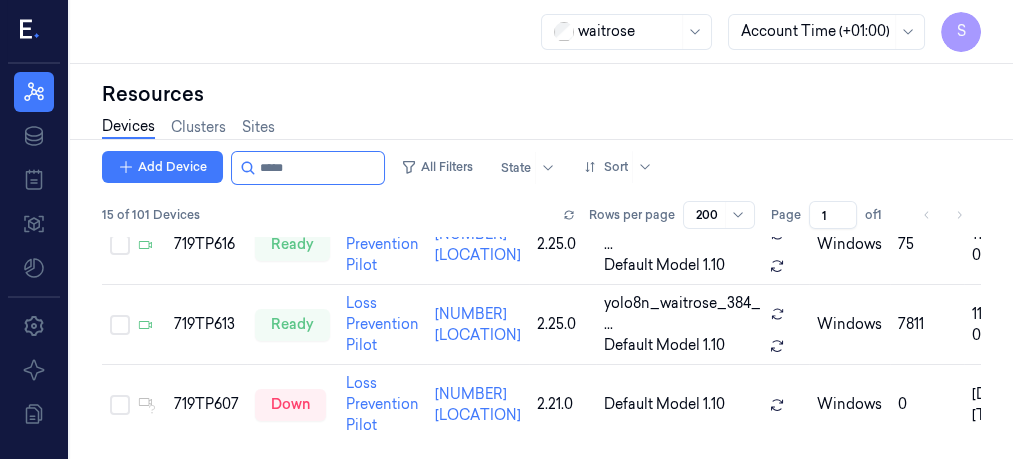 click on "Resources Devices Clusters Sites Add Device All Filters State Sort 15 of 101 Devices Rows per page 200 Page 1 of  1 Name State Cluster Site Version Model OS Samples Last Ping (+01:00) IP 719TP602 ready Loss Prevention Pilot 719	[CITY] 2.25.0 yolo8n_waitrose_384_ ... Default Model 1.10 windows 1965 11/07/2025 06:10:07 10.222.51.72 719TP601 ready Loss Prevention Pilot 719	[CITY] 2.25.0 yolo8n_waitrose_384_ ... Default Model 1.10 windows 5748 11/07/2025 06:10:07 10.222.51.11 719TP603 ready Loss Prevention Pilot 719	[CITY] 2.25.0 yolo8n_waitrose_384_ ... Default Model 1.10 windows 3151 11/07/2025 06:10:37 10.222.51.12 719TP606 ready Loss Prevention Pilot 719	[CITY] 2.25.0 yolo8n_waitrose_384_ ... Default Model 1.10 windows 160 11/07/2025 06:09:55 10.222.51.5 719TP605 ready Loss Prevention Pilot 719	[CITY] 2.25.0 yolo8n_waitrose_384_ ... Default Model 1.10 windows 0 11/07/2025 06:10:35 10.222.51.13 719TP604 ready Loss Prevention Pilot 719	[CITY] 2.25.0 yolo8n_waitrose_384_ ... Default Model 1.10 windows 1891 ready" at bounding box center (541, 261) 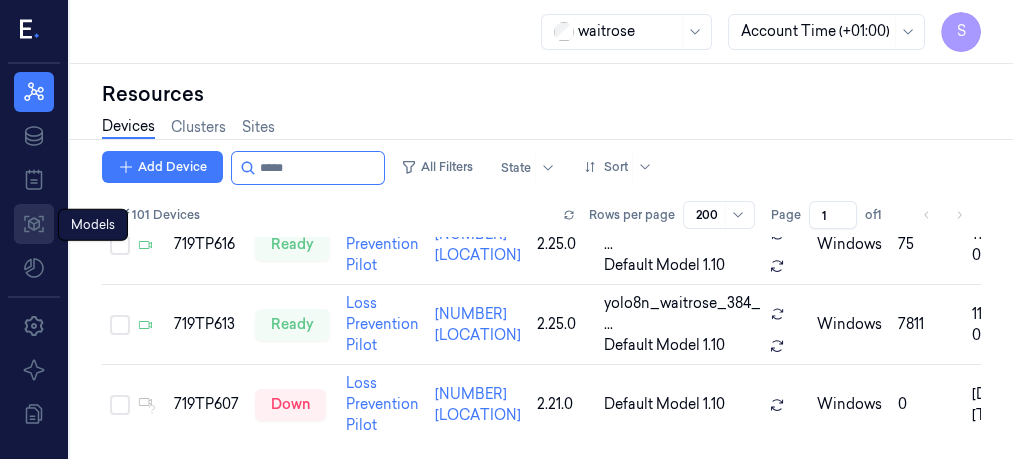click 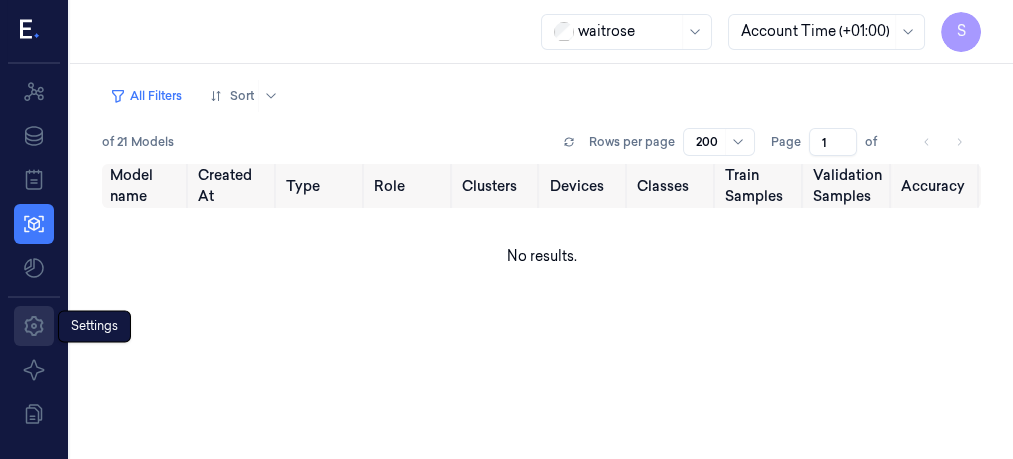 click 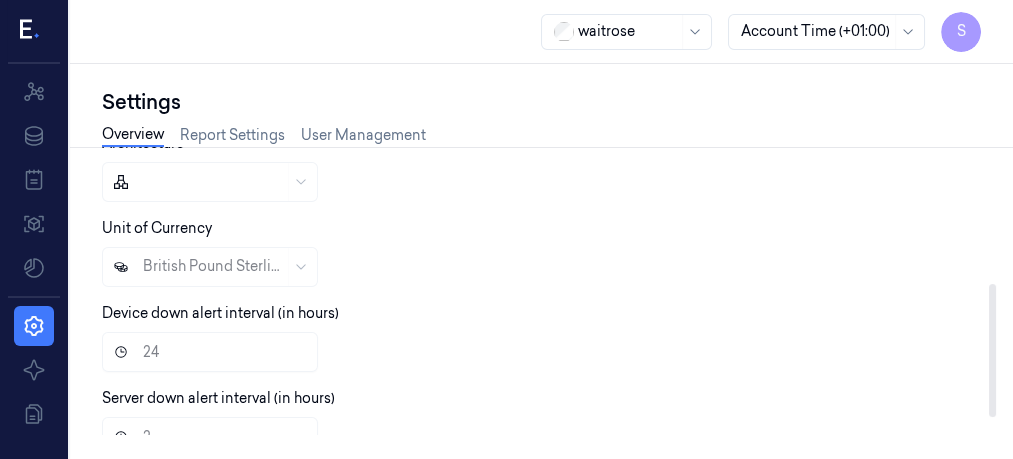 scroll, scrollTop: 293, scrollLeft: 0, axis: vertical 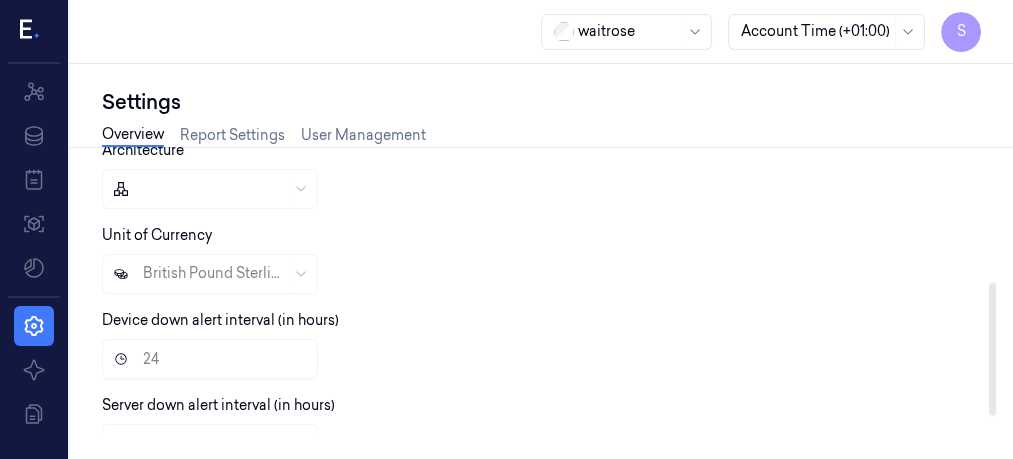drag, startPoint x: 990, startPoint y: 158, endPoint x: 986, endPoint y: 293, distance: 135.05925 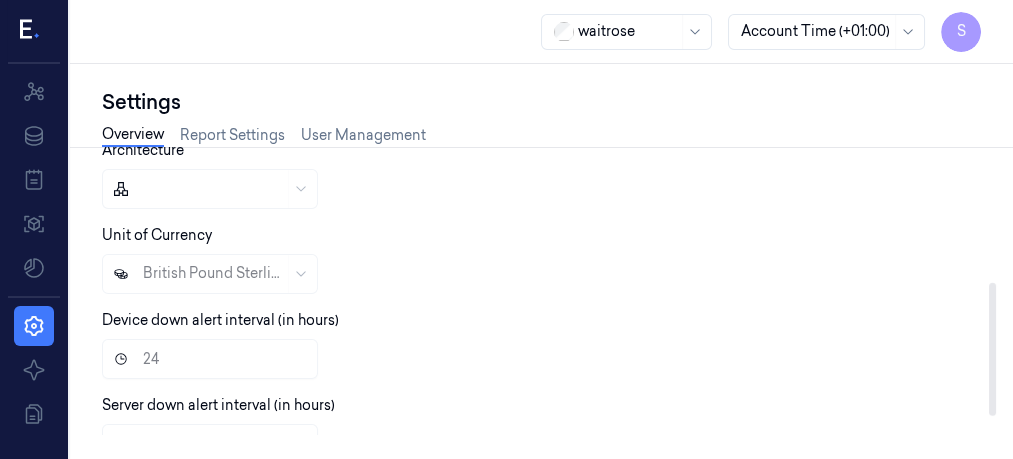 click at bounding box center (992, 349) 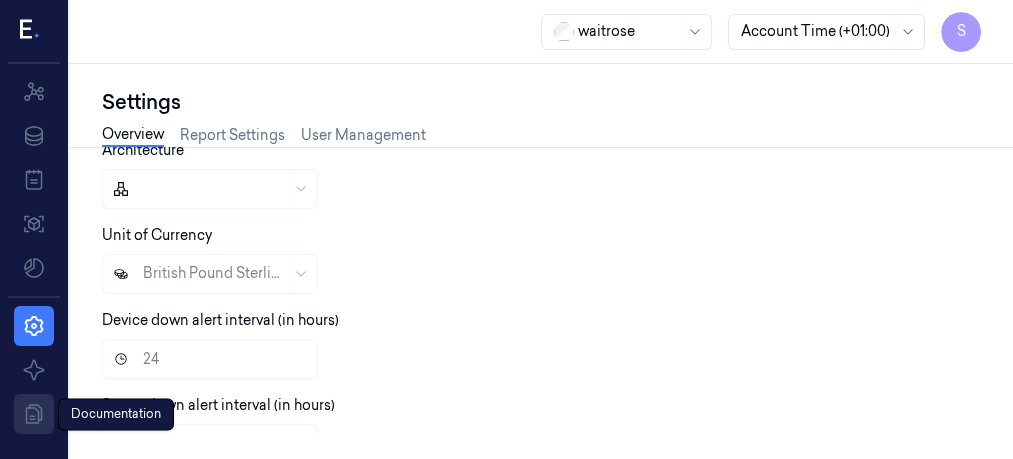 click on "Documentation" at bounding box center [34, 414] 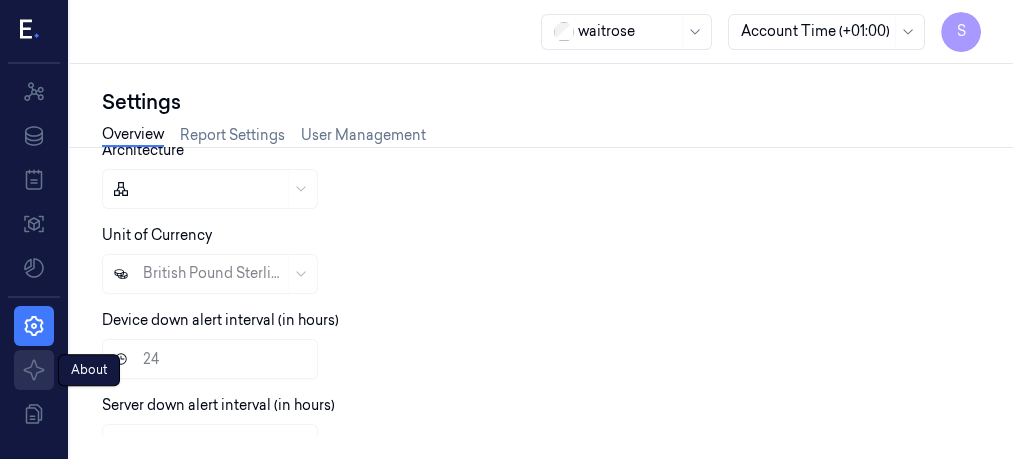 click 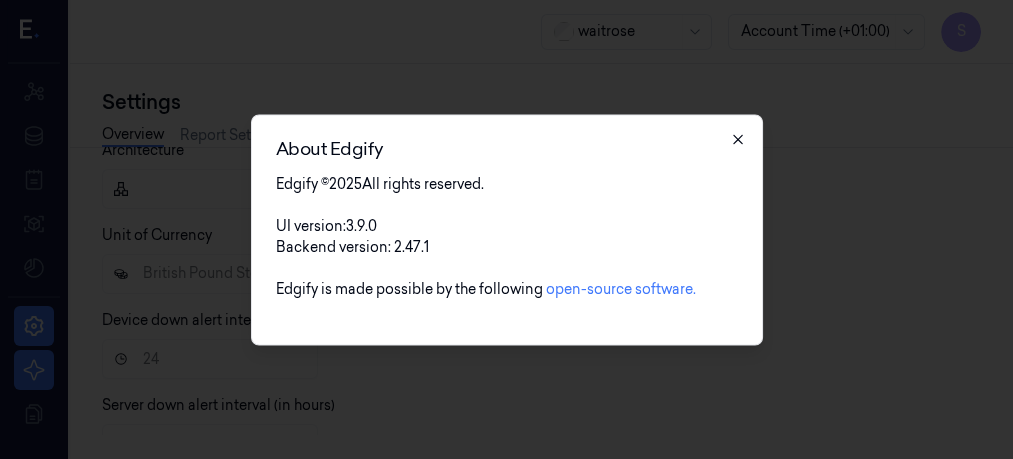 click 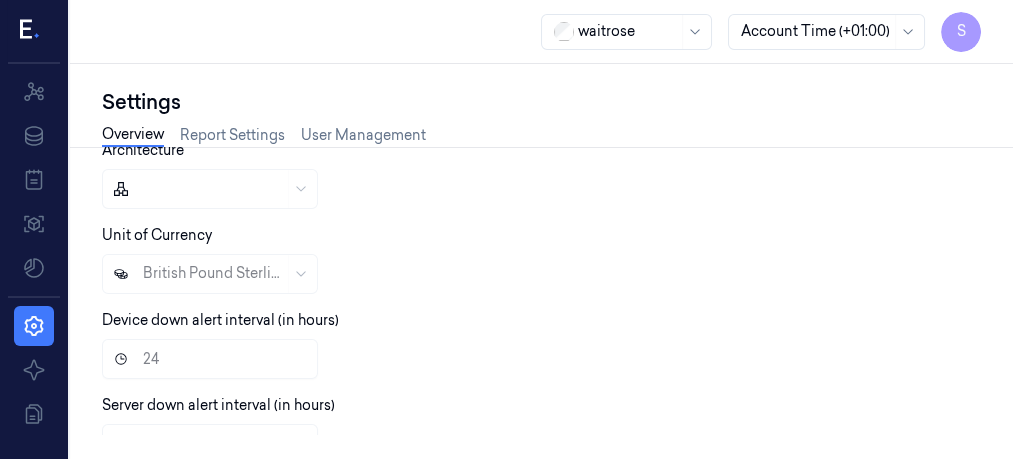 click on "Settings Overview Report Settings User Management Account Token eyJhbGciOiJIUzI1NiIsInR5cCI6IkpXVCJ9.eyJhY2NvdW50SWQiOjc5LCJyb2xlIjoiUk9MRV9BUElfS0VZIiwiaWF0IjoxNjg1NDUzMjkyfQ.m68po0a3BrHIBTeQjnI3_veq-xpd92Z-r75eckSM-3U Account Name waitrose Account Logo (optional) Architecture Unit of Currency British Pound Sterling - GBP - £ Device down alert interval (in hours) 24 Server down alert interval (in hours) 2" at bounding box center (541, 261) 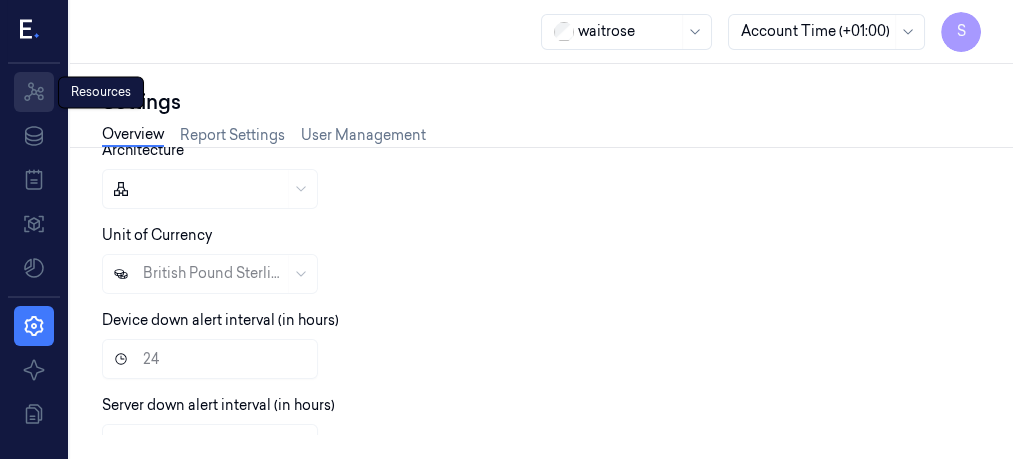 click 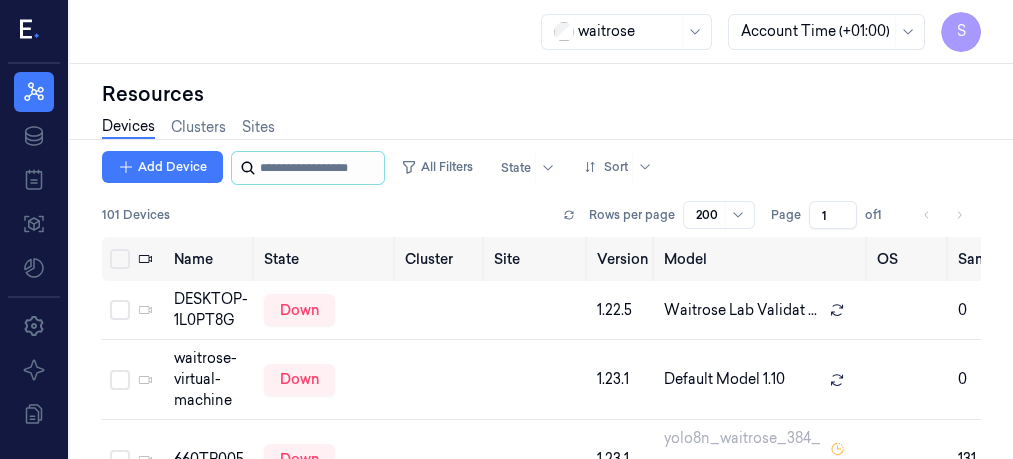 click at bounding box center [320, 168] 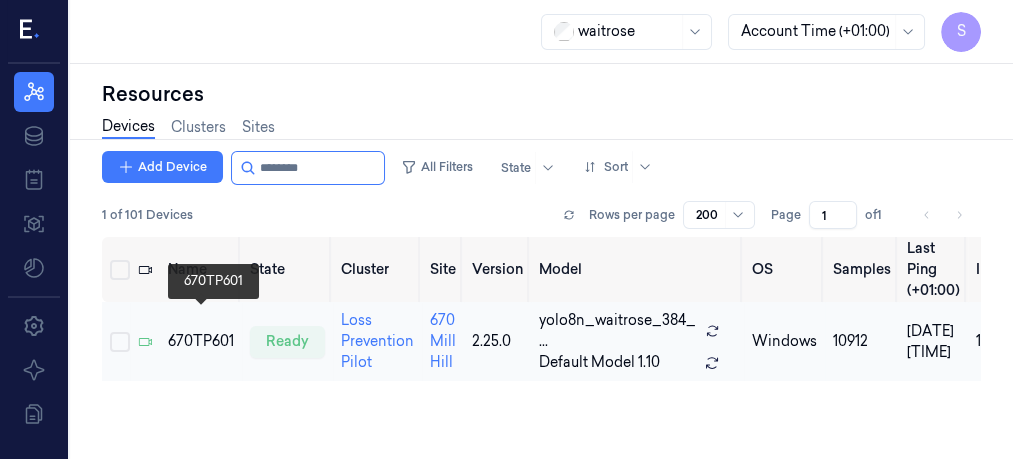 type on "********" 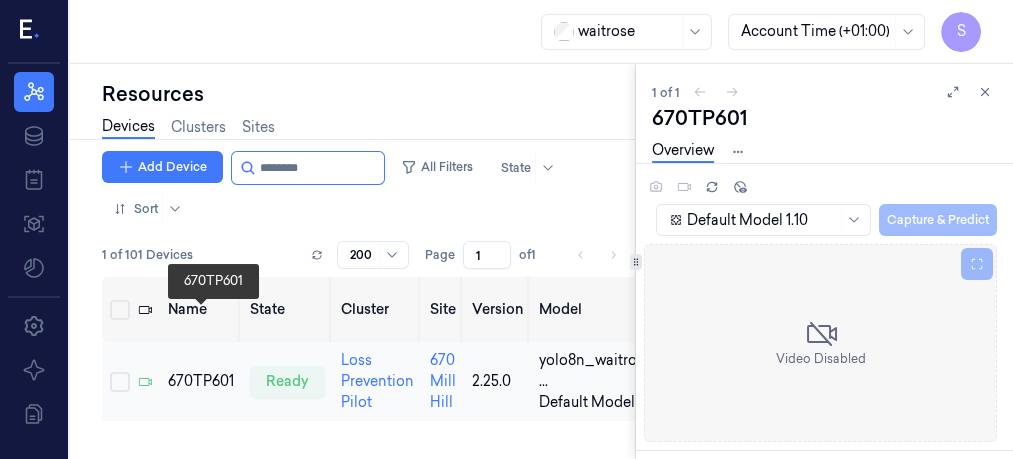 scroll, scrollTop: 0, scrollLeft: 0, axis: both 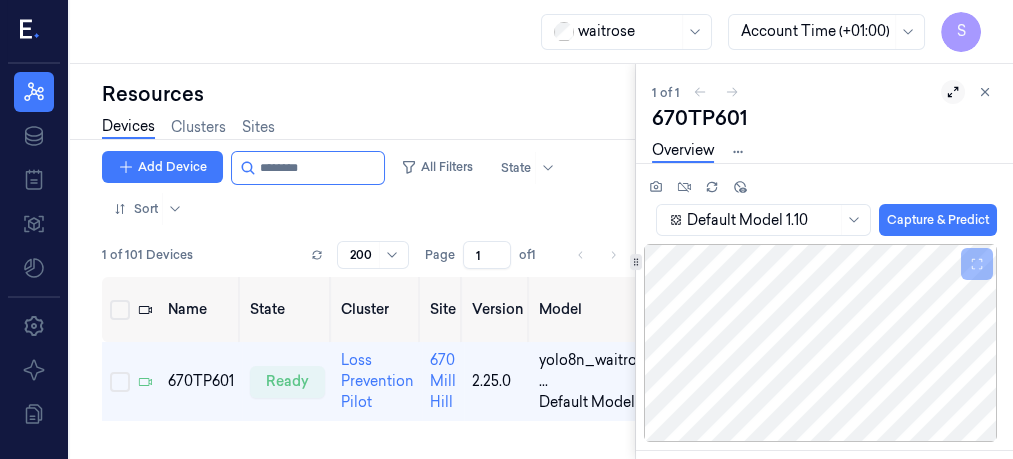 click 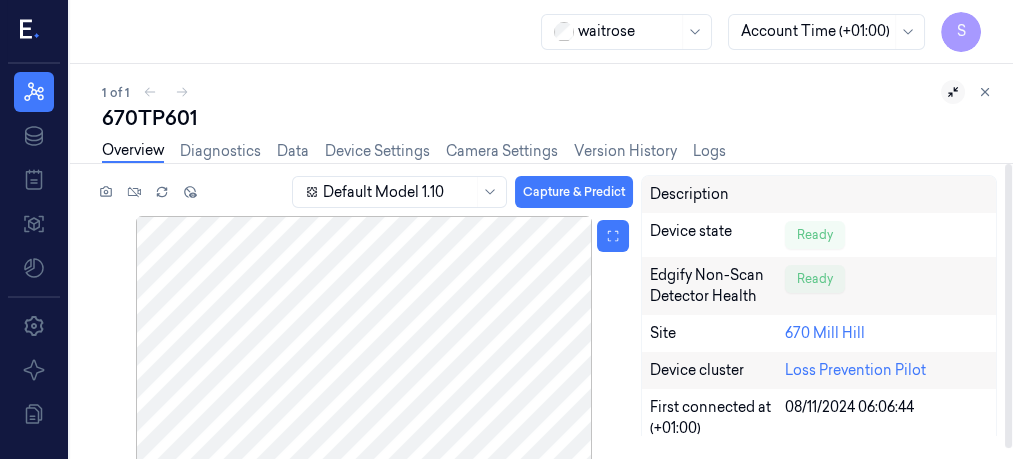 click at bounding box center (363, 344) 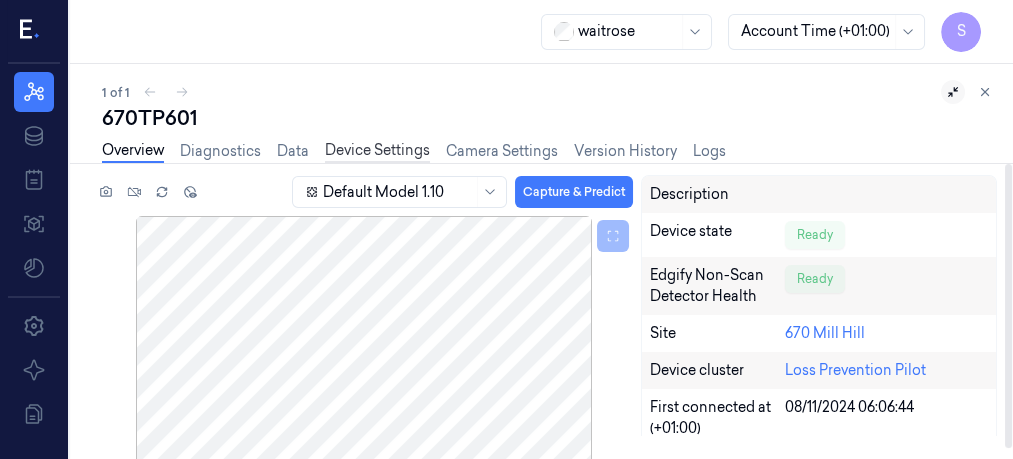 click on "Device Settings" at bounding box center (377, 151) 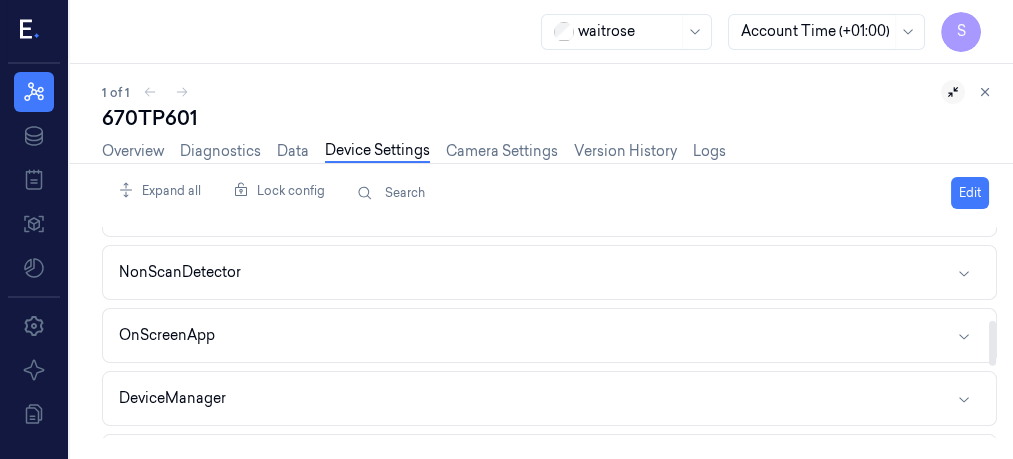 scroll, scrollTop: 465, scrollLeft: 0, axis: vertical 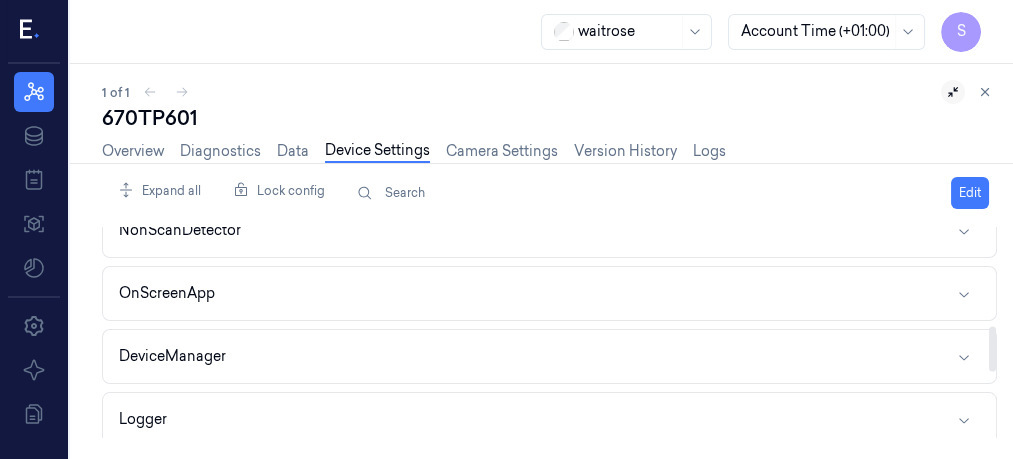 drag, startPoint x: 993, startPoint y: 243, endPoint x: 994, endPoint y: 342, distance: 99.00505 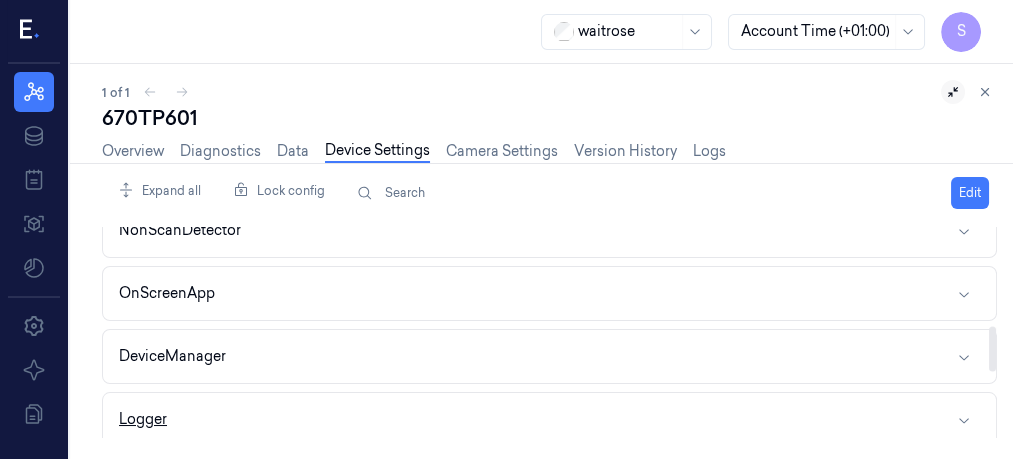 click 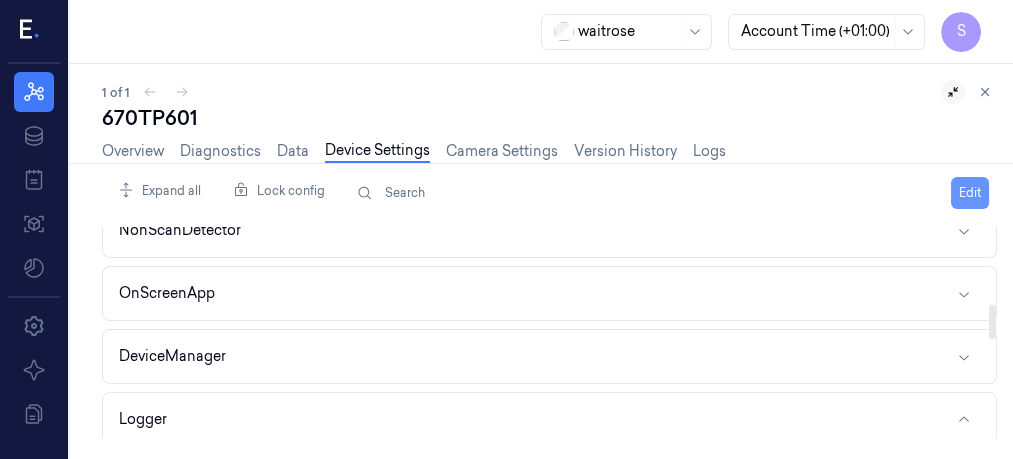 click on "Edit" at bounding box center (970, 193) 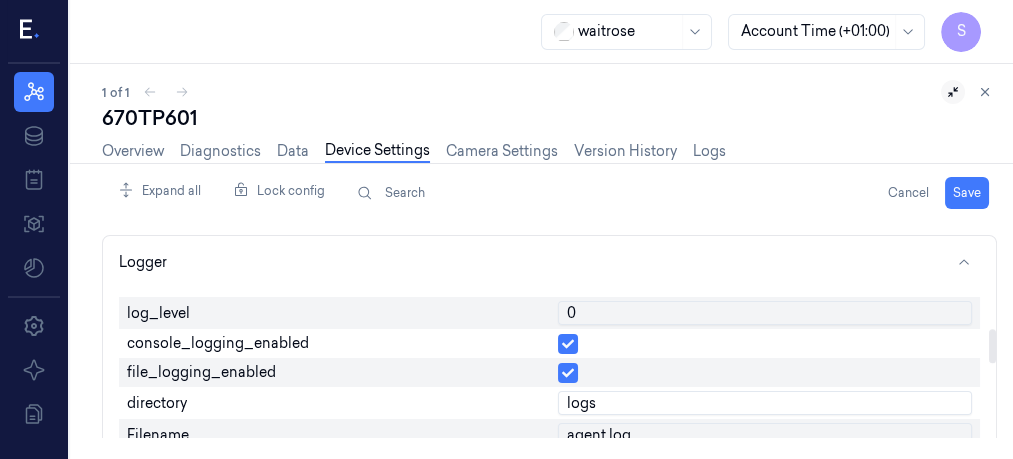 scroll, scrollTop: 625, scrollLeft: 0, axis: vertical 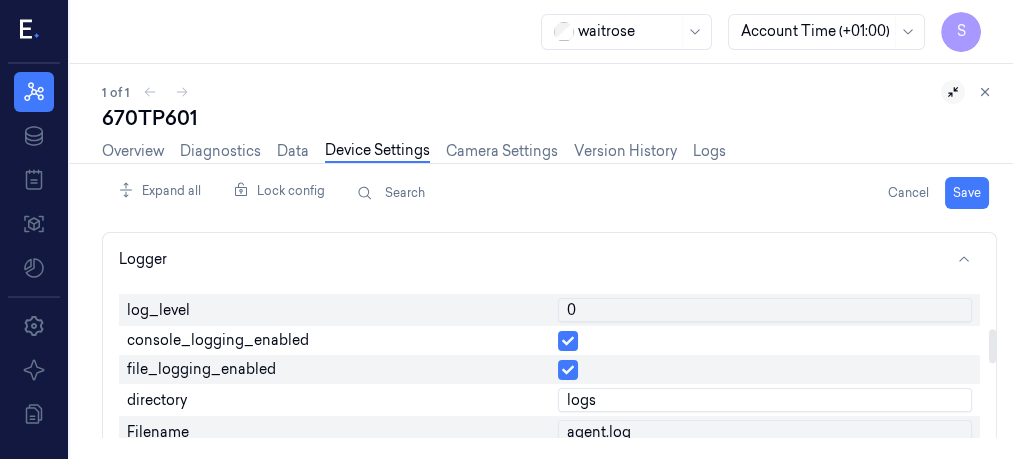 drag, startPoint x: 991, startPoint y: 313, endPoint x: 994, endPoint y: 338, distance: 25.179358 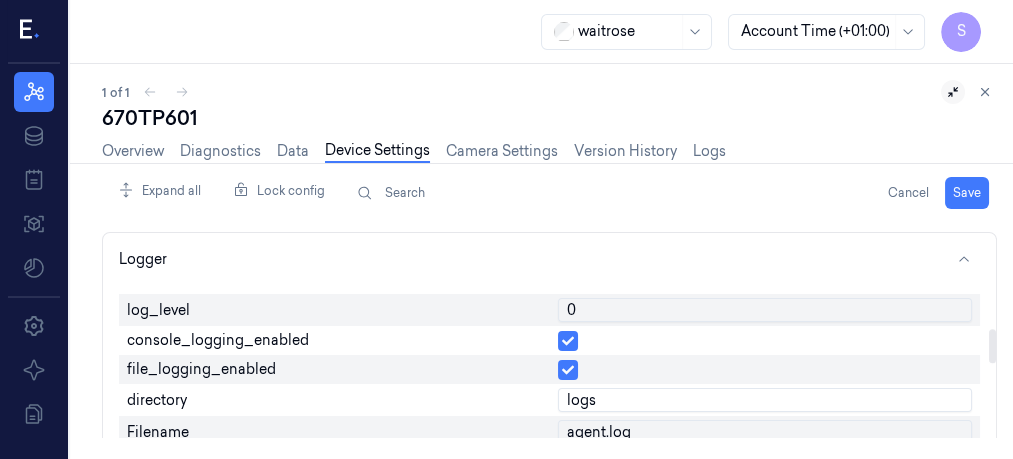 click at bounding box center (992, 346) 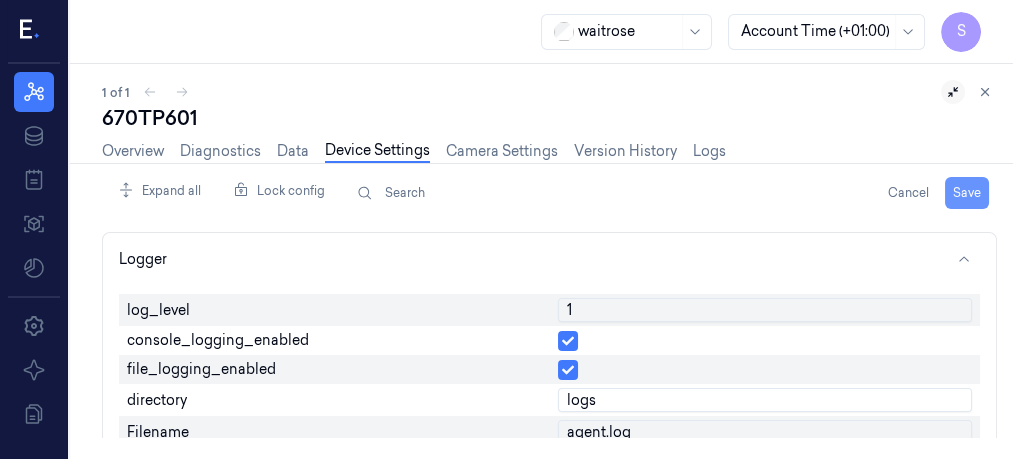 type on "1" 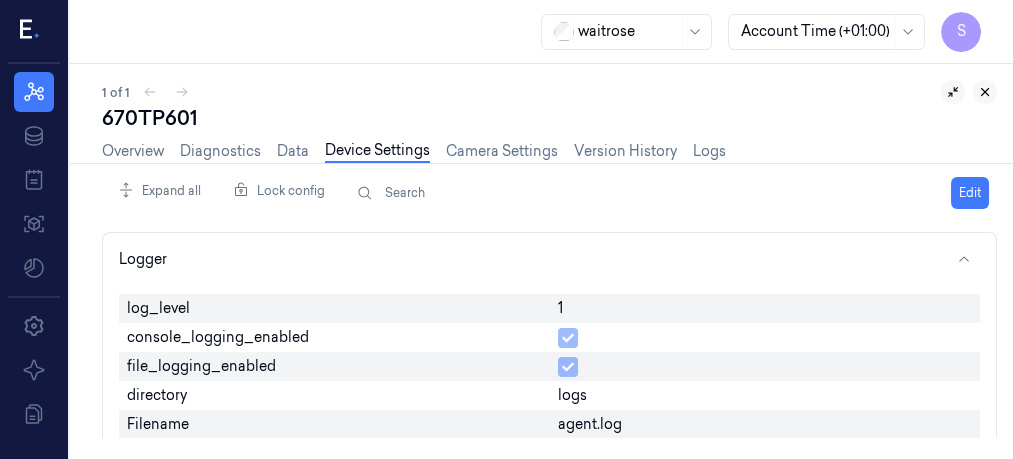 click 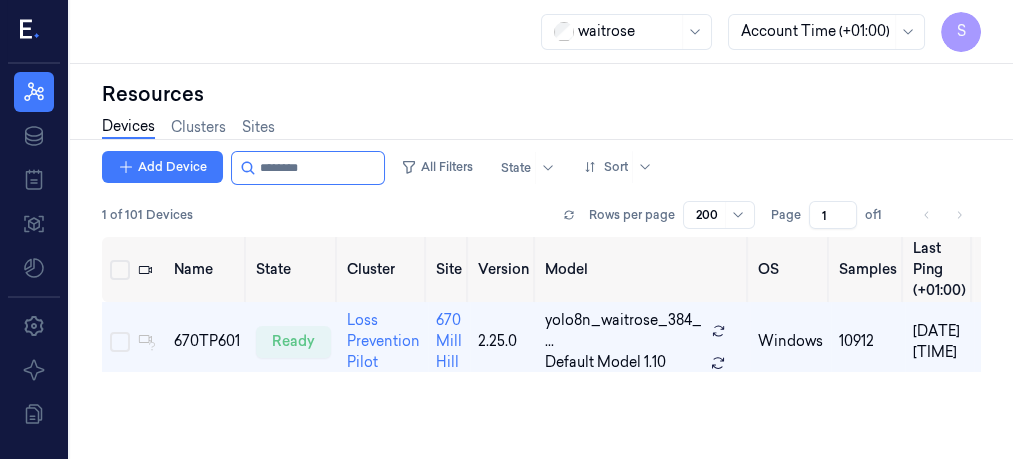 scroll, scrollTop: 0, scrollLeft: 0, axis: both 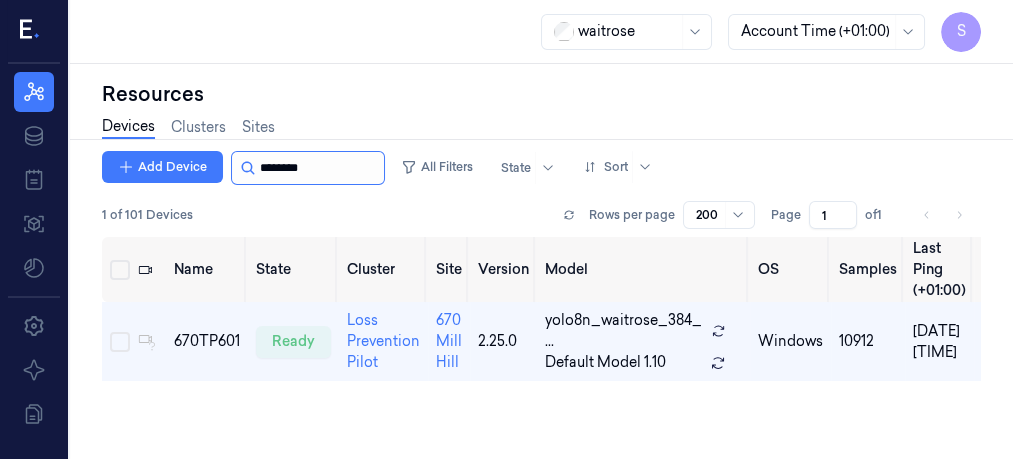 click at bounding box center [320, 168] 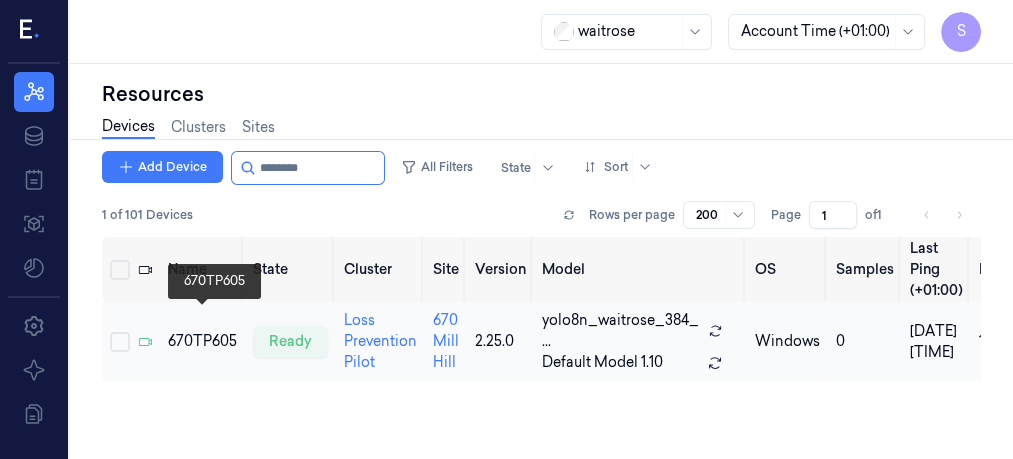 type on "********" 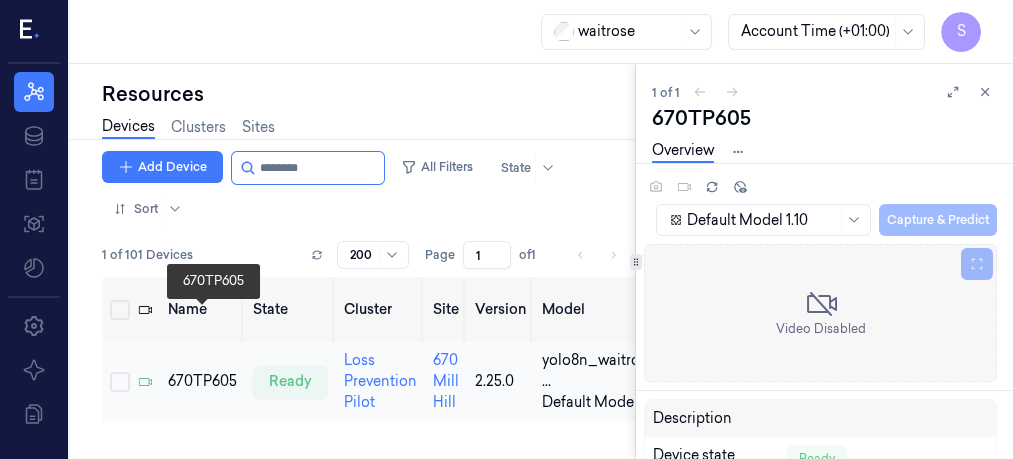 scroll, scrollTop: 0, scrollLeft: 0, axis: both 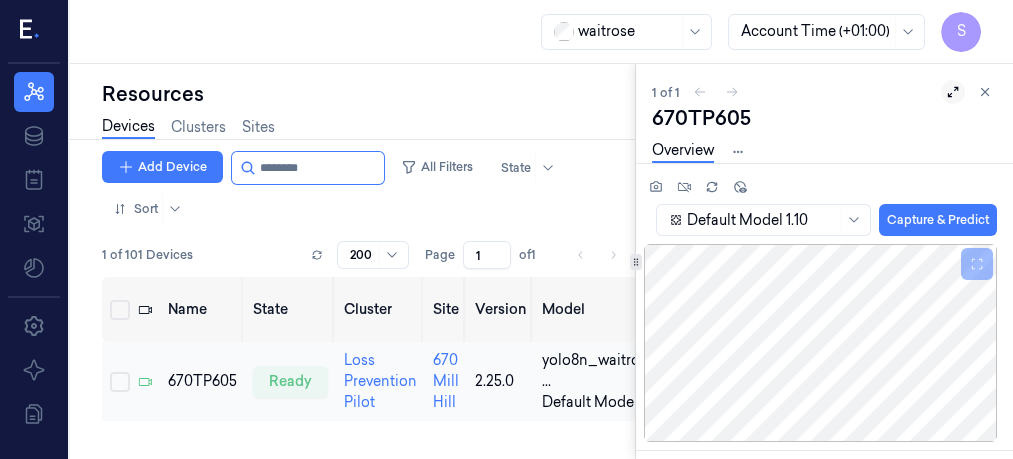 click 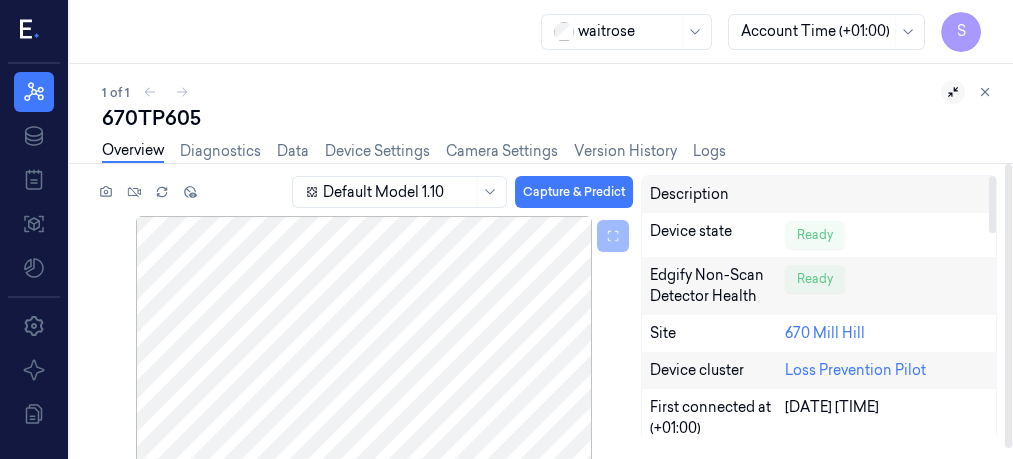 click at bounding box center (992, 204) 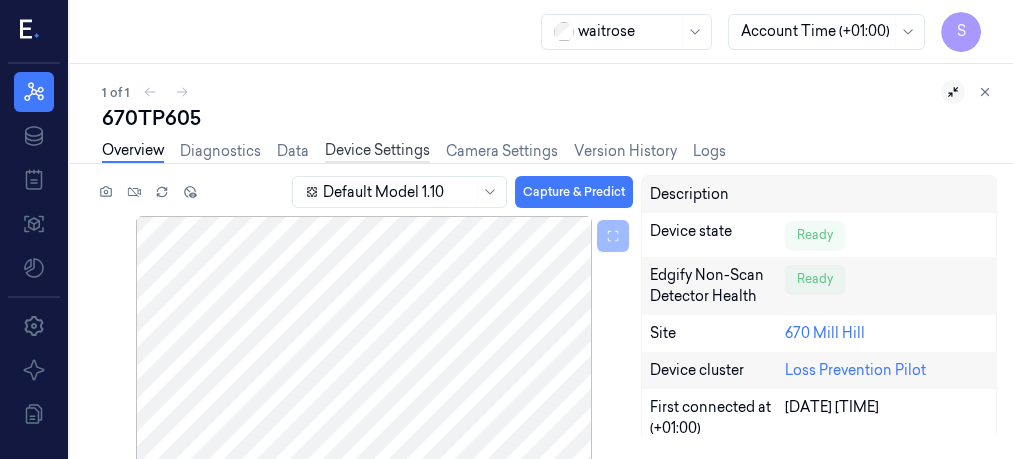 click on "Device Settings" at bounding box center (377, 151) 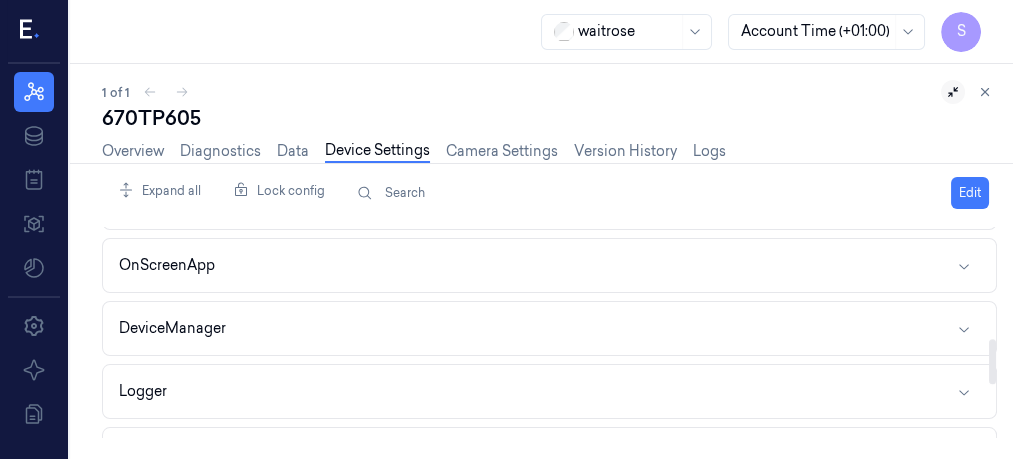 scroll, scrollTop: 540, scrollLeft: 0, axis: vertical 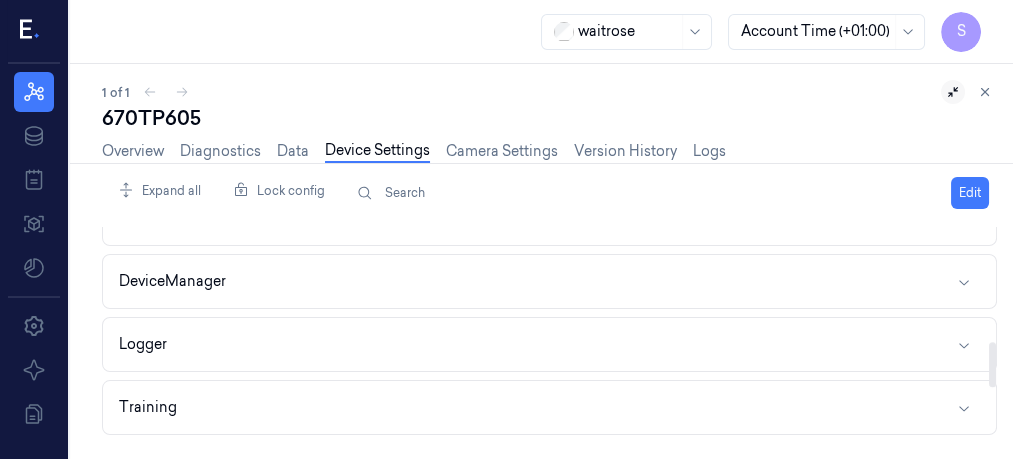 drag, startPoint x: 991, startPoint y: 245, endPoint x: 1005, endPoint y: 360, distance: 115.84904 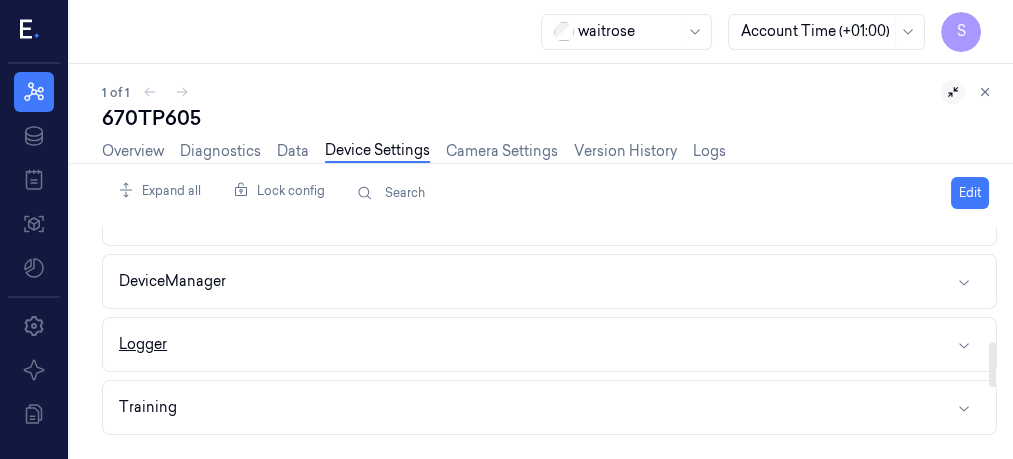 click on "Logger" at bounding box center [549, 344] 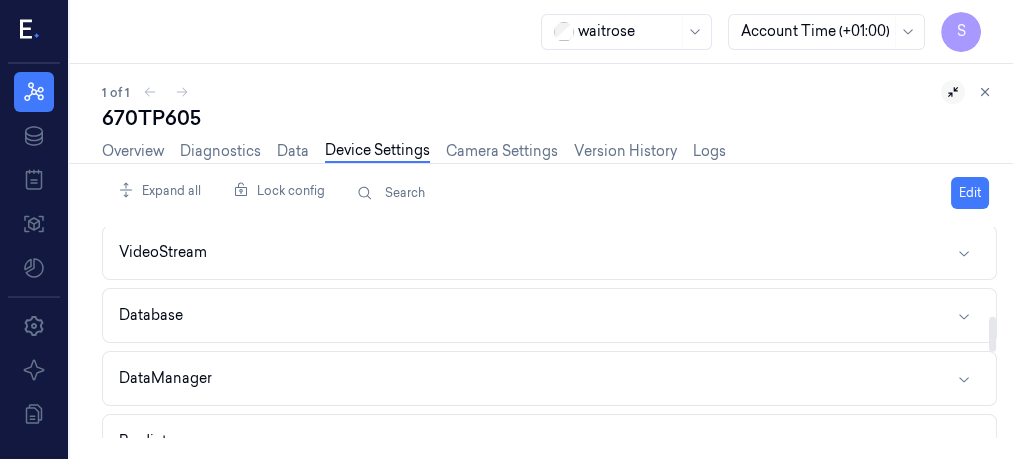 scroll, scrollTop: 0, scrollLeft: 0, axis: both 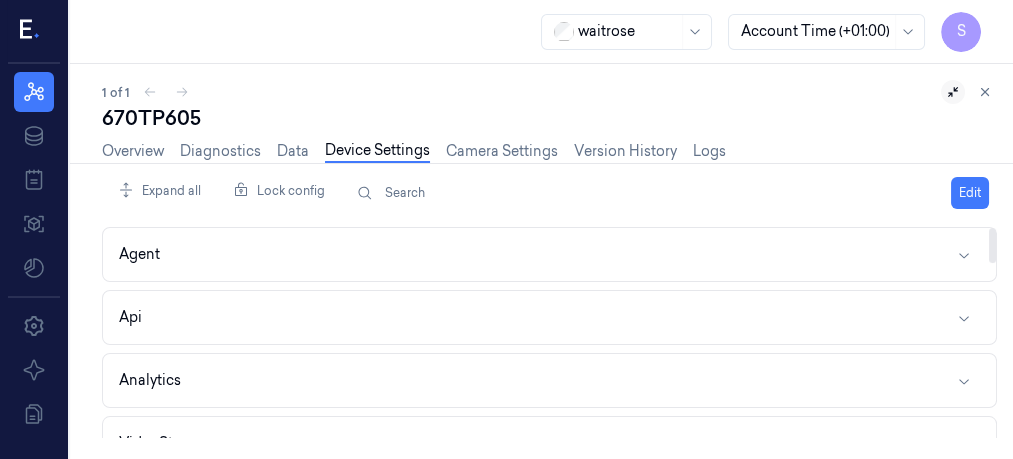 drag, startPoint x: 992, startPoint y: 330, endPoint x: 999, endPoint y: 181, distance: 149.16434 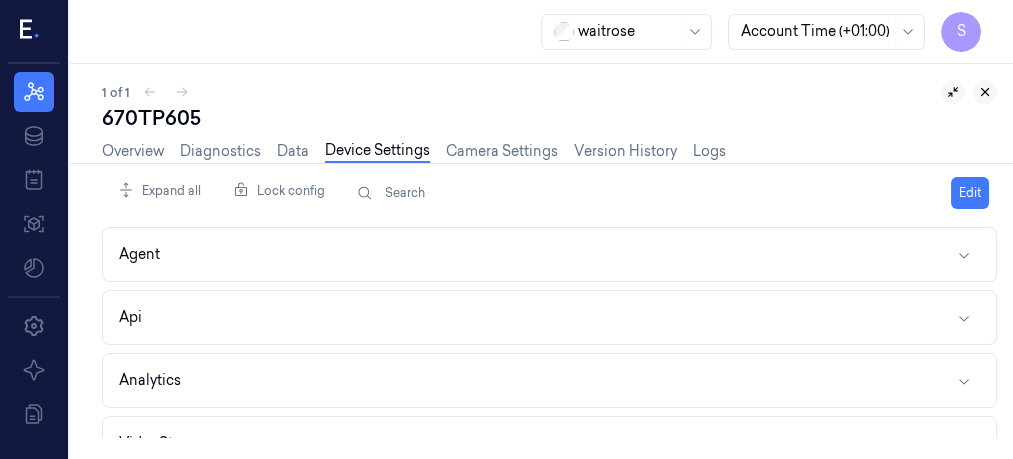 click 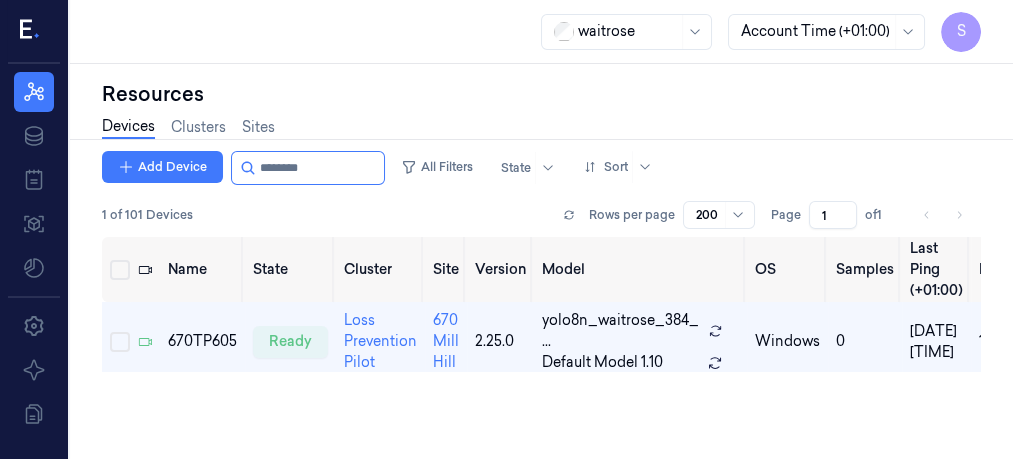 scroll, scrollTop: 0, scrollLeft: 0, axis: both 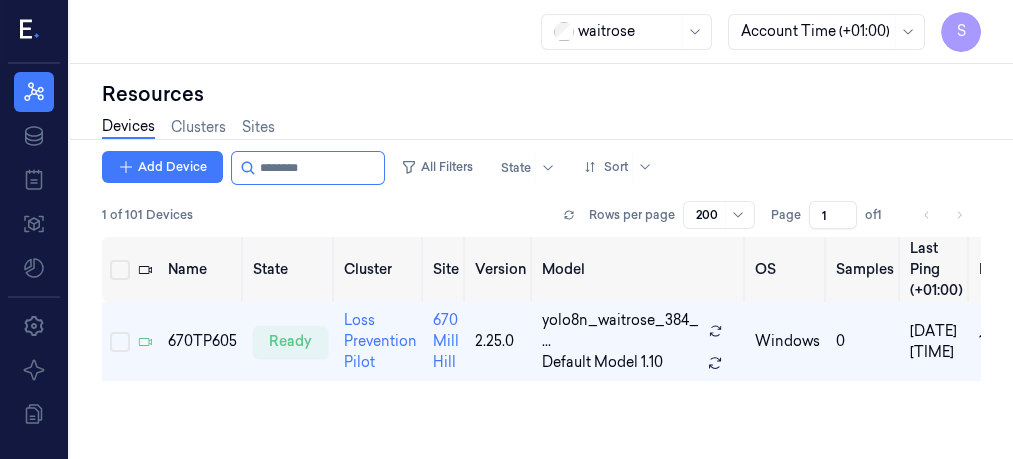 click on "Resources Devices Clusters Sites Add Device All Filters State Sort 1 of 101 Devices Rows per page 200 Page 1 of  1 Name State Cluster Site Version Model OS Samples Last Ping (+01:00) IP 670TP605 ready Loss Prevention Pilot 670 [LOCATION] 2.25.0 yolo8n_waitrose_384_ ... Default Model 1.10 windows 0 11/07/2025 06:43:05 [IP_ADDRESS]" at bounding box center [541, 261] 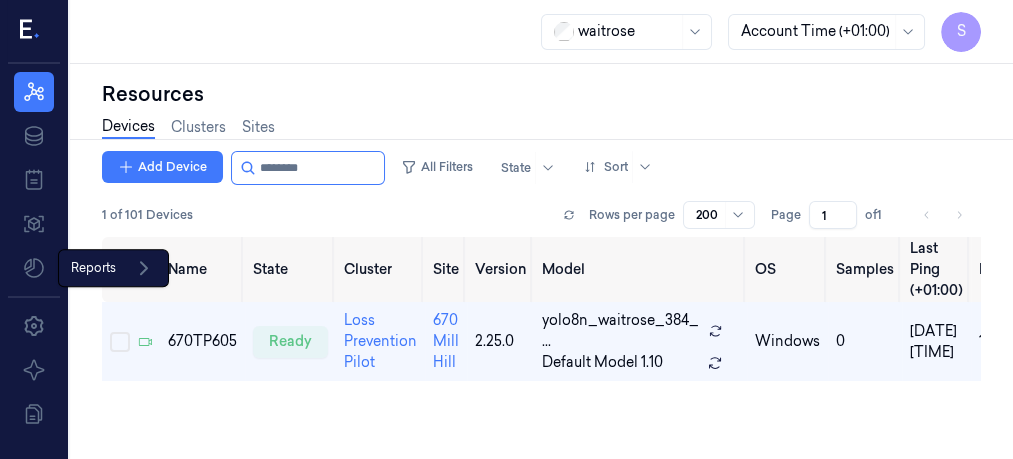 click 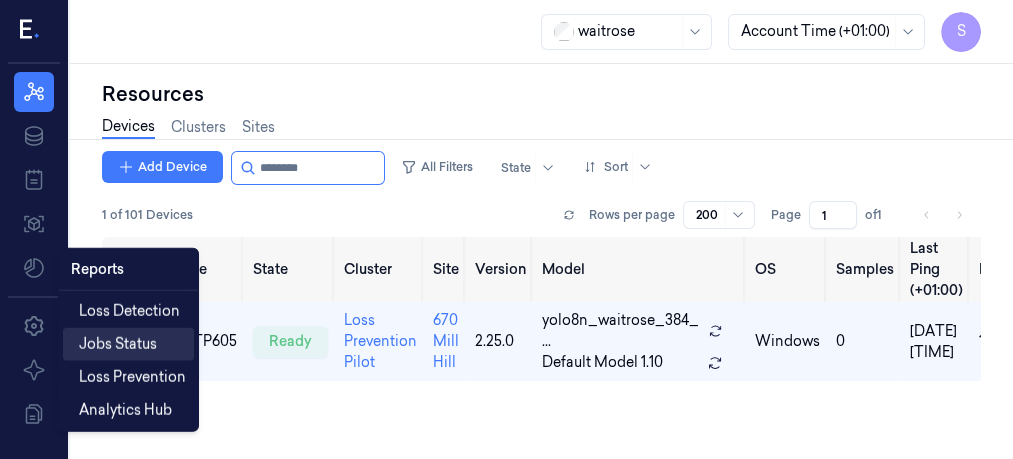 click on "Jobs Status" at bounding box center [118, 344] 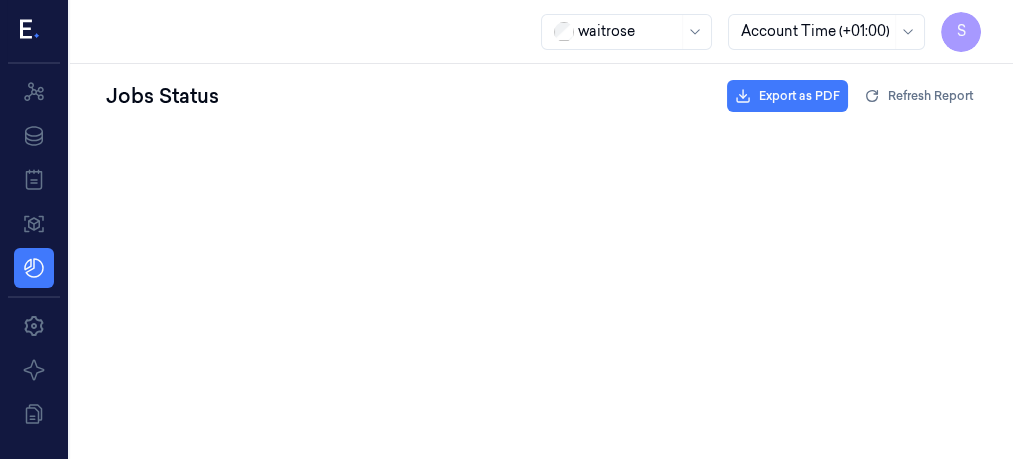 scroll, scrollTop: 0, scrollLeft: 0, axis: both 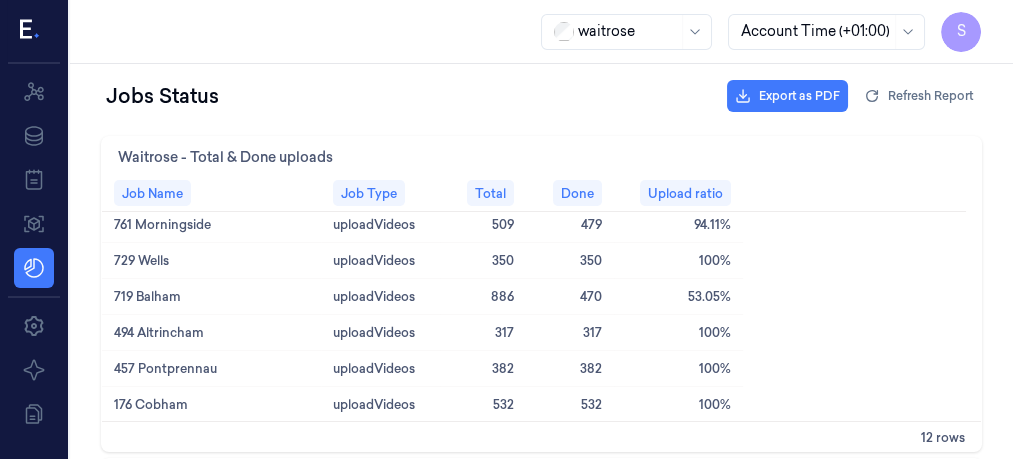 click on "761 [LOCATION] uploadVideos 509 479 94.11%" at bounding box center [534, 225] 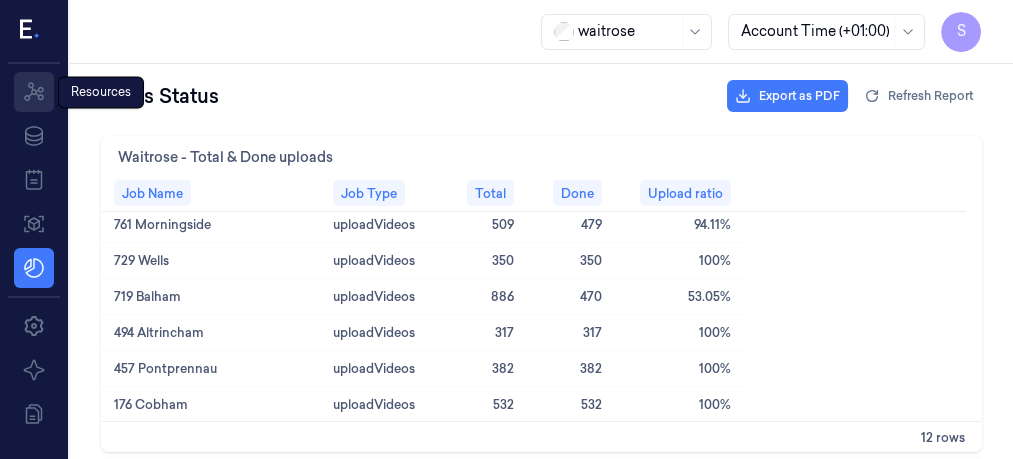 click 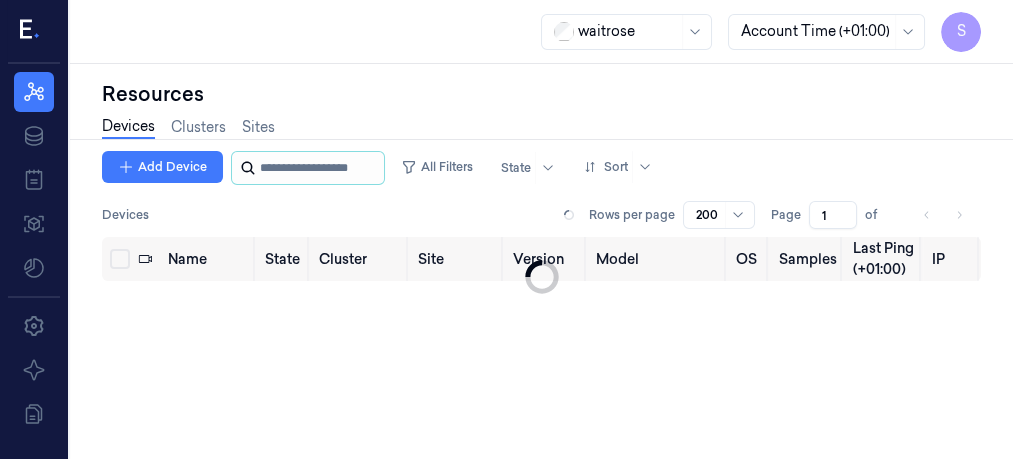 click at bounding box center (320, 168) 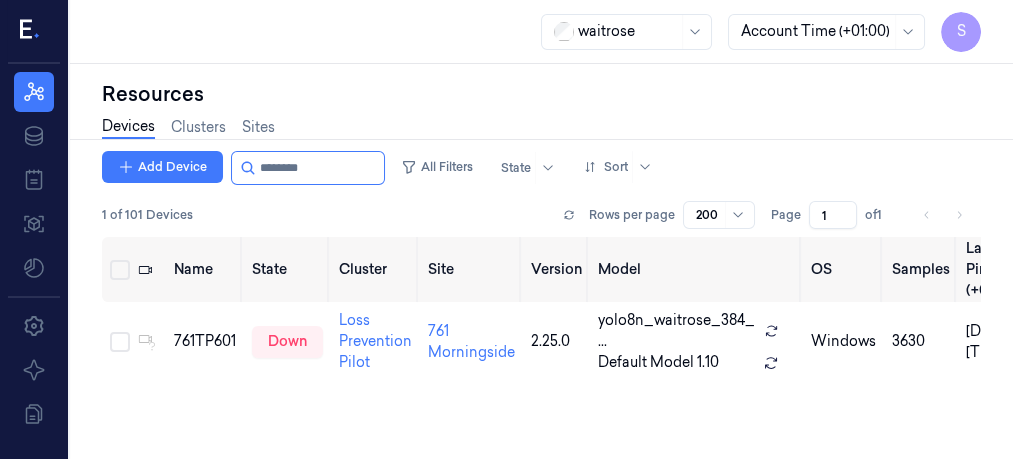 click on "Devices Clusters Sites" at bounding box center (541, 129) 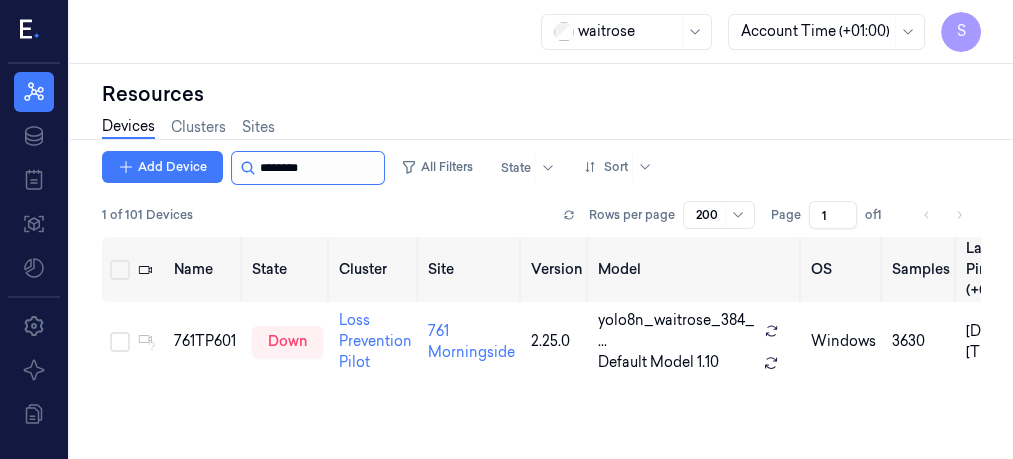 click at bounding box center (320, 168) 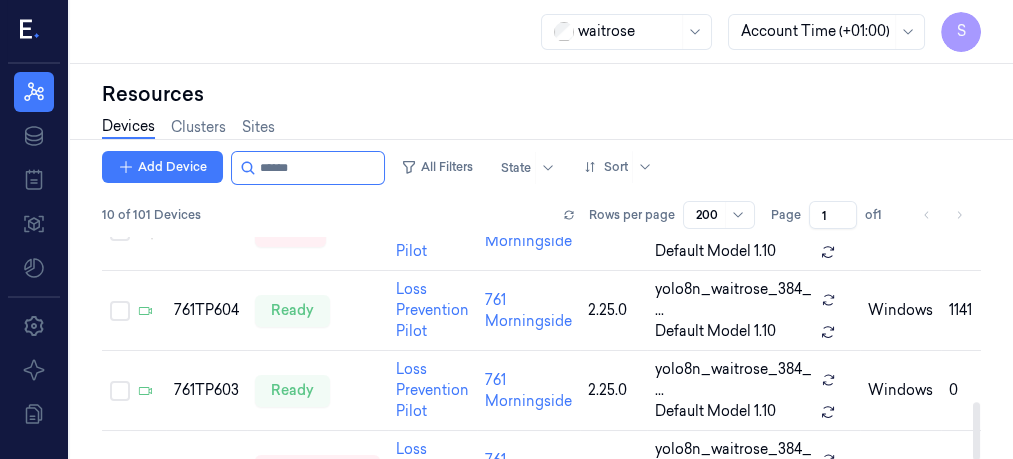 scroll, scrollTop: 0, scrollLeft: 0, axis: both 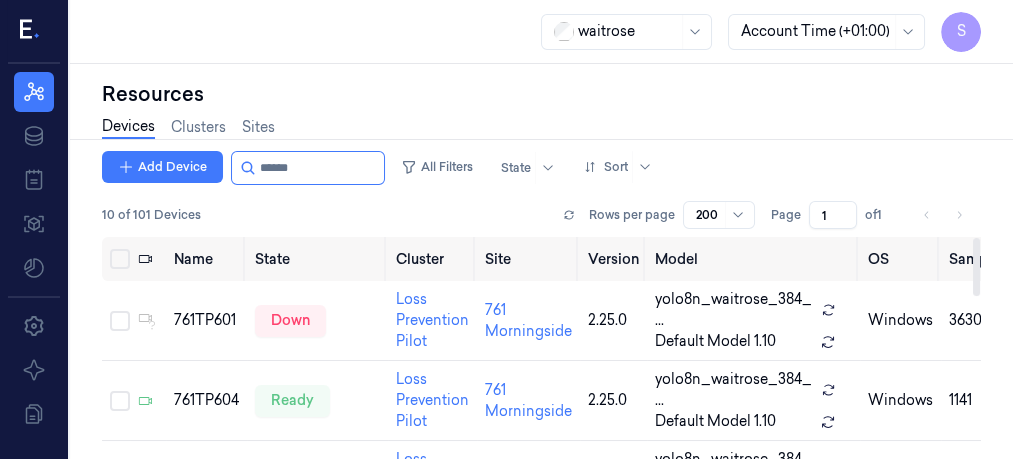 drag, startPoint x: 975, startPoint y: 276, endPoint x: 970, endPoint y: 198, distance: 78.160095 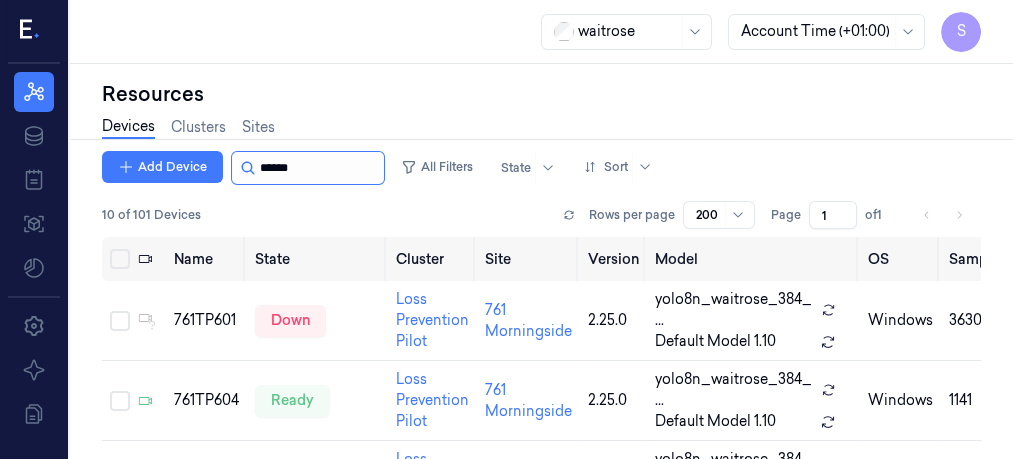 click at bounding box center (320, 168) 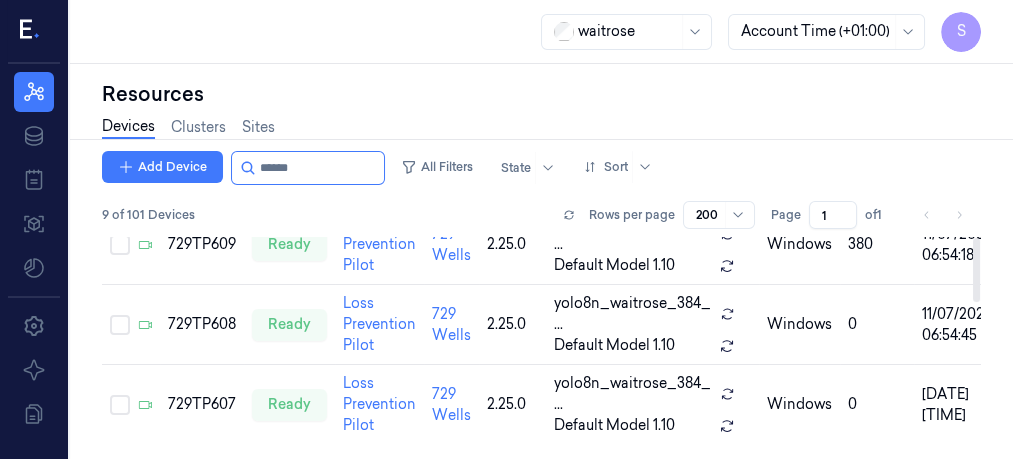 scroll, scrollTop: 0, scrollLeft: 0, axis: both 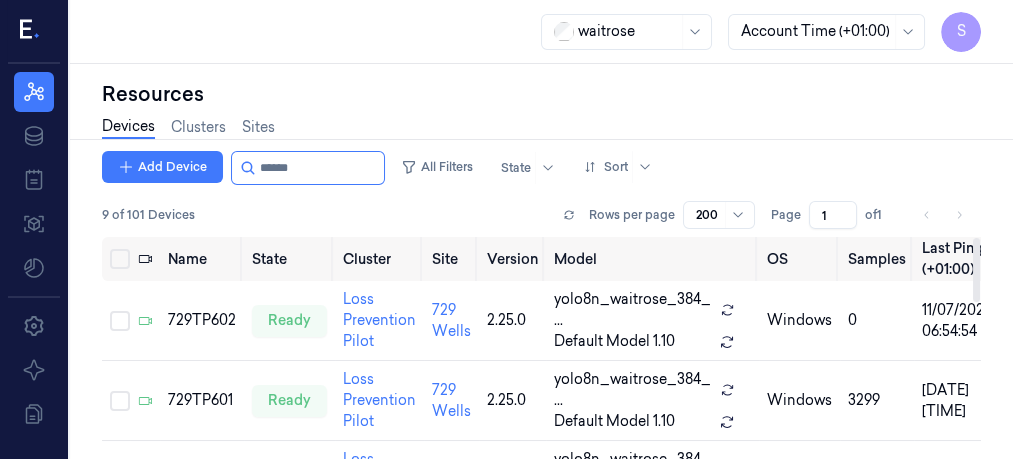 drag, startPoint x: 977, startPoint y: 271, endPoint x: 992, endPoint y: 141, distance: 130.86252 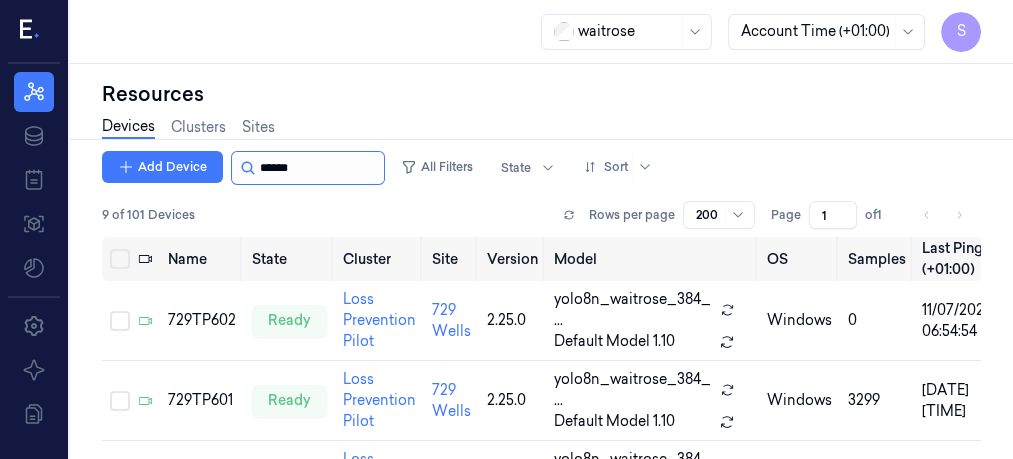 click at bounding box center (320, 168) 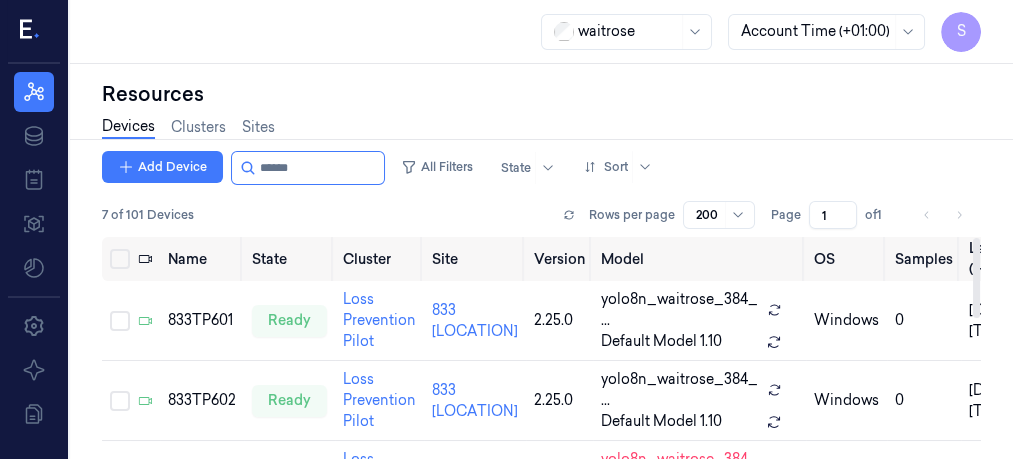 type on "******" 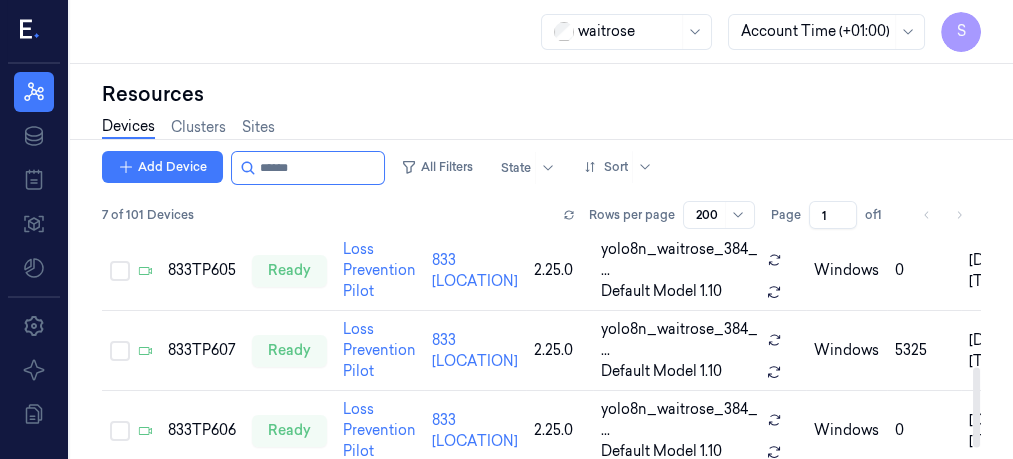 scroll, scrollTop: 359, scrollLeft: 0, axis: vertical 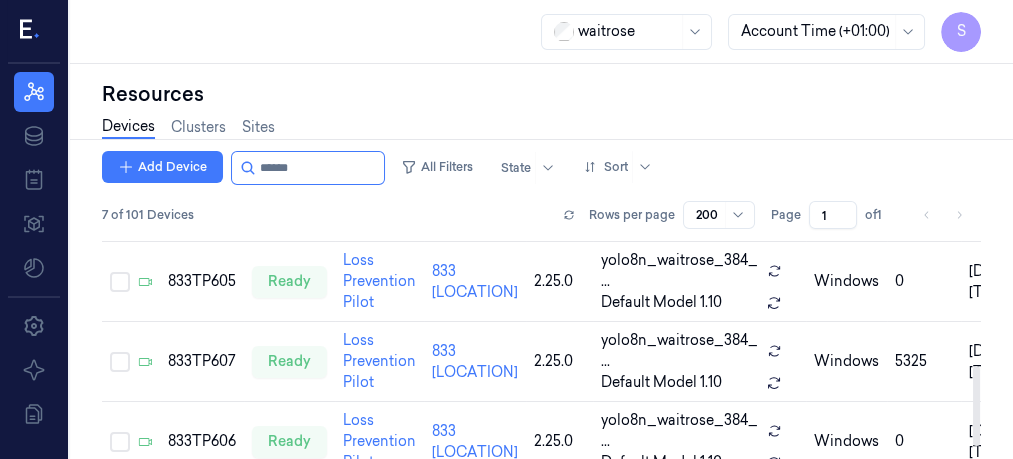 drag, startPoint x: 976, startPoint y: 282, endPoint x: 976, endPoint y: 409, distance: 127 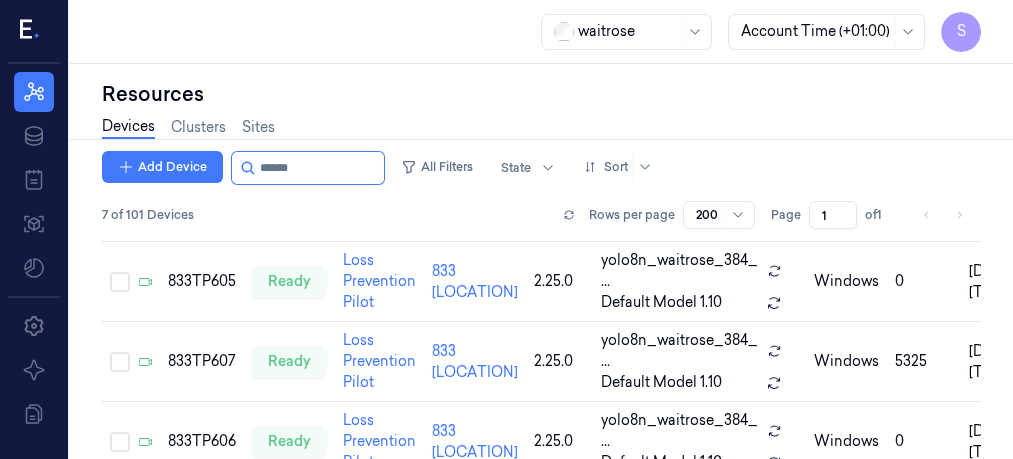 click on "Resources Devices Clusters Sites Add Device All Filters State Sort 7 of 101 Devices Rows per page 200 Page 1 of  1 Name State Cluster Site Version Model OS Samples Last Ping (+01:00) IP 833TP601 ready Loss Prevention Pilot 833 Trinity Square 2.25.0 yolo8n_waitrose_384_ ... Default Model 1.10 windows 0 [DATE] [TIME] [IP ADDRESS] 833TP602 ready Loss Prevention Pilot 833 Trinity Square 2.25.0 yolo8n_waitrose_384_ ... Default Model 1.10 windows 0 [DATE] [TIME] [IP ADDRESS] 833TP603 ready Loss Prevention Pilot 833 Trinity Square 2.25.0 yolo8n_waitrose_384_ ... Default Model 1.10 windows 0 [DATE] [TIME] [IP ADDRESS] 833TP604 ready Loss Prevention Pilot 833 Trinity Square 2.25.0 yolo8n_waitrose_384_ ... Default Model 1.10 windows 0 [DATE] [TIME] [IP ADDRESS] 833TP605 ready Loss Prevention Pilot 833 Trinity Square 2.25.0 yolo8n_waitrose_384_ ... Default Model 1.10 windows 0 [DATE] [TIME] [IP ADDRESS] 833TP607 ready Loss Prevention Pilot 833 Trinity Square 2.25.0 yolo8n_waitrose_384_ ... 0" at bounding box center [541, 261] 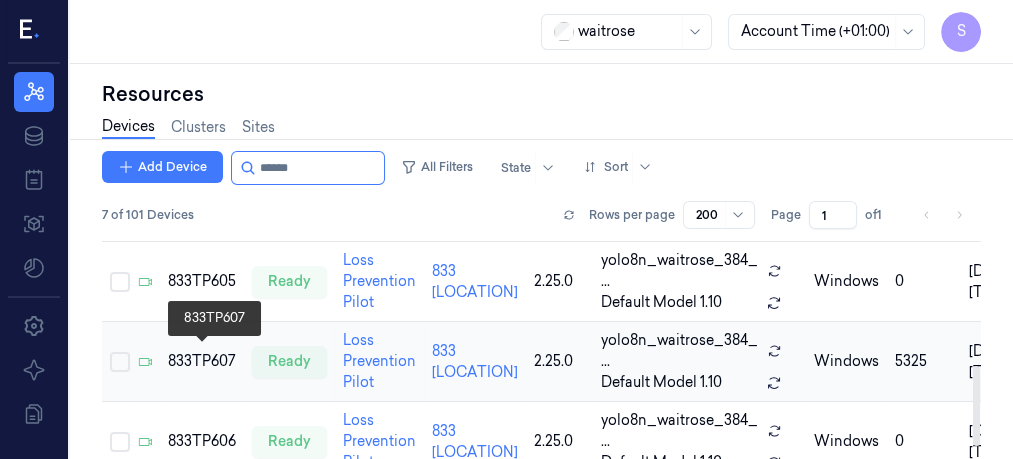 click on "833TP607" at bounding box center (202, 361) 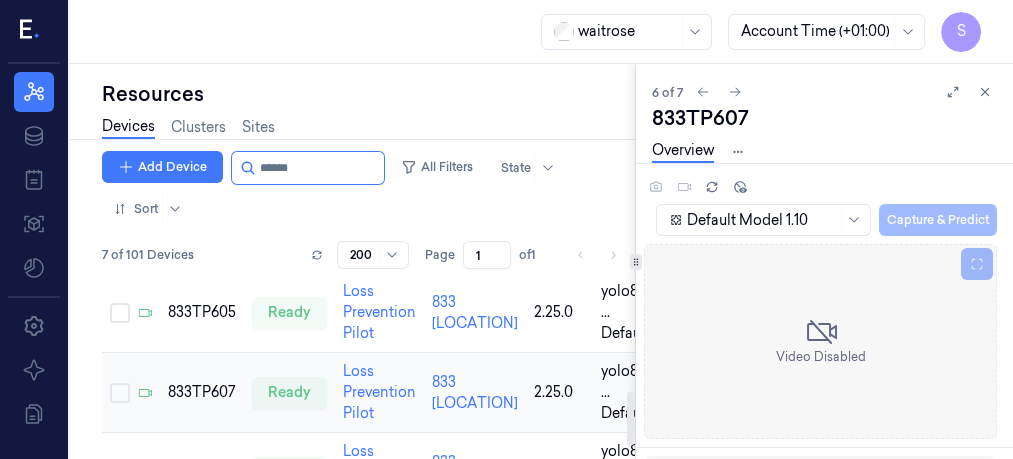 scroll, scrollTop: 388, scrollLeft: 0, axis: vertical 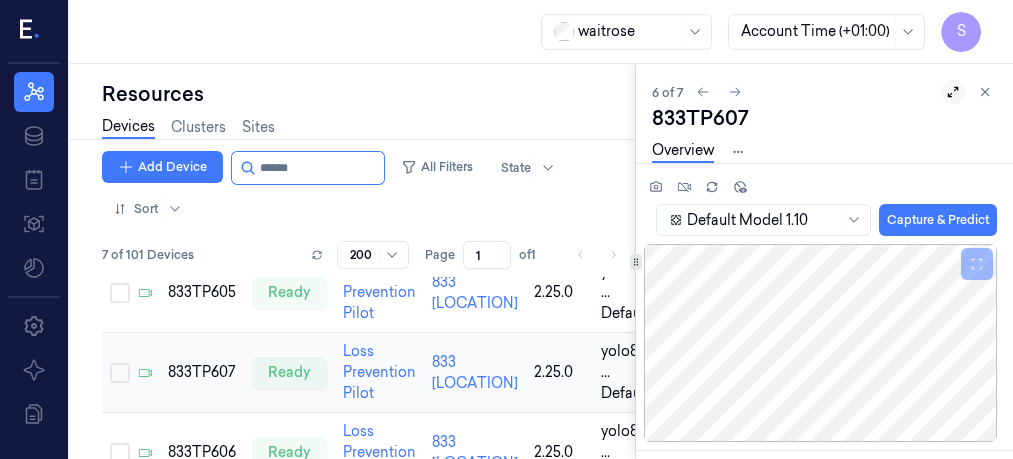 click 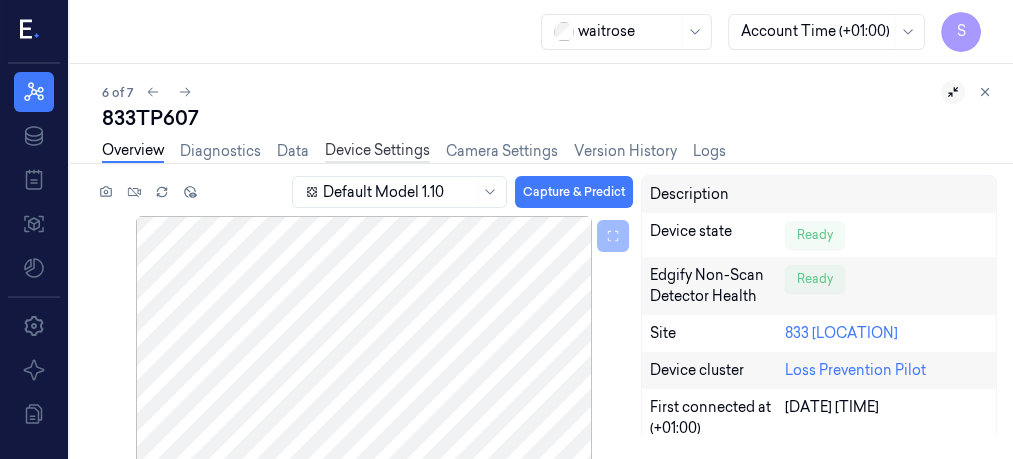 click on "Device Settings" at bounding box center (377, 151) 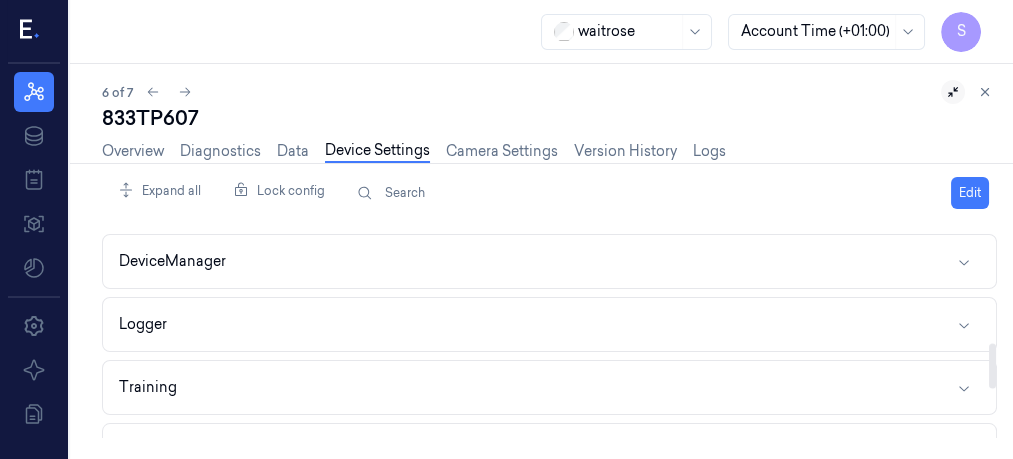 scroll, scrollTop: 588, scrollLeft: 0, axis: vertical 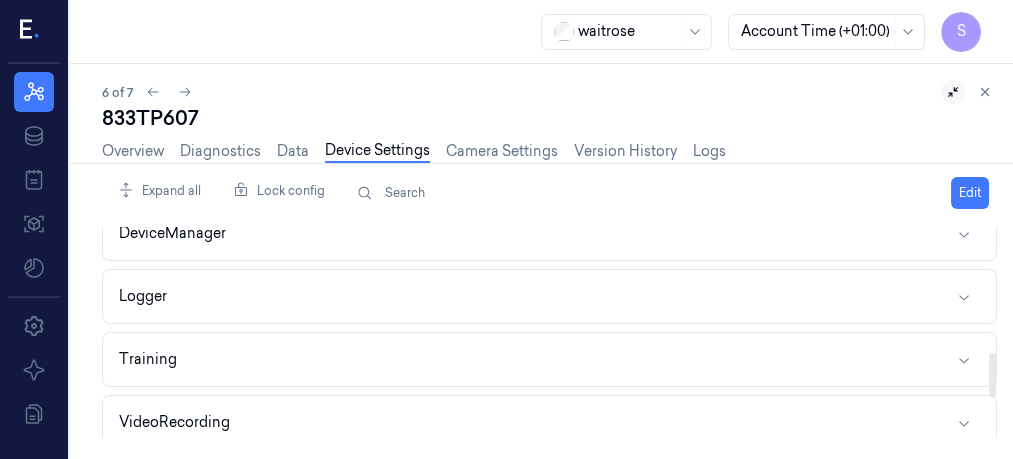 drag, startPoint x: 995, startPoint y: 237, endPoint x: 997, endPoint y: 366, distance: 129.0155 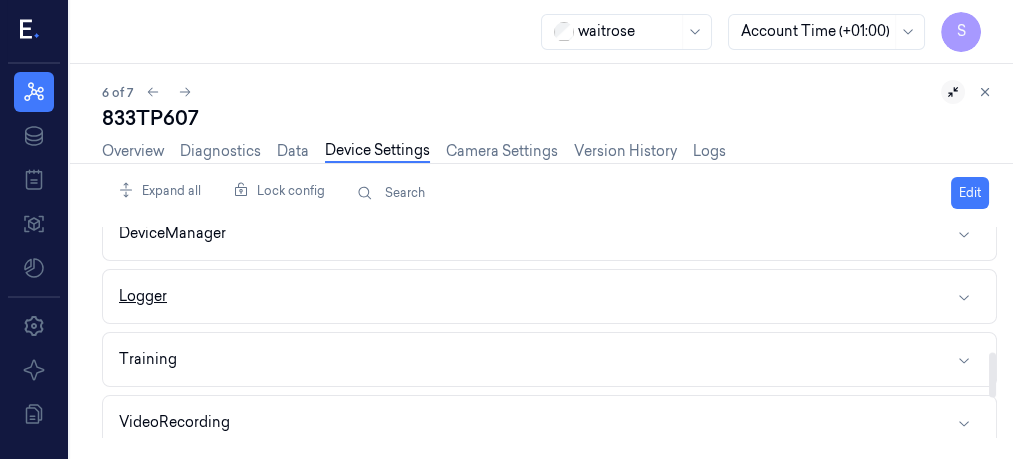 click 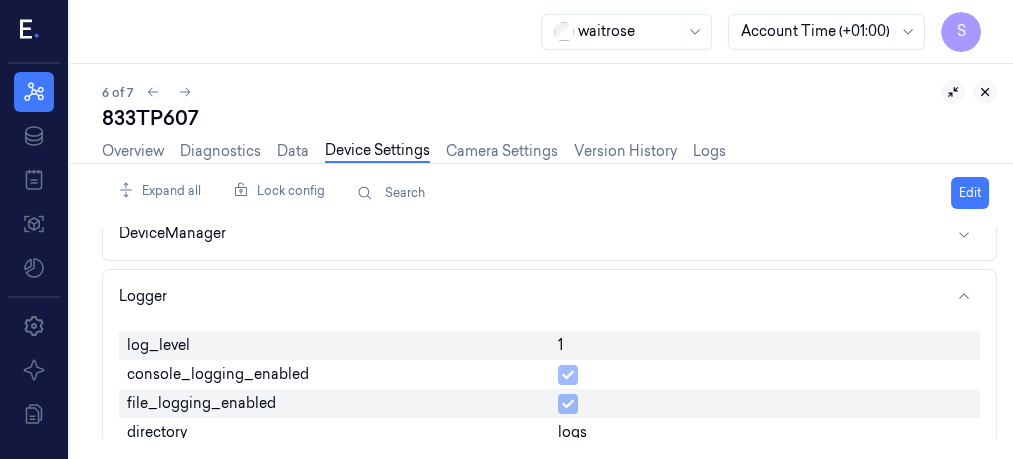 click 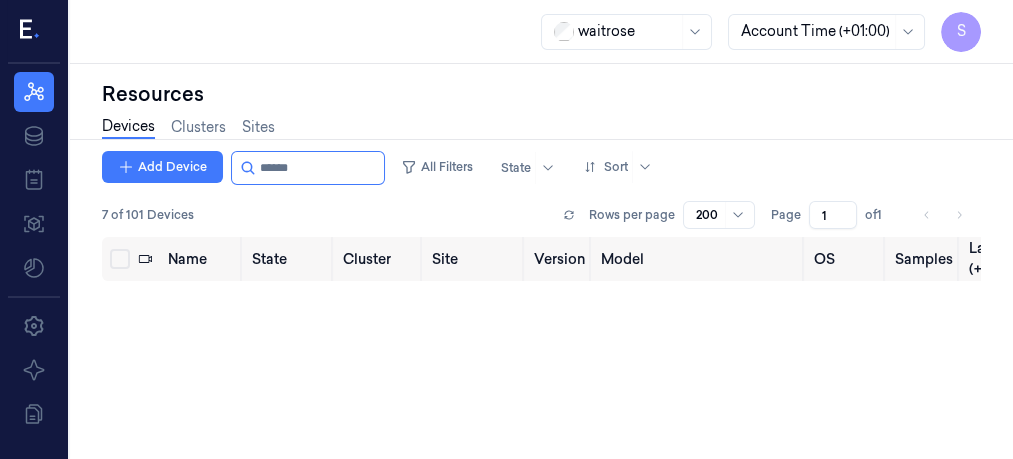 scroll, scrollTop: 0, scrollLeft: 0, axis: both 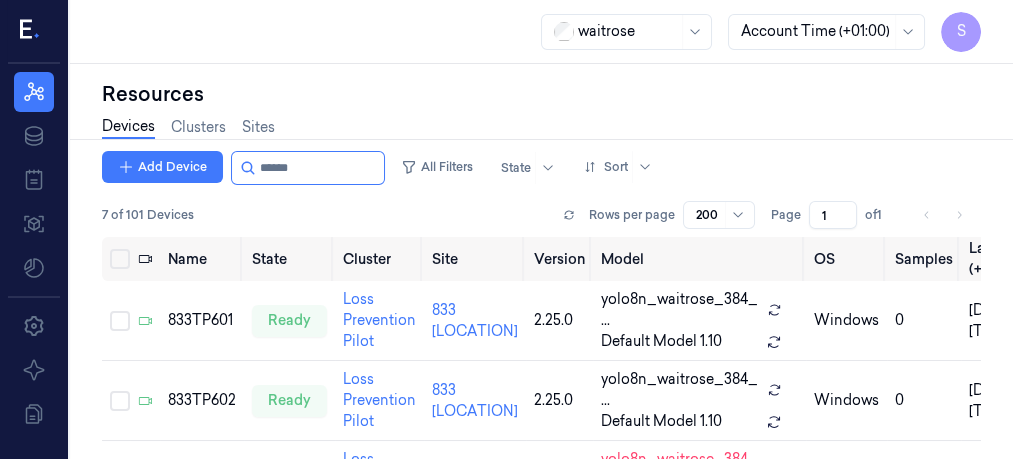 click on "Resources" at bounding box center [541, 94] 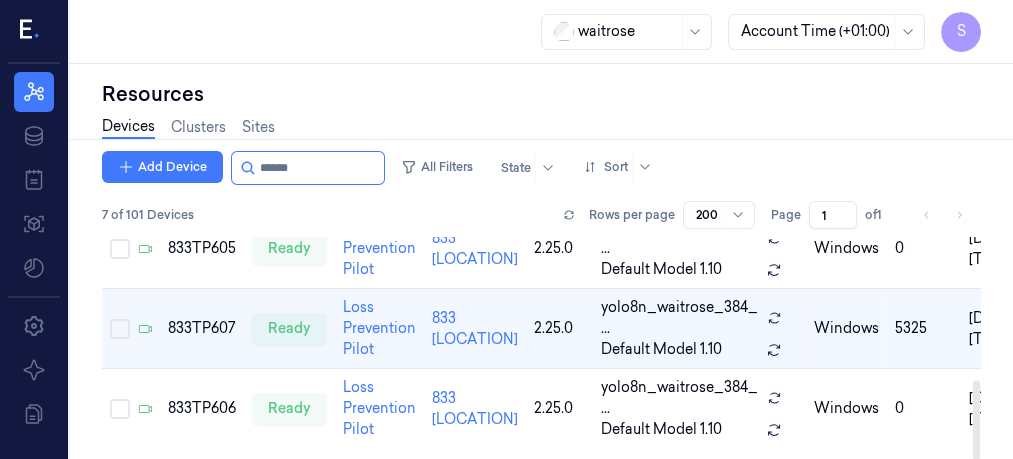 scroll, scrollTop: 400, scrollLeft: 0, axis: vertical 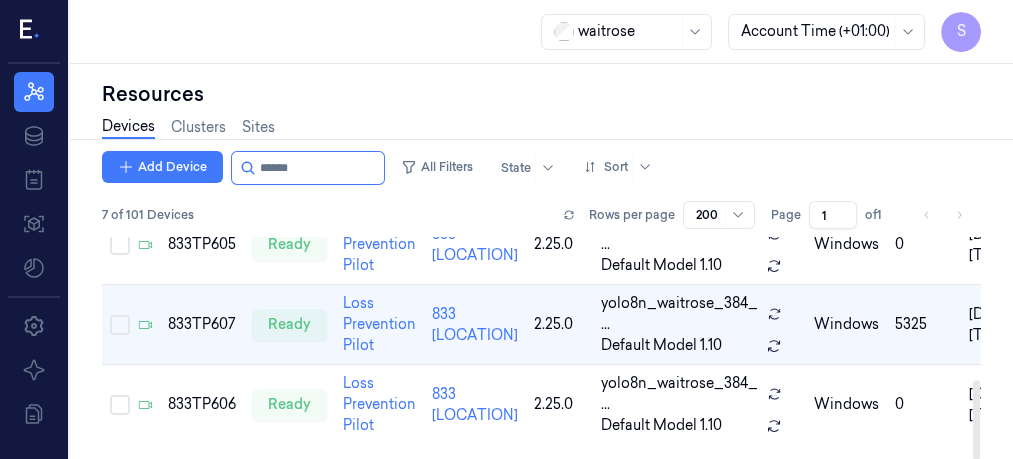 drag, startPoint x: 975, startPoint y: 263, endPoint x: 971, endPoint y: 443, distance: 180.04443 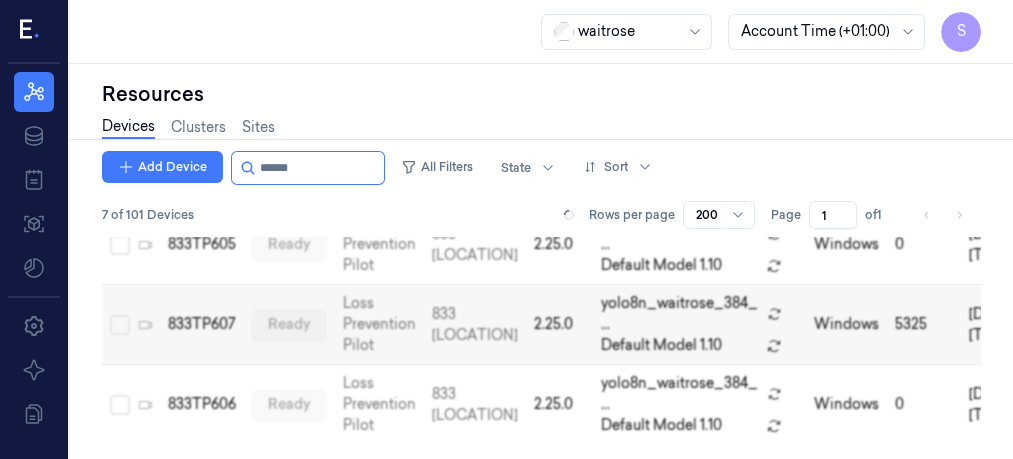 scroll, scrollTop: 368, scrollLeft: 0, axis: vertical 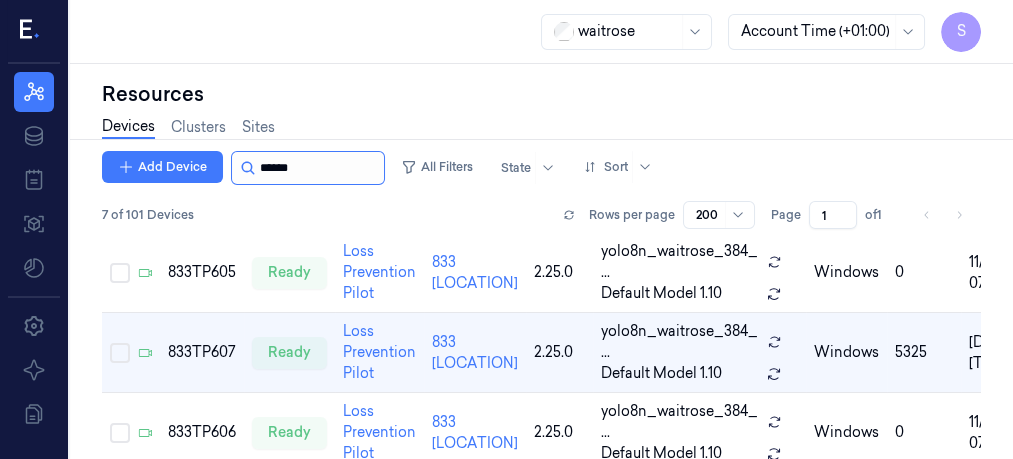click at bounding box center [320, 168] 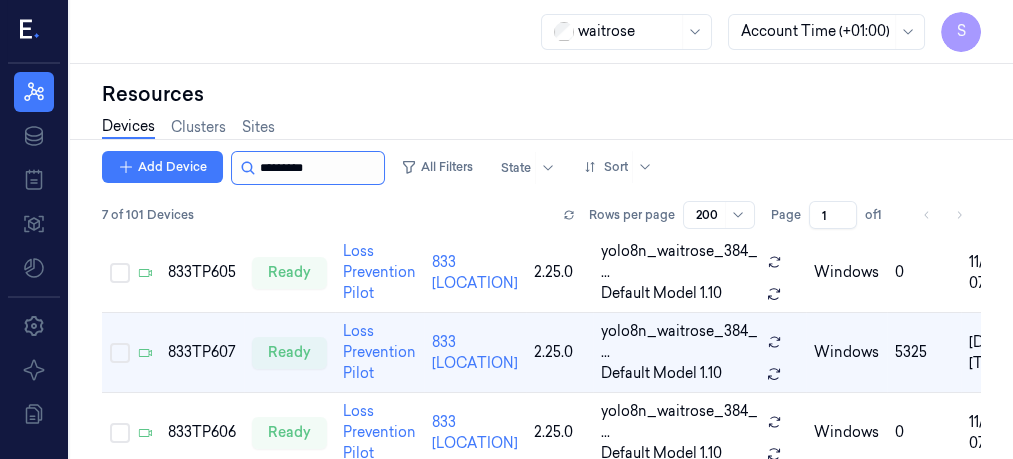 scroll, scrollTop: 0, scrollLeft: 0, axis: both 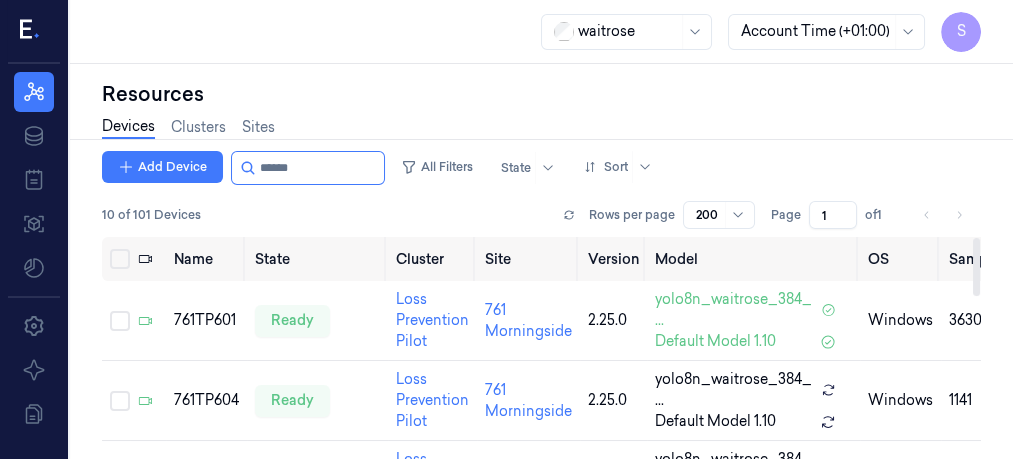 drag, startPoint x: 974, startPoint y: 346, endPoint x: 1011, endPoint y: 207, distance: 143.8402 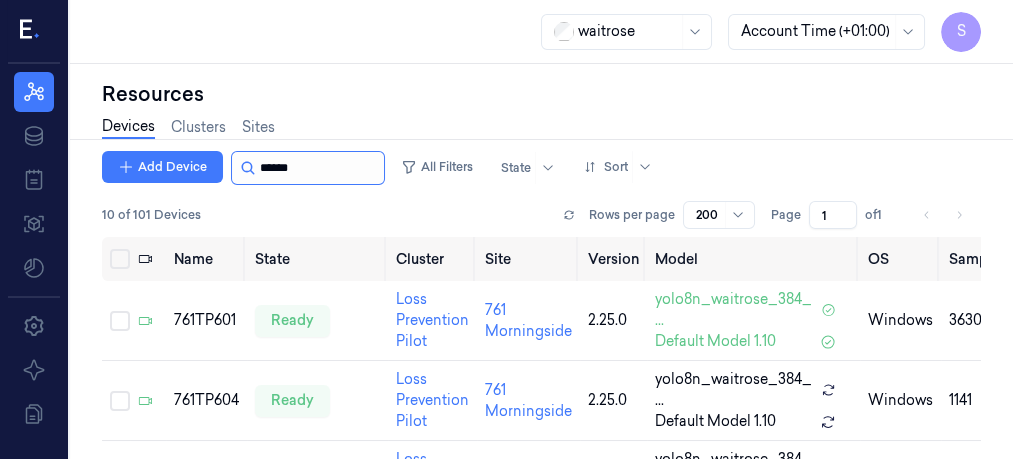 drag, startPoint x: 322, startPoint y: 167, endPoint x: 307, endPoint y: 167, distance: 15 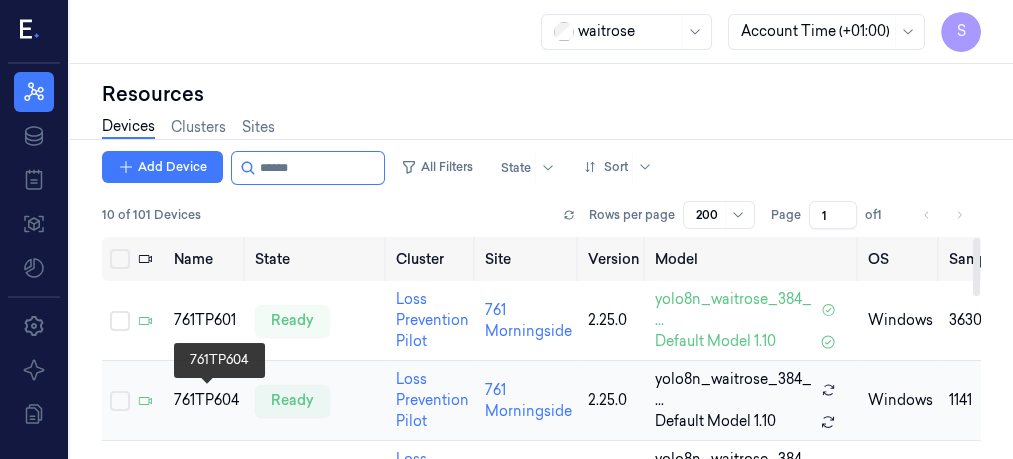 click on "761TP604" at bounding box center (206, 400) 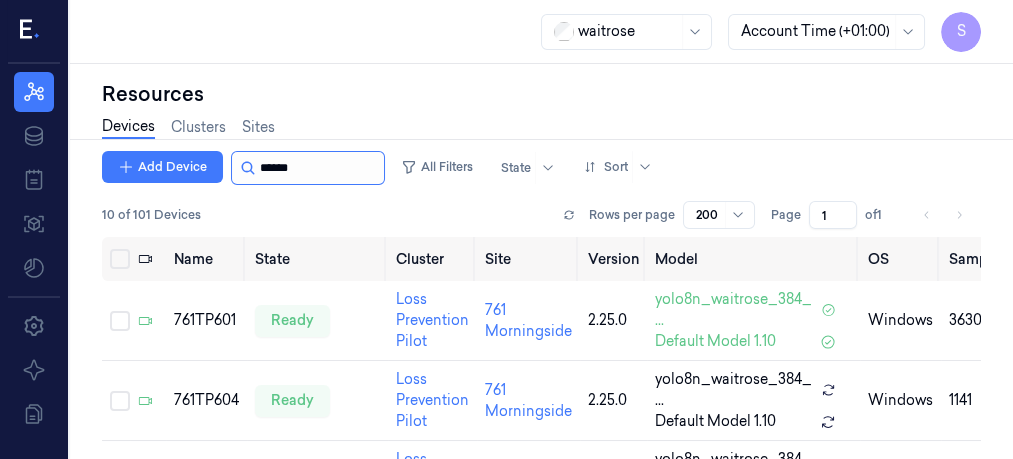 click at bounding box center (320, 168) 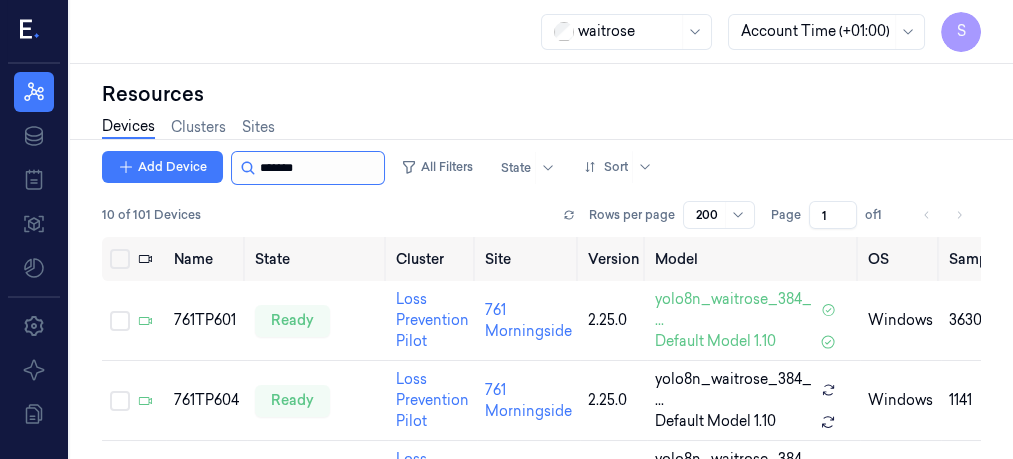 type on "******" 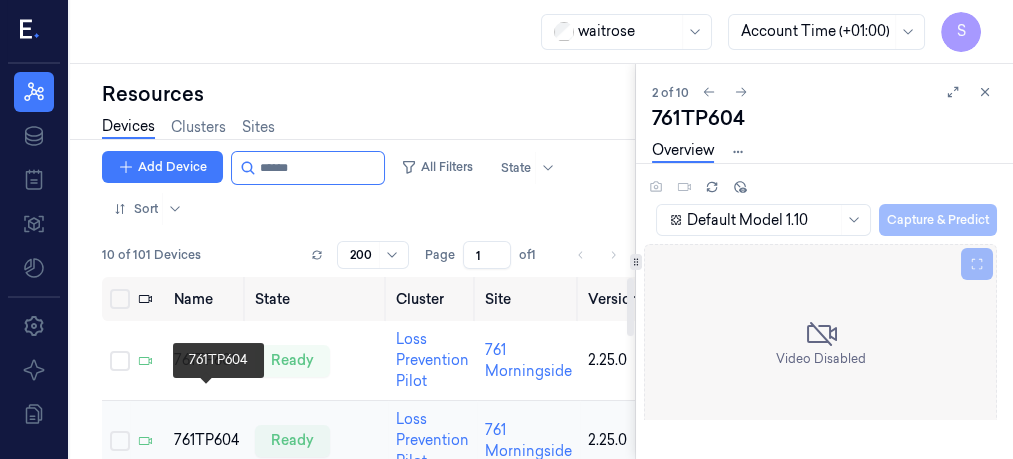 click on "761TP604" at bounding box center (206, 440) 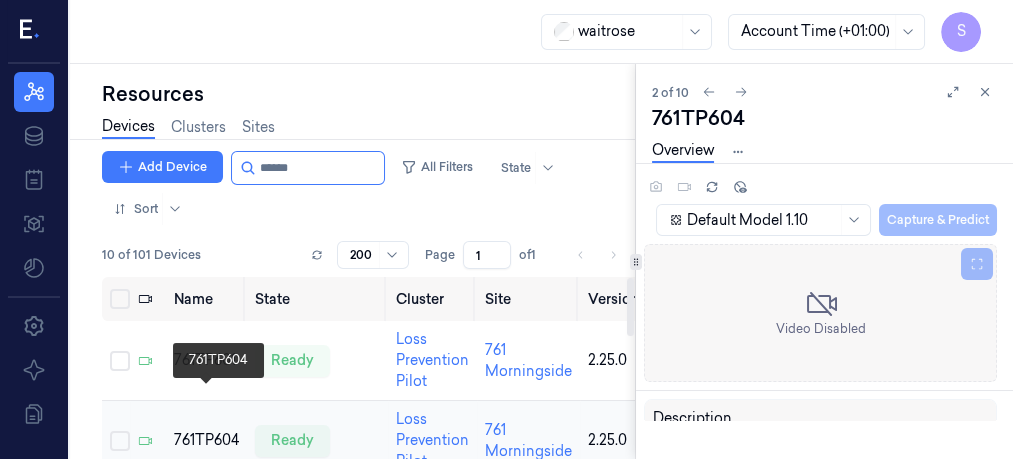 scroll, scrollTop: 0, scrollLeft: 0, axis: both 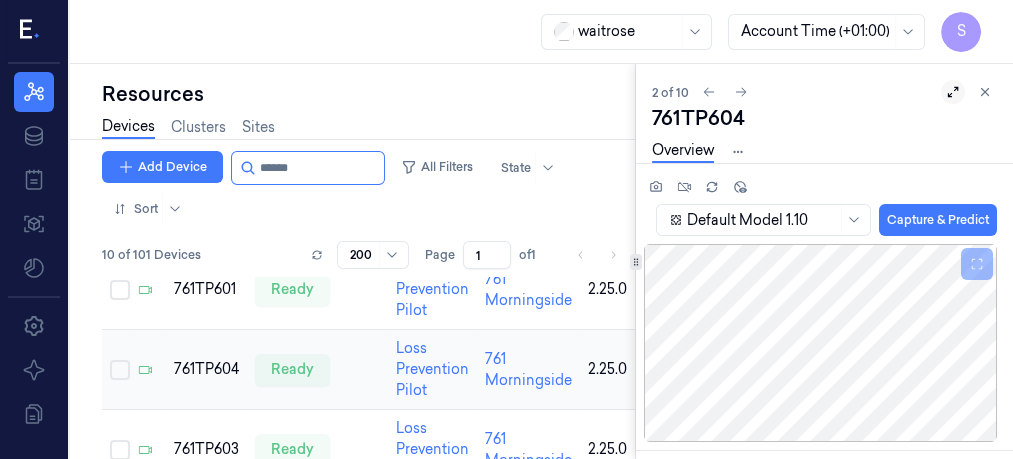 click 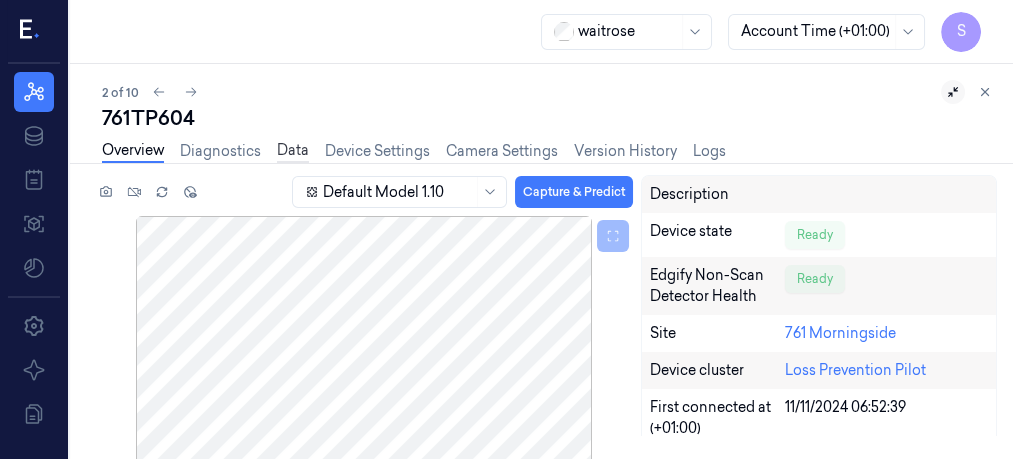 click on "Data" at bounding box center (293, 151) 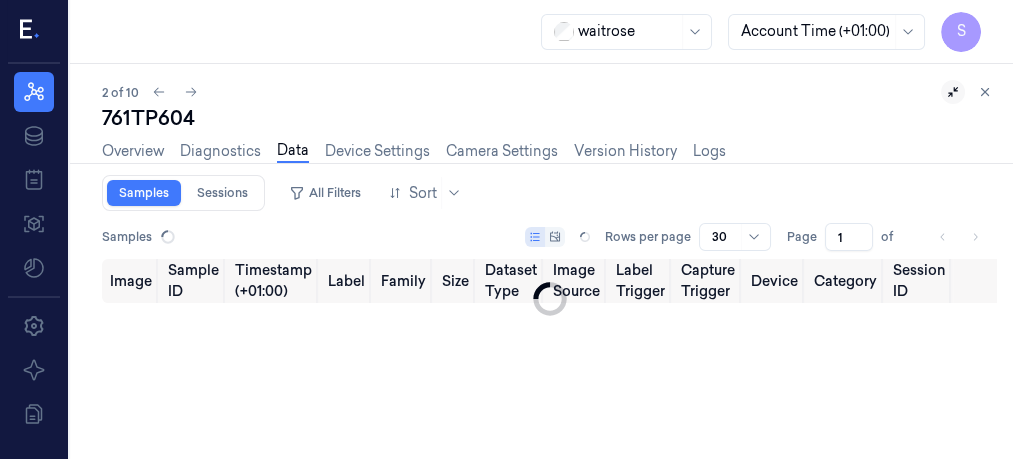 type on "0" 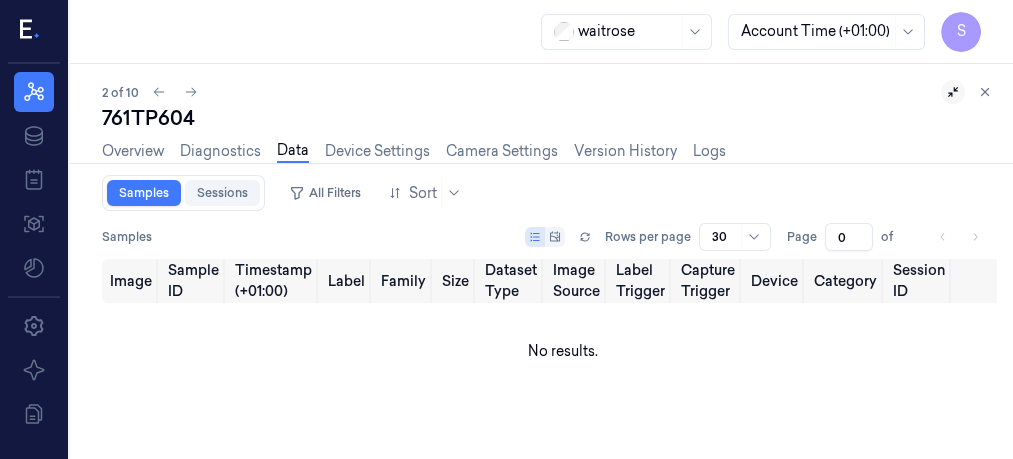 click on "Sessions" at bounding box center [222, 193] 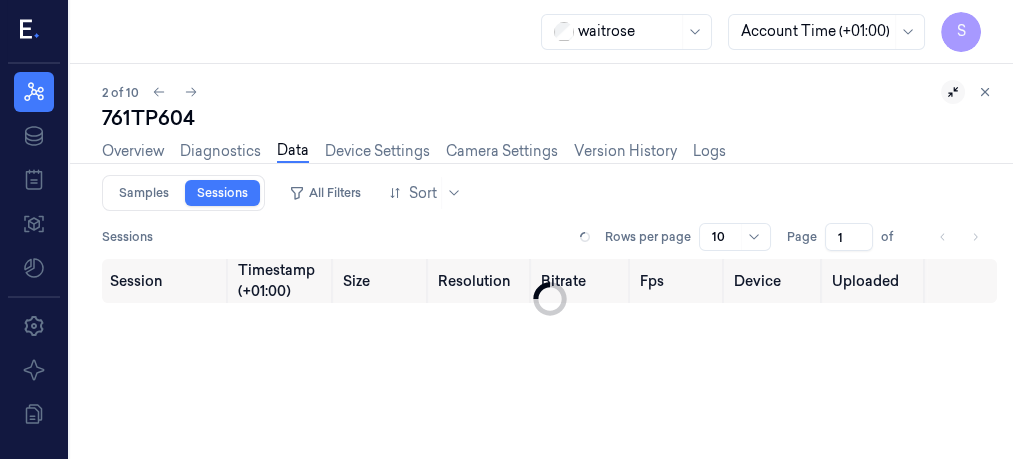 type on "0" 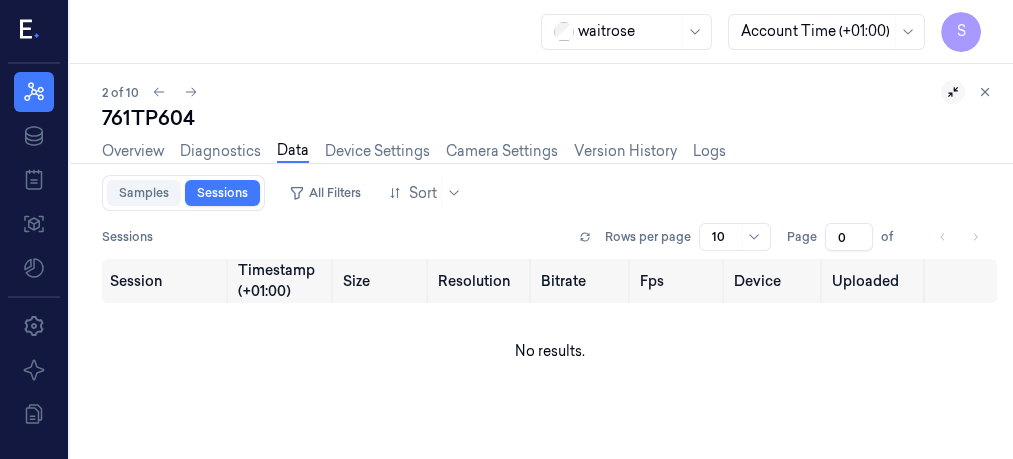 click on "Samples" at bounding box center (144, 193) 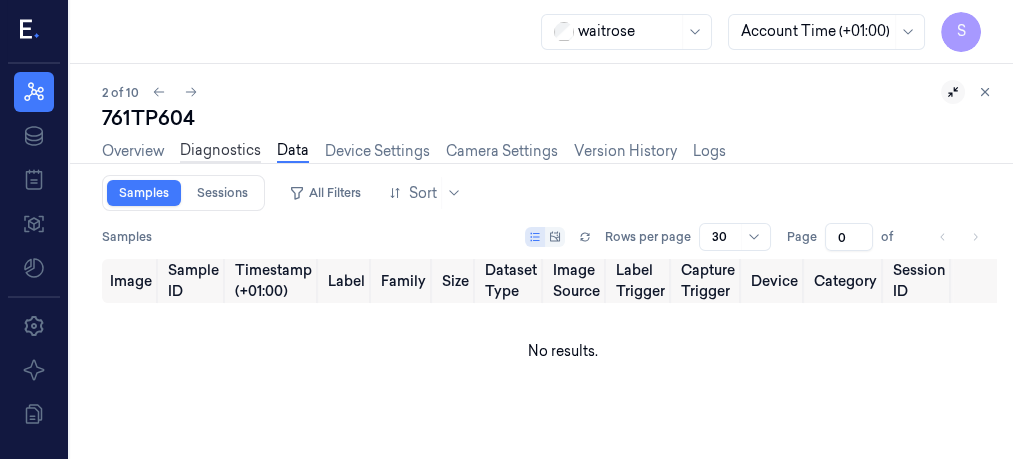 click on "Diagnostics" at bounding box center (220, 151) 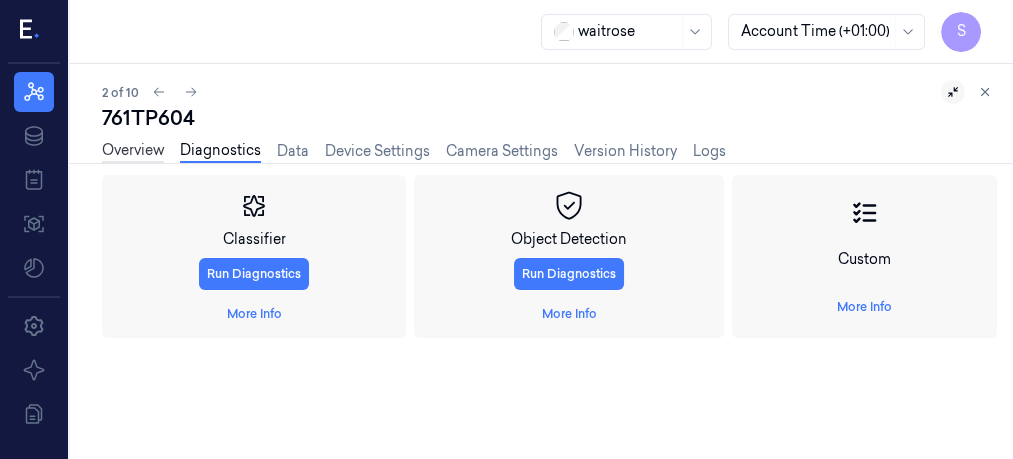click on "Overview" at bounding box center (133, 151) 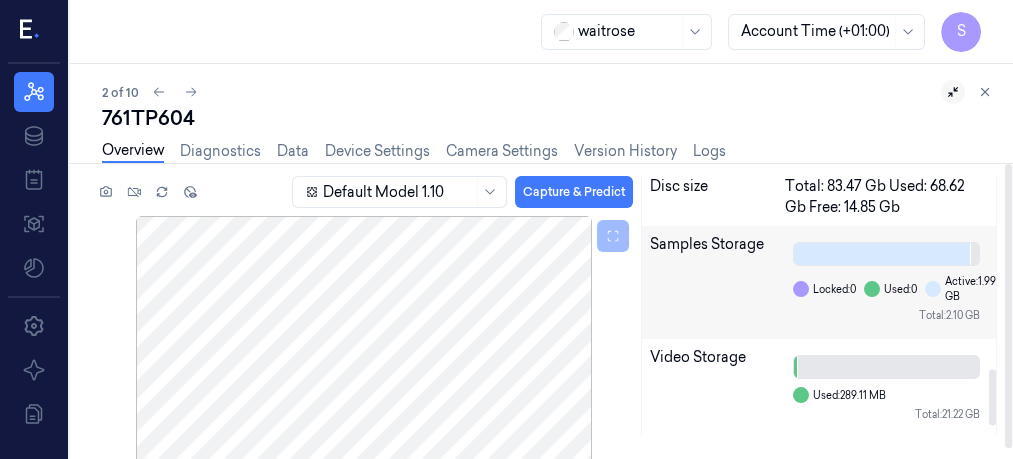 scroll, scrollTop: 913, scrollLeft: 0, axis: vertical 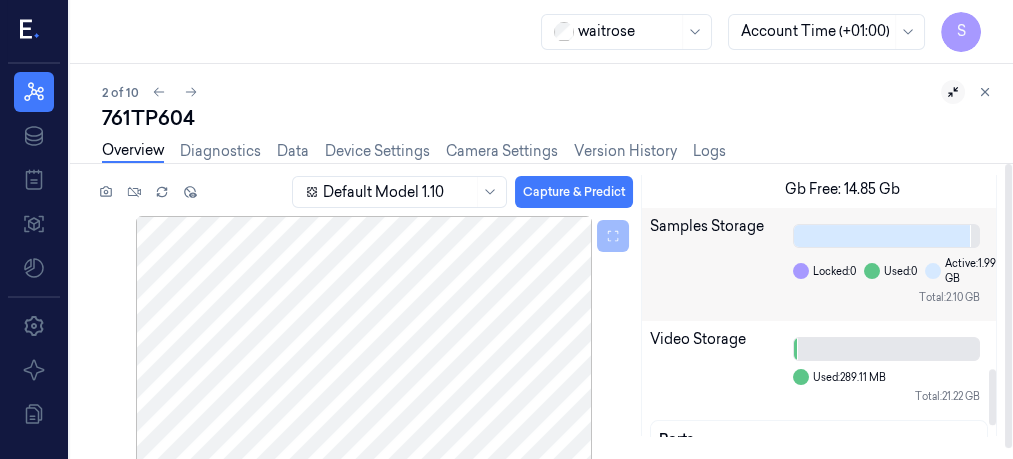 drag, startPoint x: 991, startPoint y: 210, endPoint x: 999, endPoint y: 406, distance: 196.1632 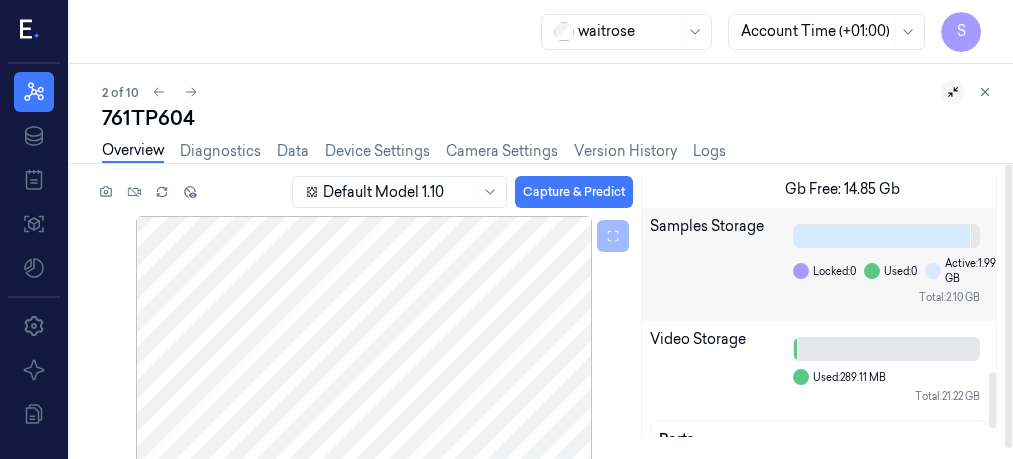 click on "Default Model 1.10 Capture & Predict Description Device state Ready Edgify Non-Scan Detector Health Ready Site 761	[CITY] Device cluster Loss Prevention Pilot First connected at (+01:00) 11/11/2024 06:52:39 Activation time (+01:00) Pick a date Tags Last Keep Alive (+01:00) 11/07/2025 07:13:06 Connected since (+01:00) 10/07/2025 17:22:51 Agent Version 2.25.0 Edgify Non-Scan Detector Version 0.2.0 Model version yolo8n_waitrose_384_ov_0_2_0 Model deployed on (+01:00) 28/05/2025 07:20:53 IP 10.222.19.66 OS windows Processor Intel(R) Core(TM) i5-6500TE CPU @ 2.30GHz RAM 7.79 Gb GPU Intel(R) HD Graphics 530 Disc size Total: 83.47 Gb   Used: 68.62 Gb   Free: 14.85 Gb Samples Storage Locked:  0 Used:  0 Active:  1.99 GB Total:  2.10 GB Video Storage Used:  289.11 MB Total:  21.22 GB Ports" at bounding box center (537, 323) 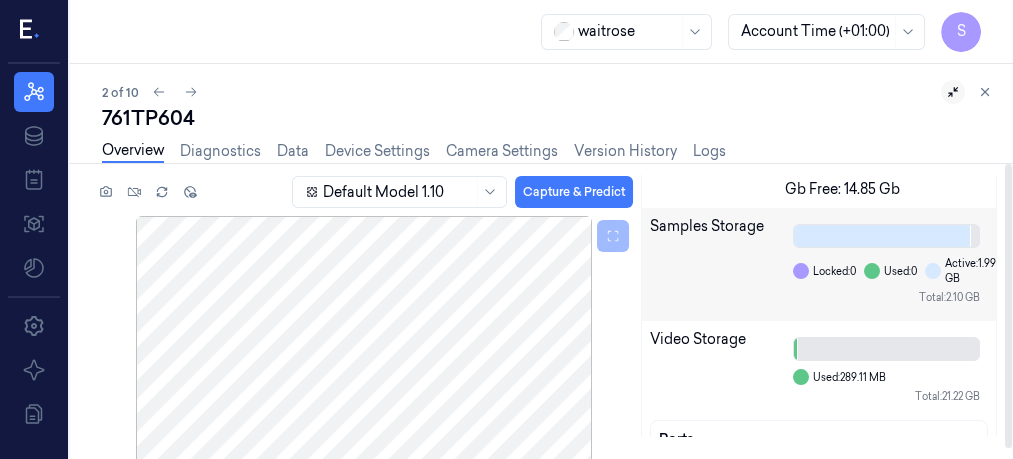 scroll, scrollTop: 12, scrollLeft: 0, axis: vertical 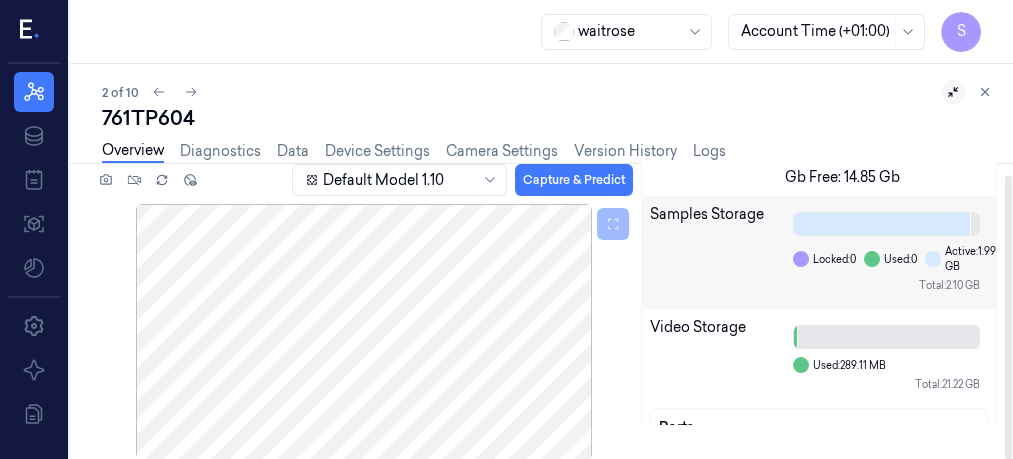 drag, startPoint x: 1007, startPoint y: 372, endPoint x: 1008, endPoint y: 408, distance: 36.013885 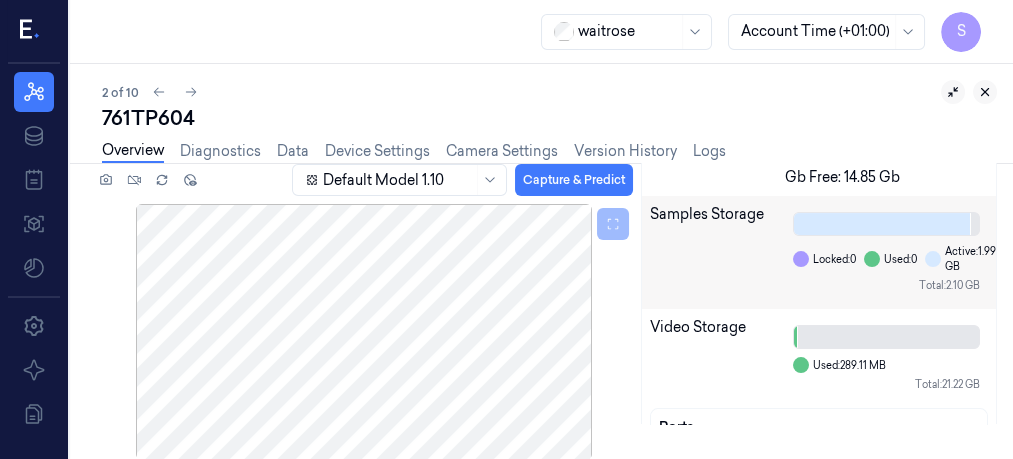 click 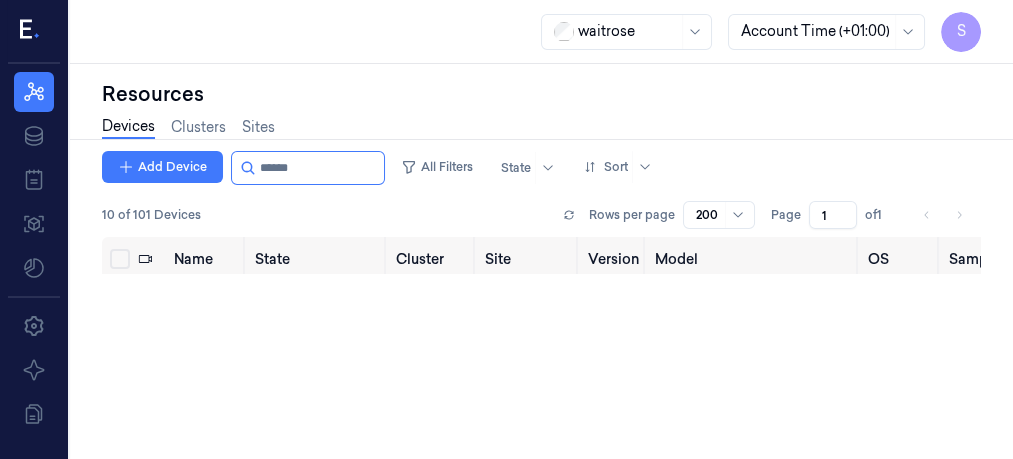 scroll, scrollTop: 0, scrollLeft: 0, axis: both 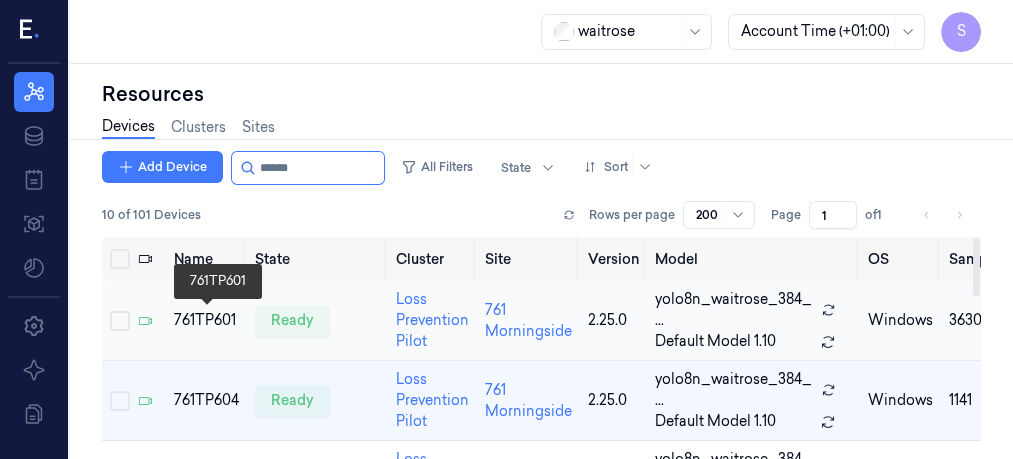 click on "761TP601" at bounding box center [206, 320] 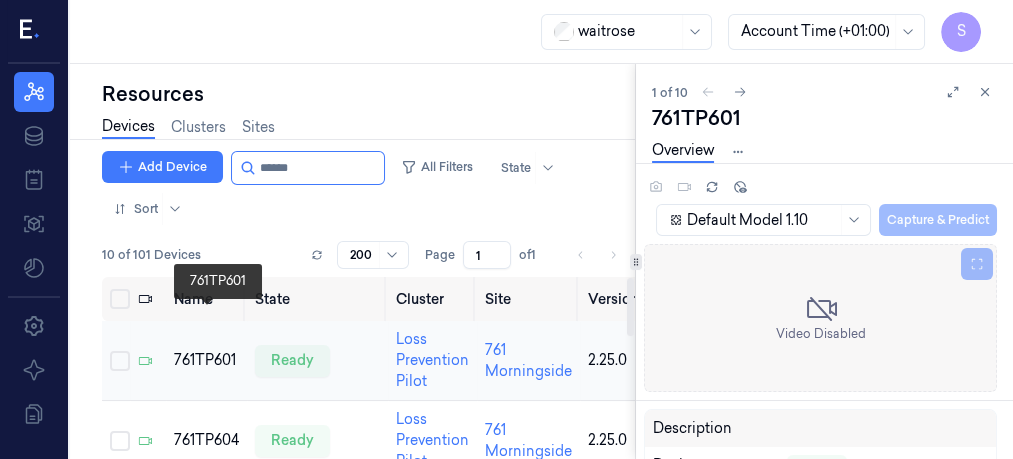 scroll, scrollTop: 0, scrollLeft: 0, axis: both 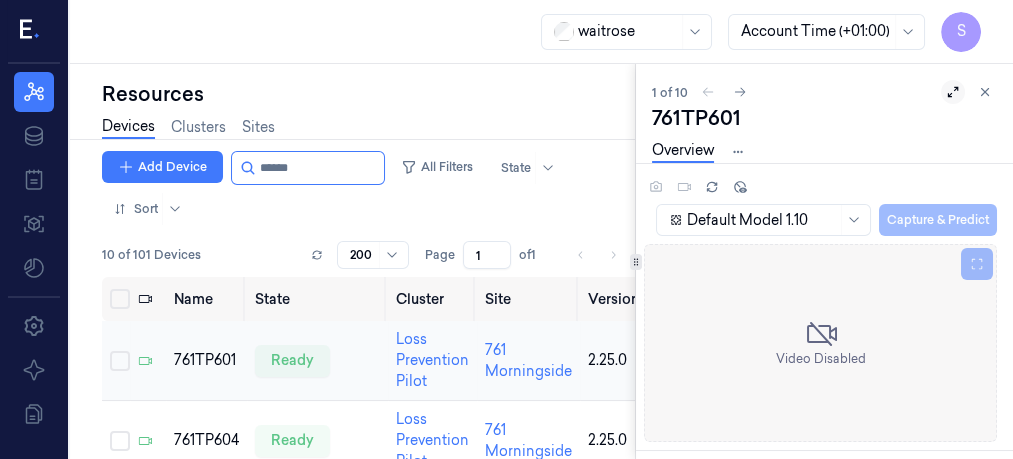 click 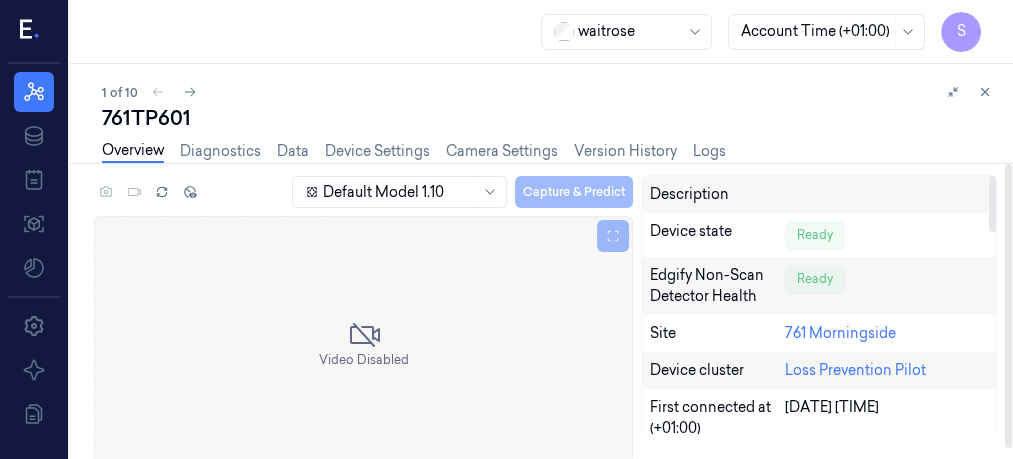 drag, startPoint x: 951, startPoint y: 93, endPoint x: 993, endPoint y: 190, distance: 105.702415 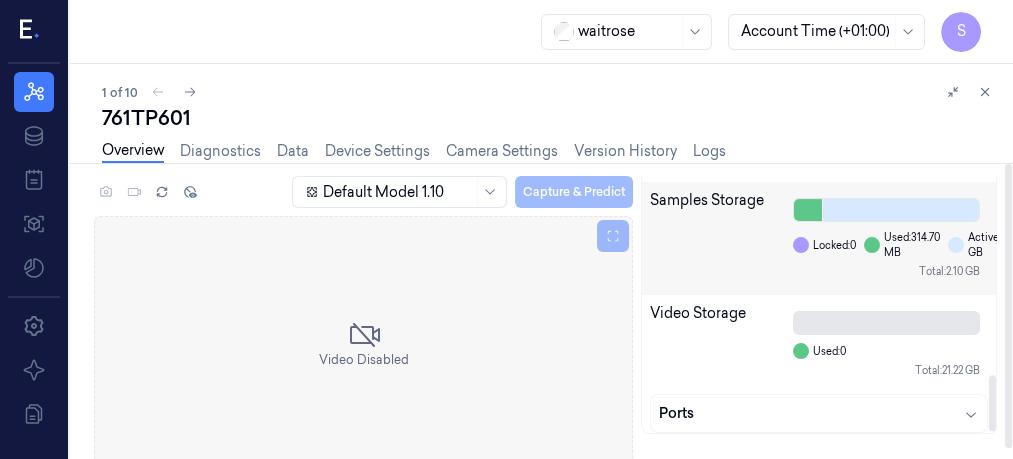 scroll, scrollTop: 941, scrollLeft: 0, axis: vertical 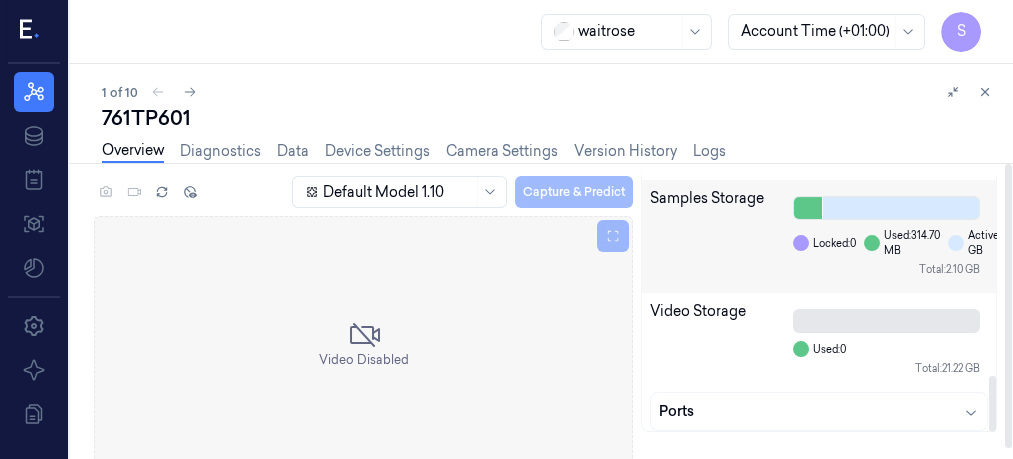drag, startPoint x: 993, startPoint y: 190, endPoint x: 972, endPoint y: 390, distance: 201.09947 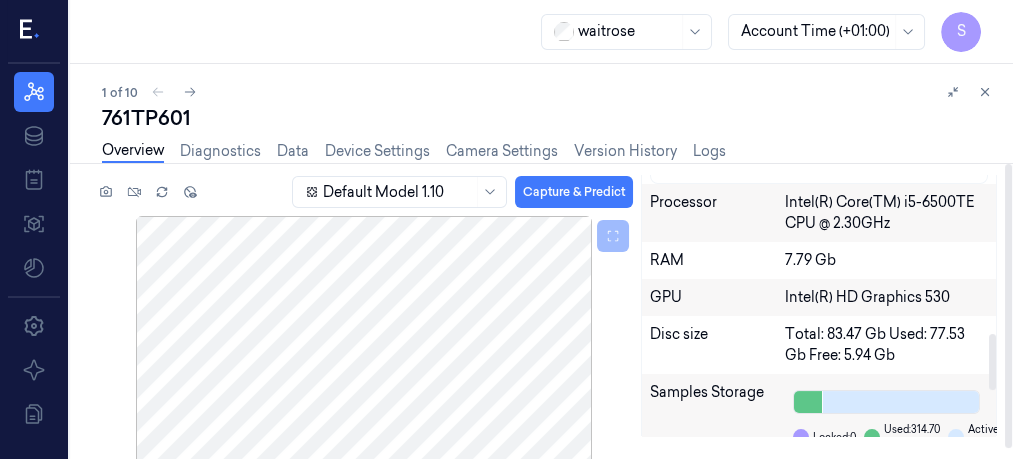 scroll, scrollTop: 760, scrollLeft: 0, axis: vertical 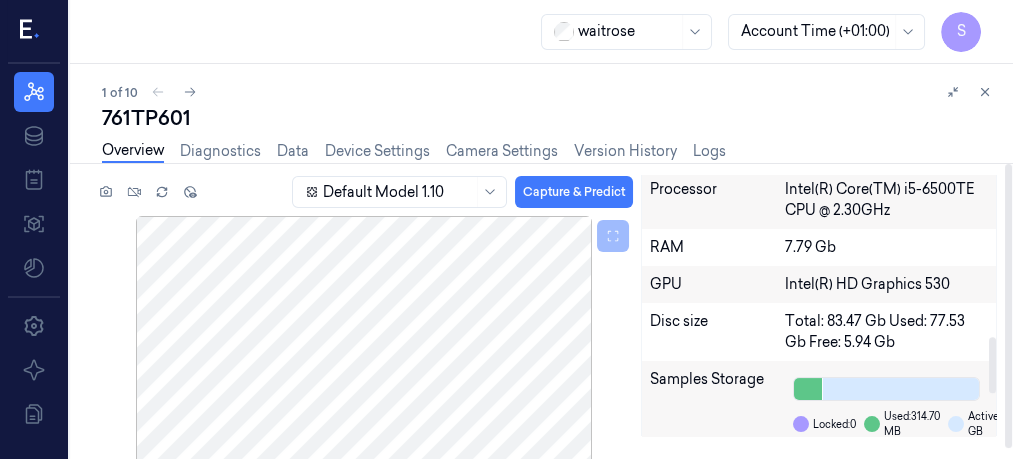 drag, startPoint x: 991, startPoint y: 400, endPoint x: 991, endPoint y: 362, distance: 38 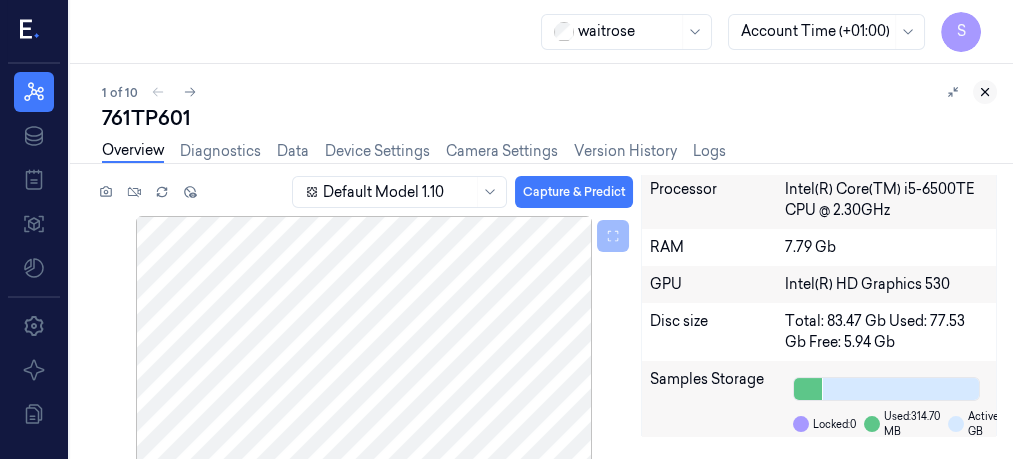 click 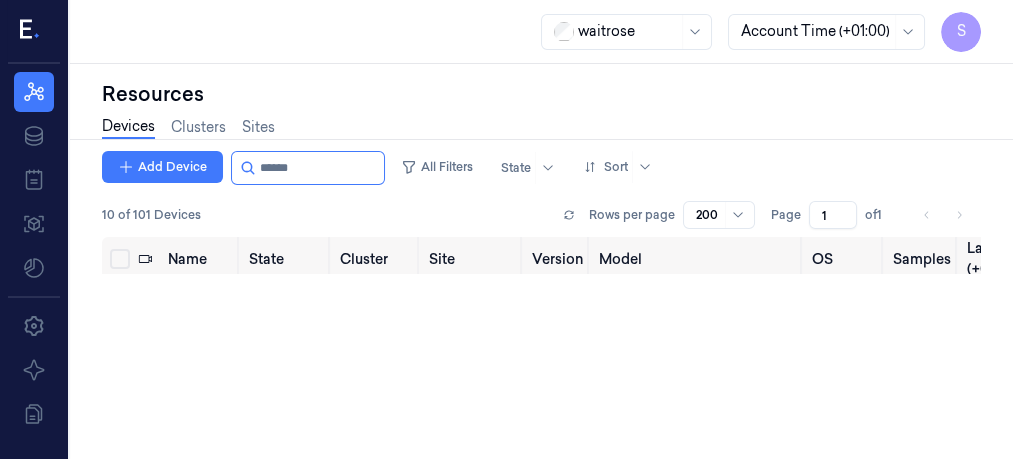 scroll, scrollTop: 0, scrollLeft: 0, axis: both 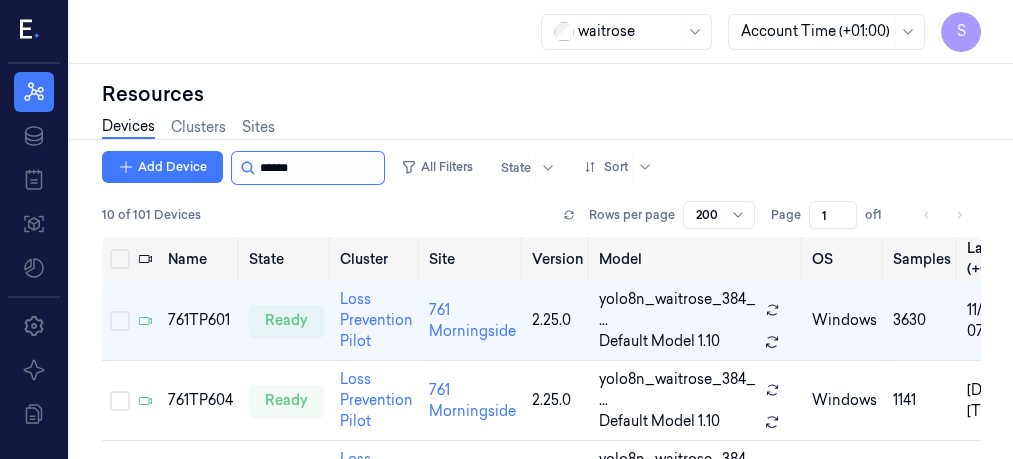 click at bounding box center [320, 168] 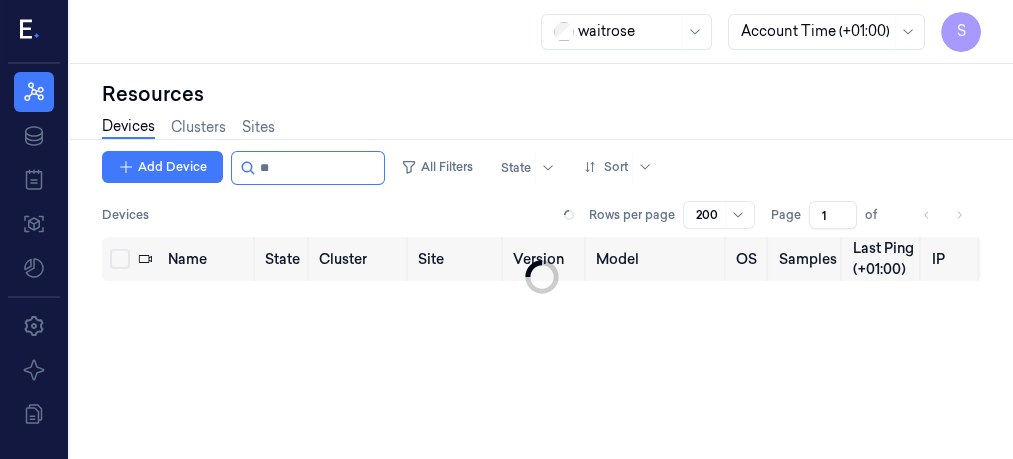 type on "*" 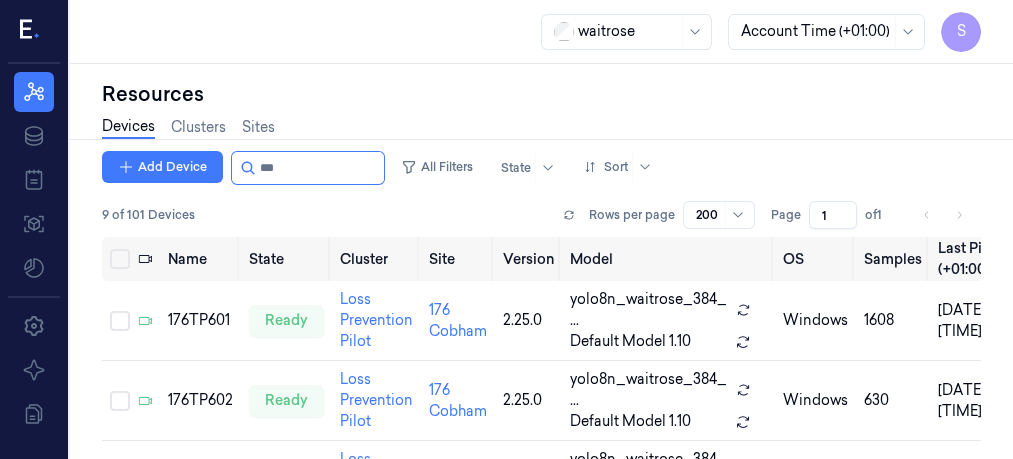 scroll, scrollTop: 559, scrollLeft: 0, axis: vertical 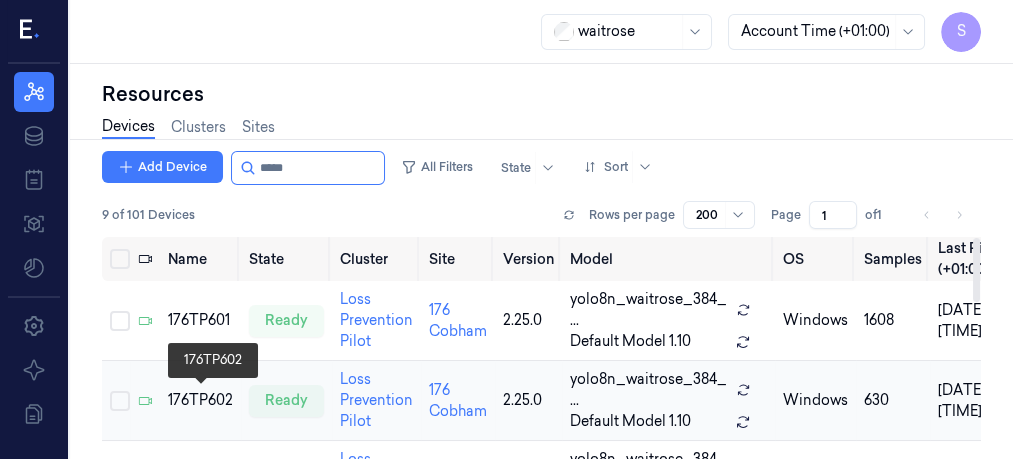 type on "*****" 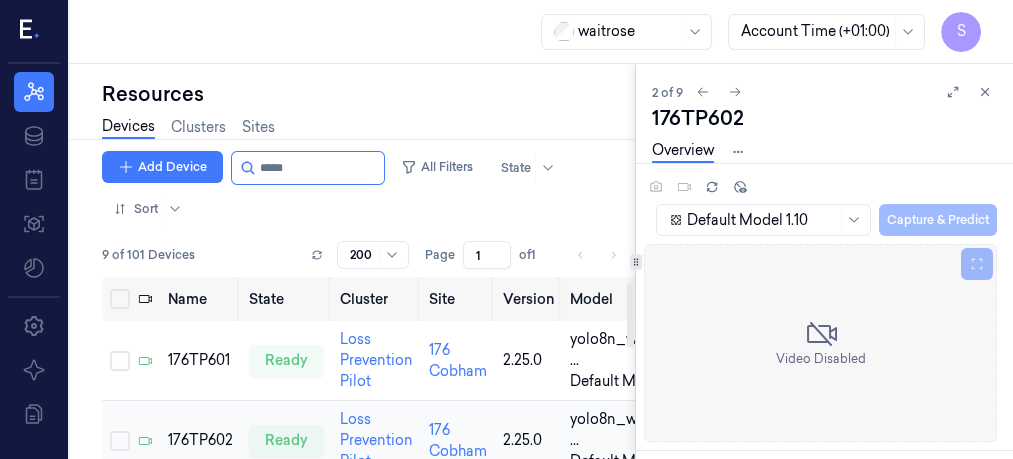 scroll, scrollTop: 0, scrollLeft: 0, axis: both 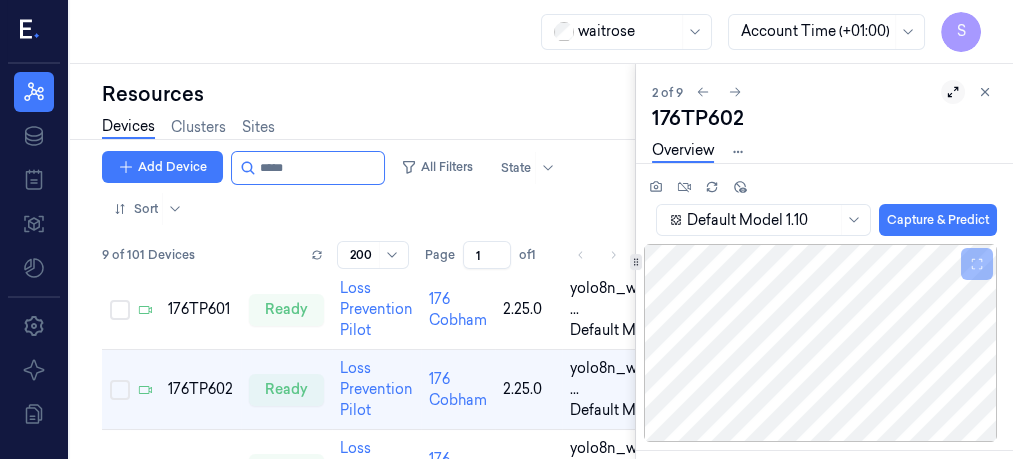 click at bounding box center (953, 92) 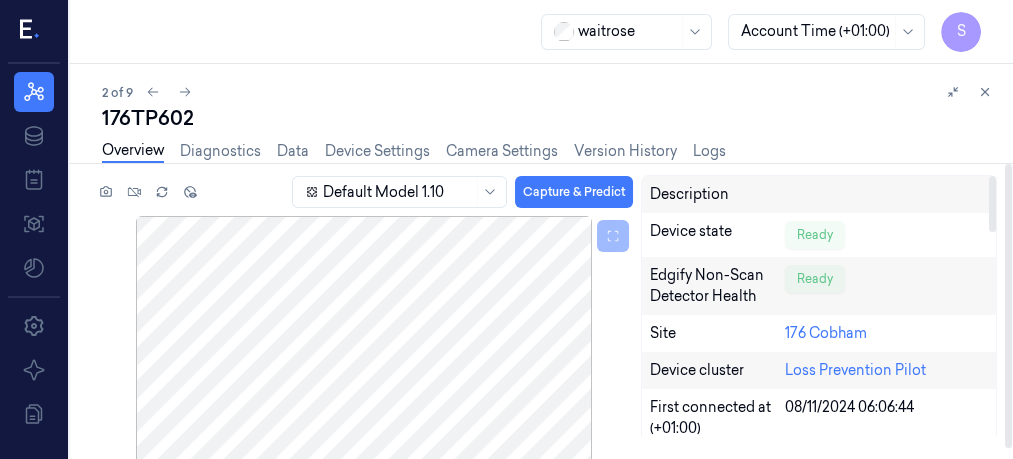 click at bounding box center [992, 204] 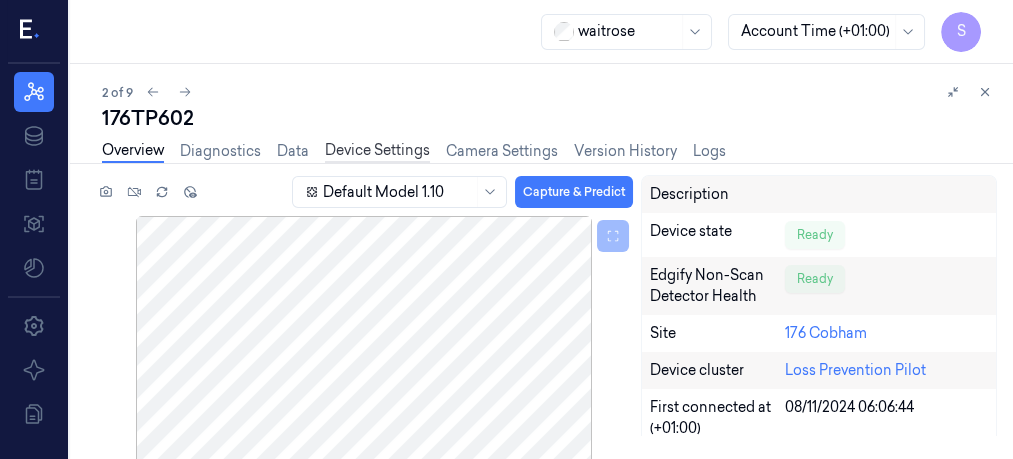 click on "Device Settings" at bounding box center (377, 151) 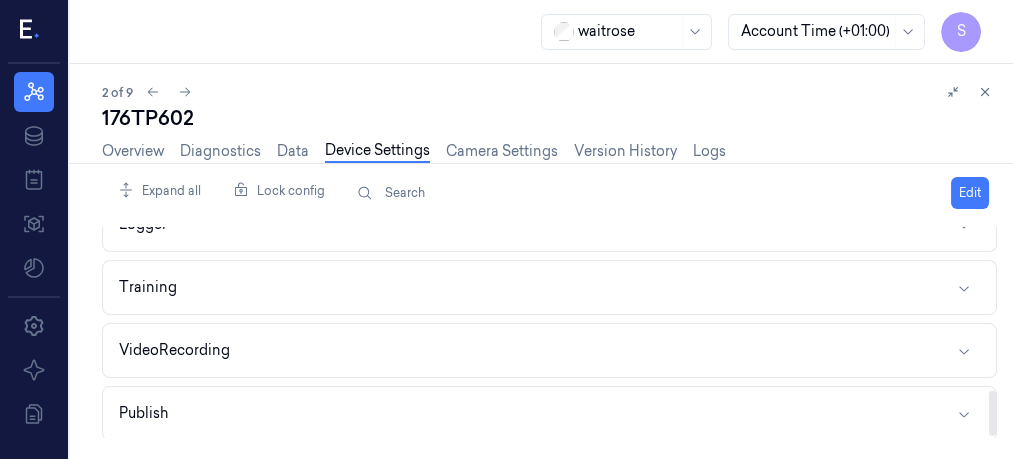 scroll, scrollTop: 781, scrollLeft: 0, axis: vertical 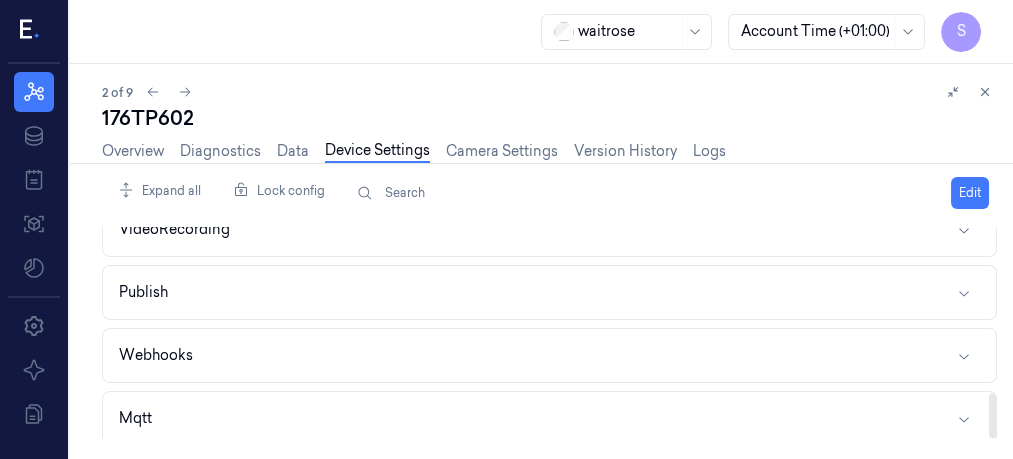 drag, startPoint x: 992, startPoint y: 255, endPoint x: 998, endPoint y: 442, distance: 187.09624 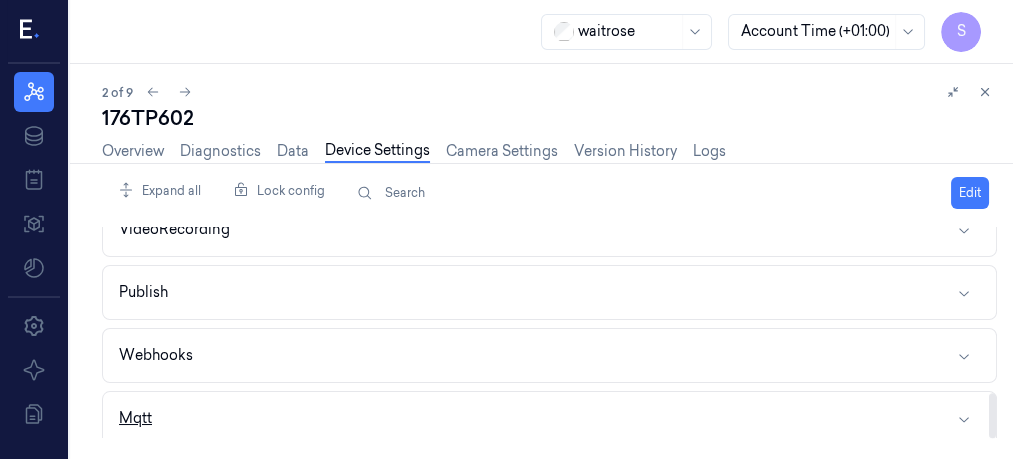 click 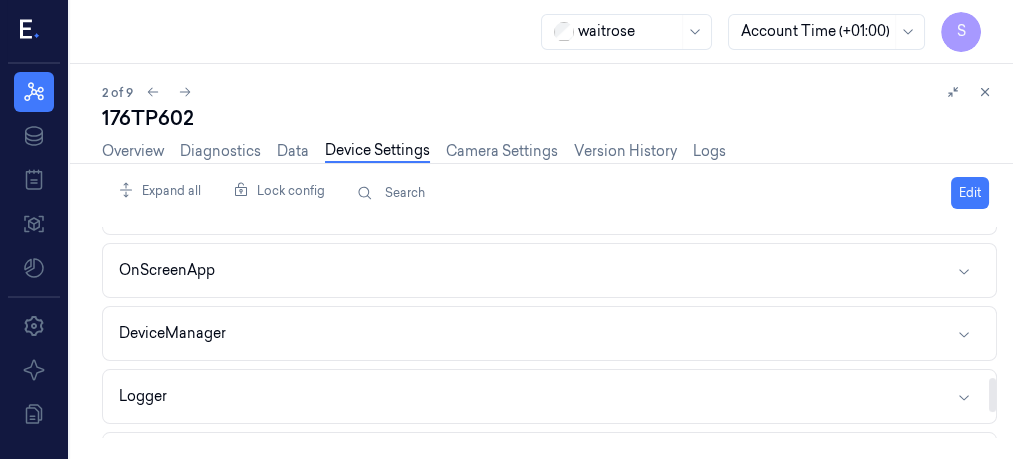 scroll, scrollTop: 0, scrollLeft: 0, axis: both 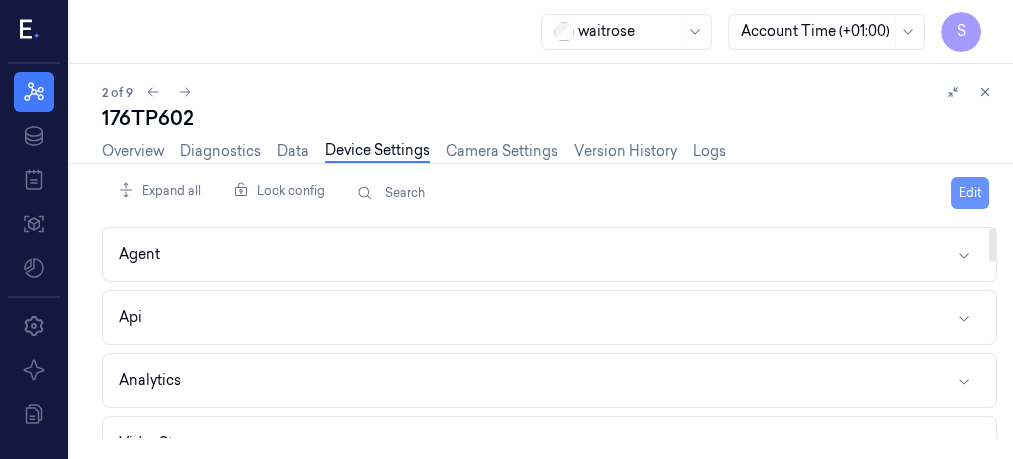 drag, startPoint x: 990, startPoint y: 363, endPoint x: 984, endPoint y: 207, distance: 156.11534 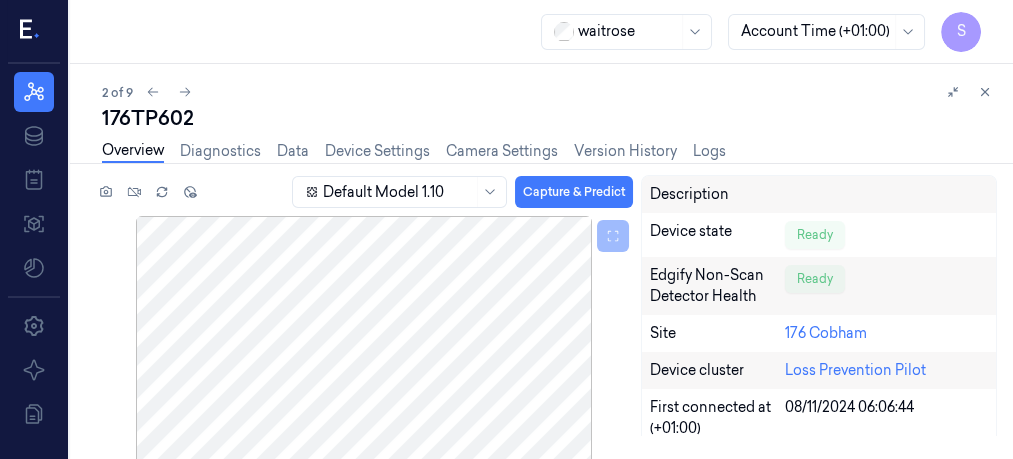 click on "176TP602" at bounding box center [549, 118] 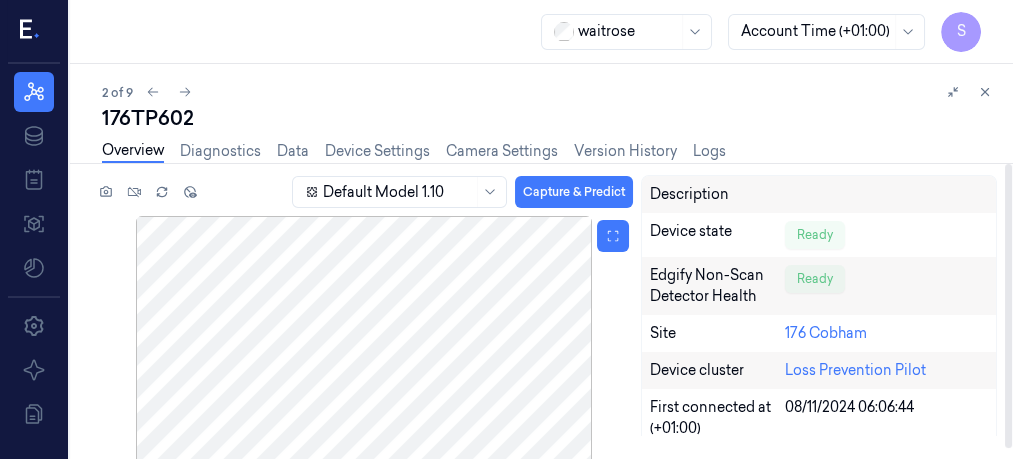 click at bounding box center [363, 344] 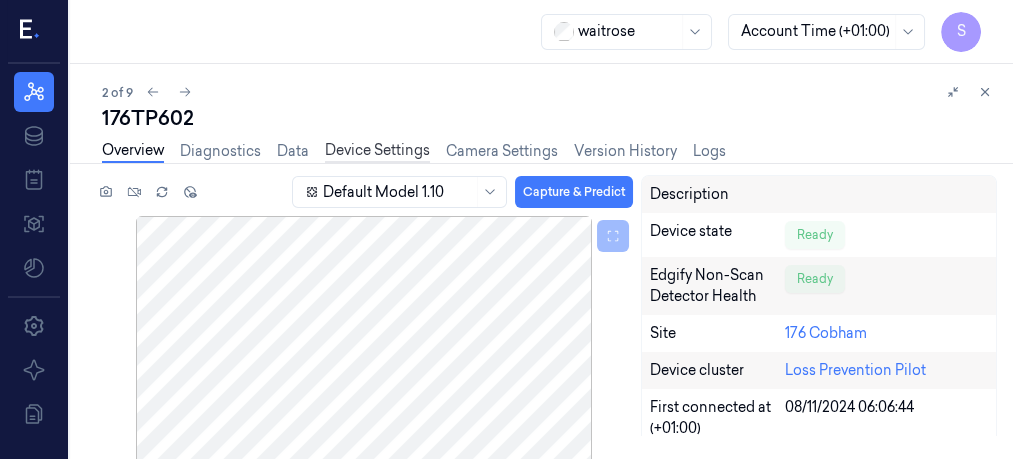 click on "Device Settings" at bounding box center [377, 151] 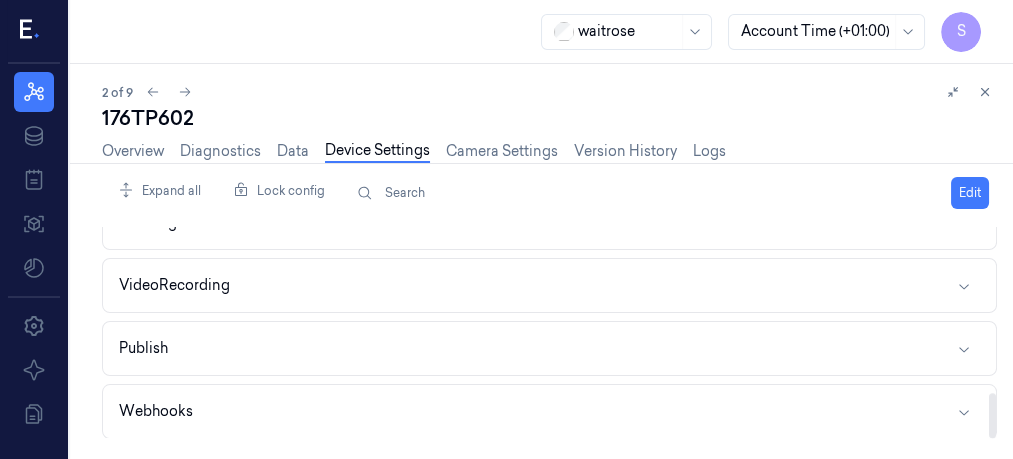 scroll, scrollTop: 781, scrollLeft: 0, axis: vertical 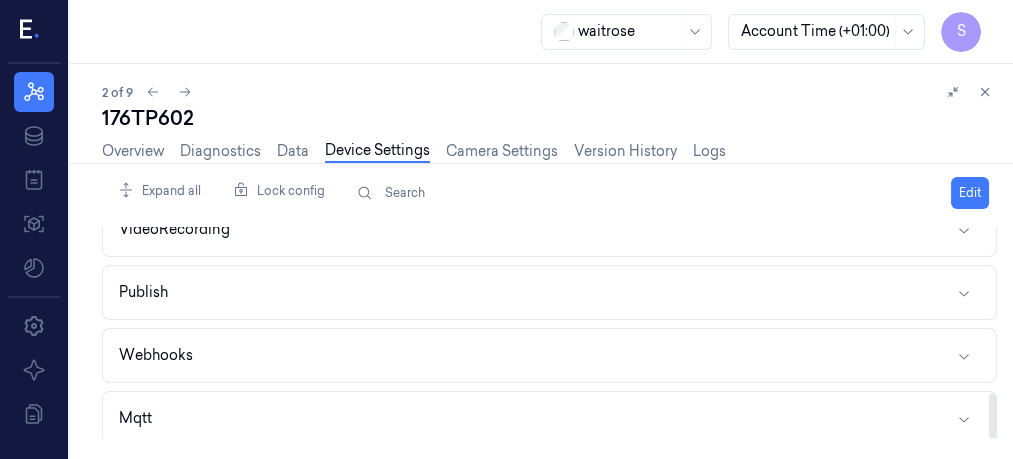 drag, startPoint x: 991, startPoint y: 248, endPoint x: 1011, endPoint y: 450, distance: 202.98769 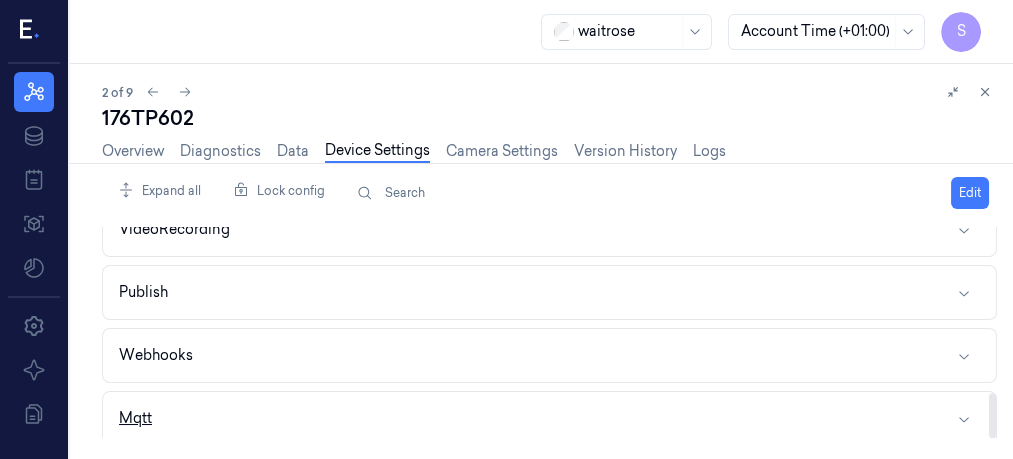 click 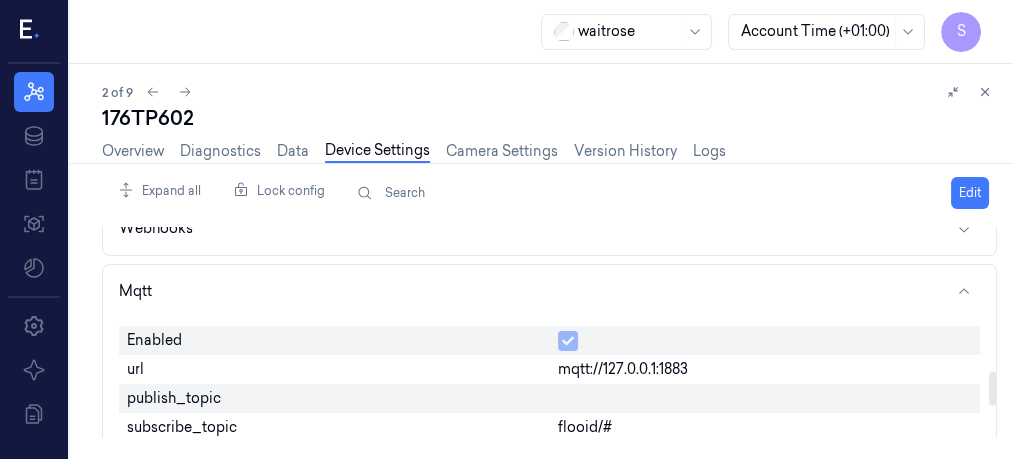 scroll, scrollTop: 911, scrollLeft: 0, axis: vertical 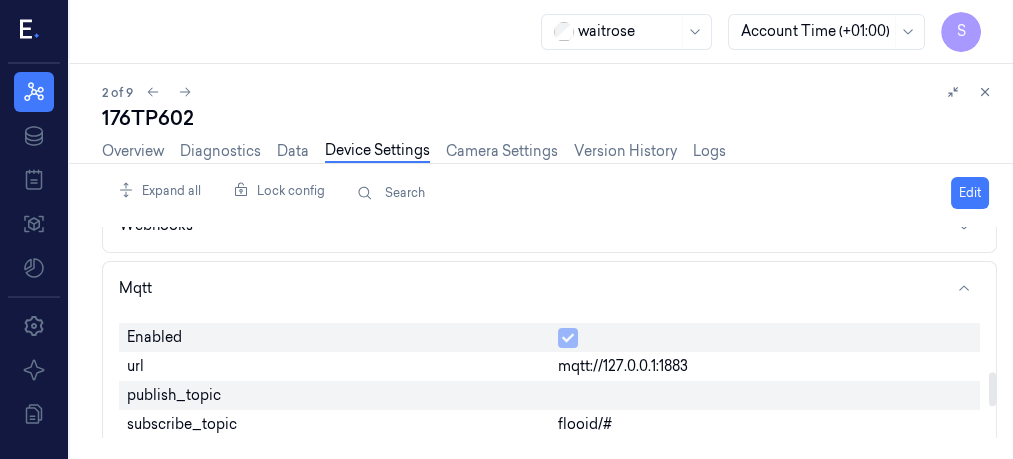 drag, startPoint x: 991, startPoint y: 358, endPoint x: 996, endPoint y: 379, distance: 21.587032 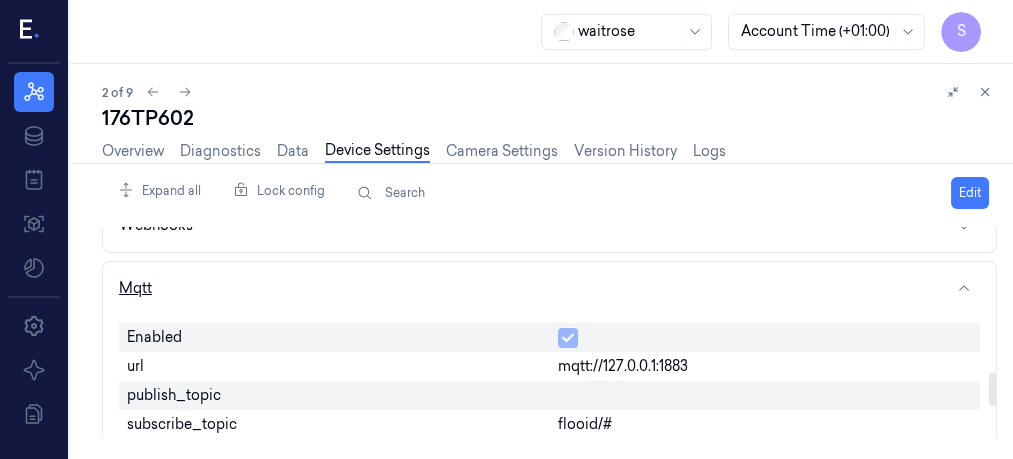 click on "Mqtt" at bounding box center (549, 288) 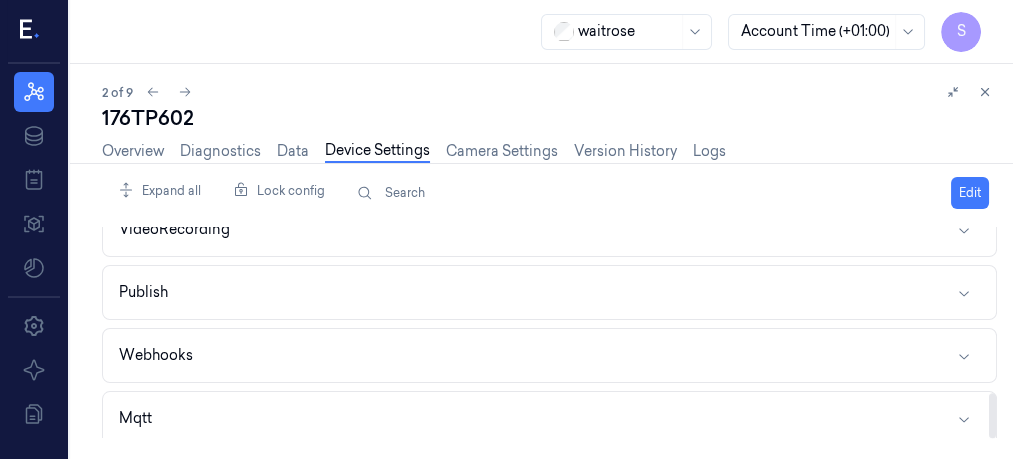 scroll, scrollTop: 781, scrollLeft: 0, axis: vertical 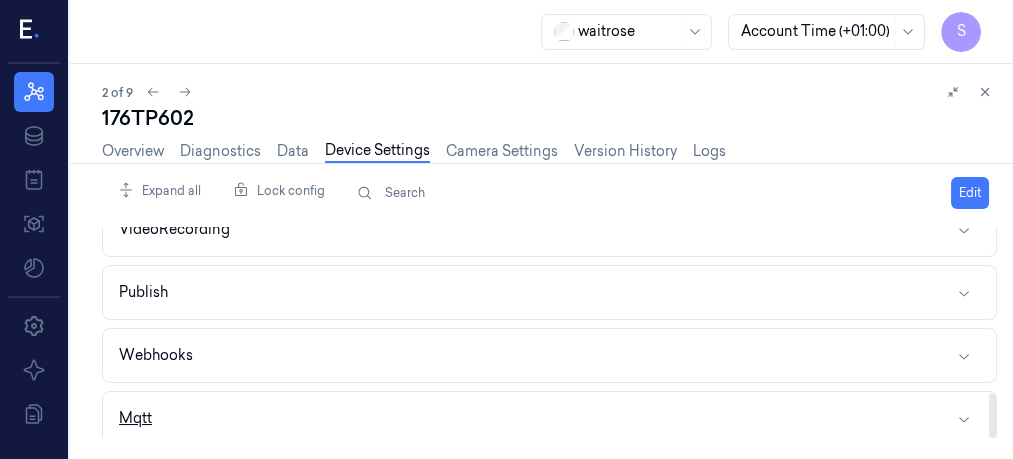 click 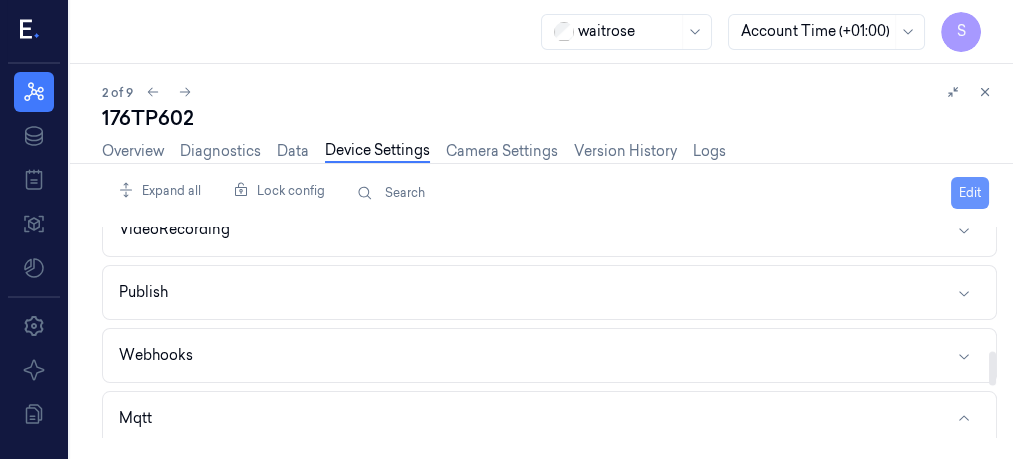 click on "Edit" at bounding box center [970, 193] 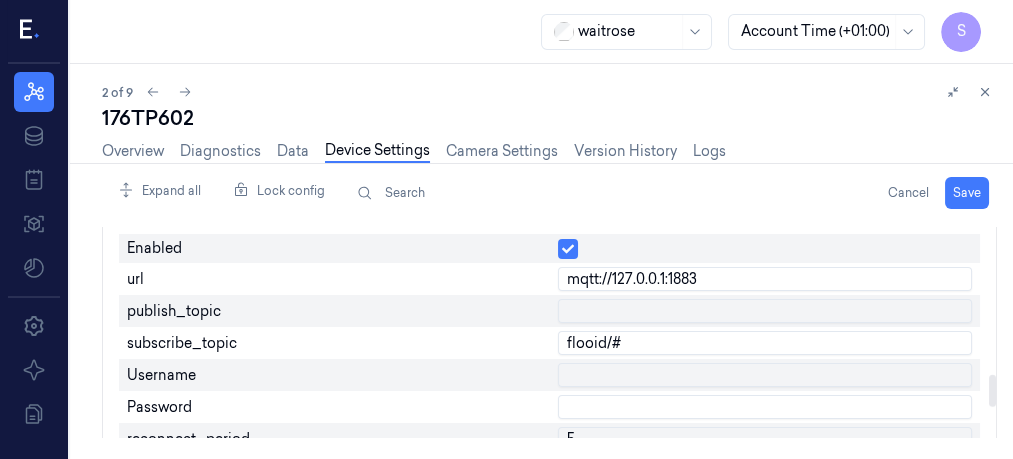 scroll, scrollTop: 1003, scrollLeft: 0, axis: vertical 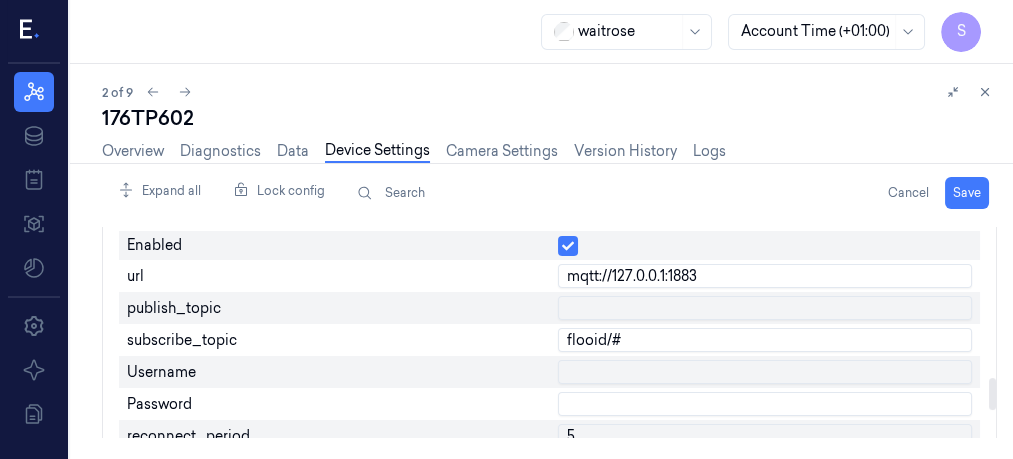 drag, startPoint x: 990, startPoint y: 360, endPoint x: 999, endPoint y: 394, distance: 35.17101 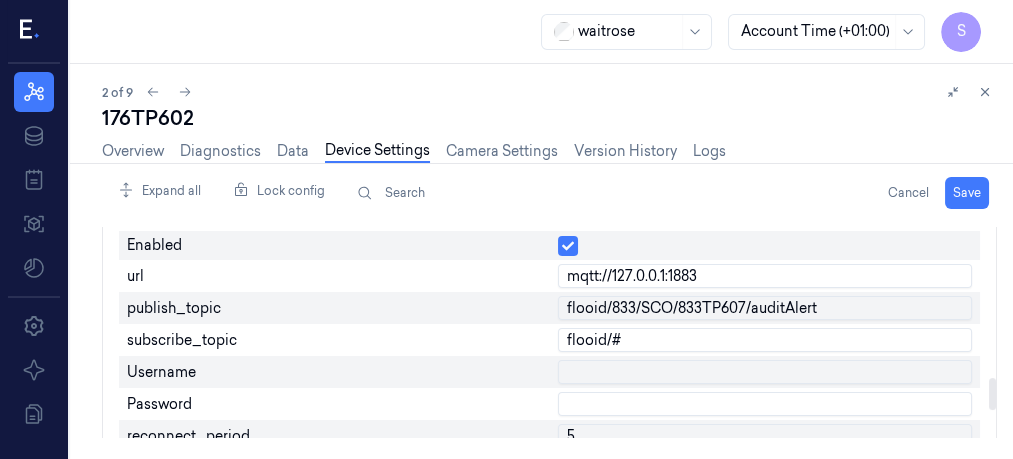 click on "flooid/833/SCO/833TP607/auditAlert" at bounding box center [765, 308] 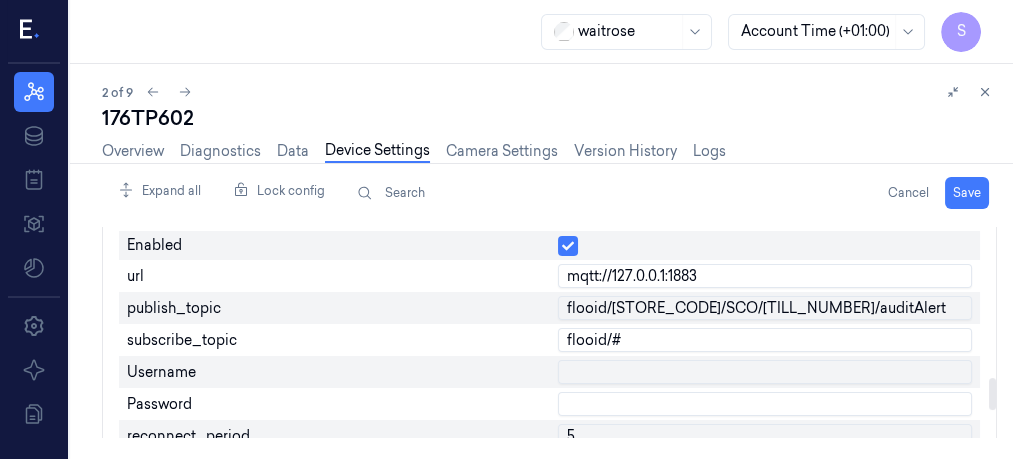 type on "flooid/[STORE_CODE]/SCO/[TILL_NUMBER]/auditAlert" 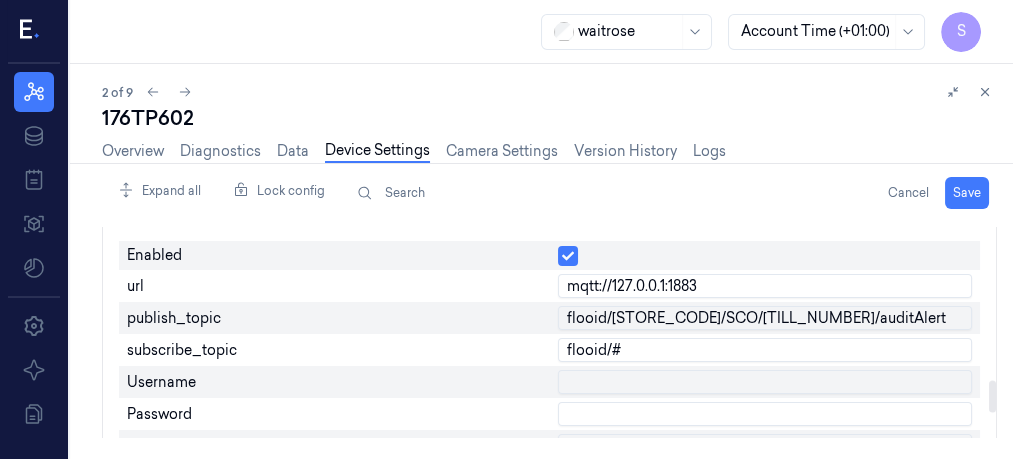 scroll, scrollTop: 975, scrollLeft: 0, axis: vertical 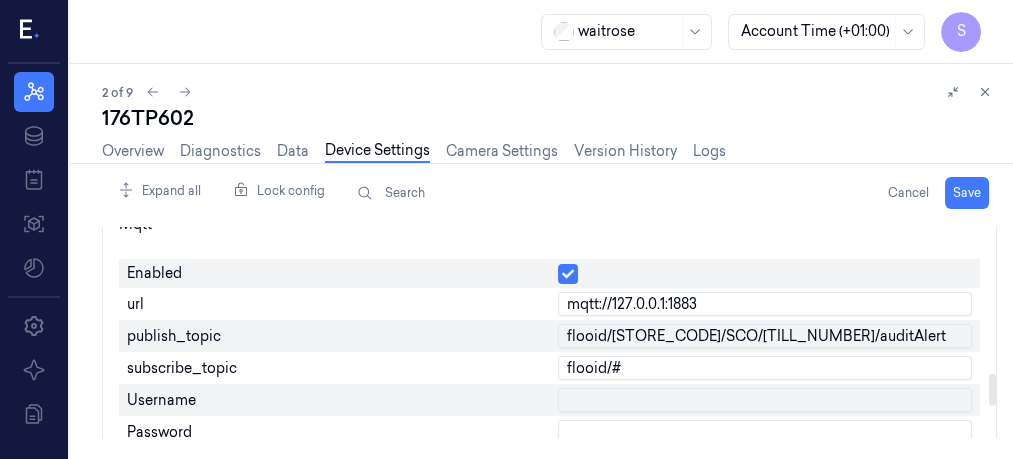 click at bounding box center [992, 390] 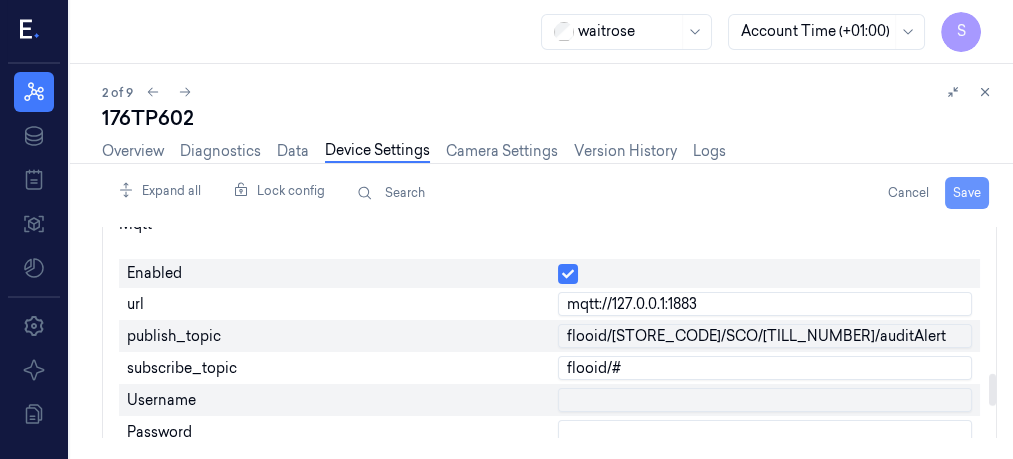 click on "Save" at bounding box center (967, 193) 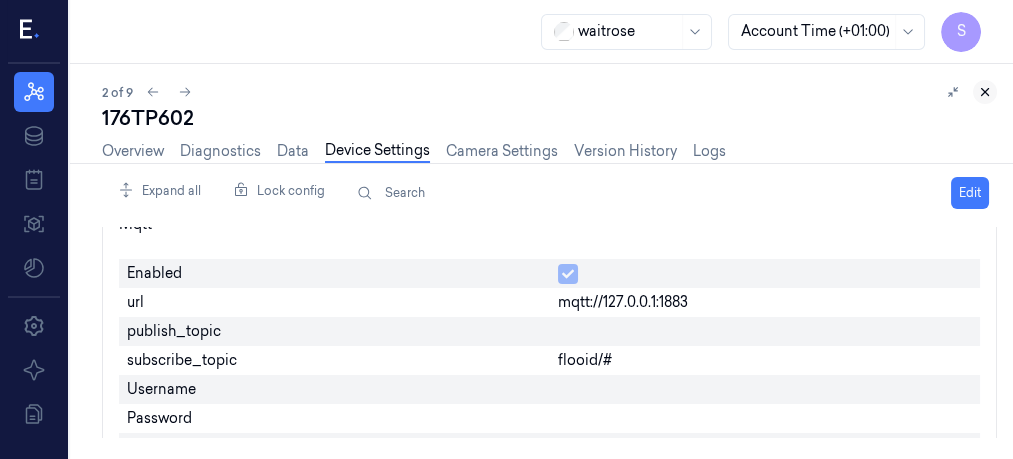 click at bounding box center (985, 92) 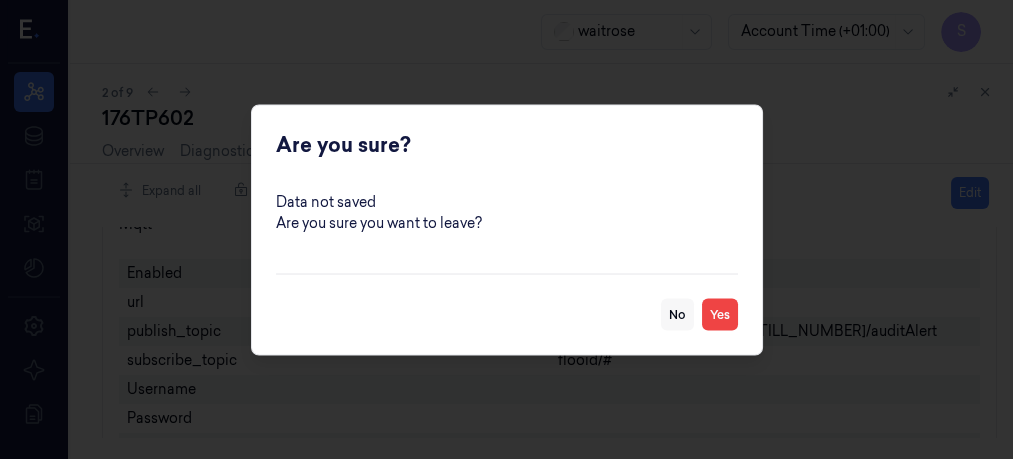click on "No" at bounding box center [677, 314] 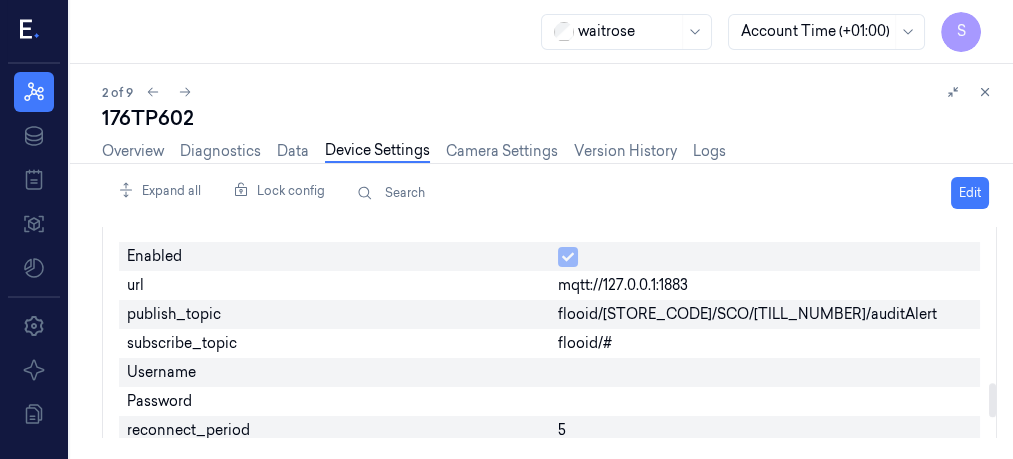 scroll, scrollTop: 978, scrollLeft: 0, axis: vertical 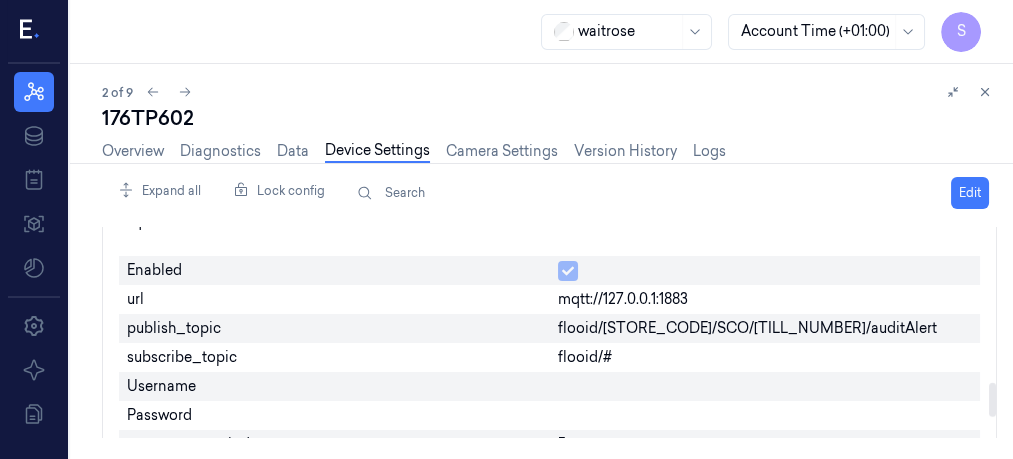 click at bounding box center [992, 400] 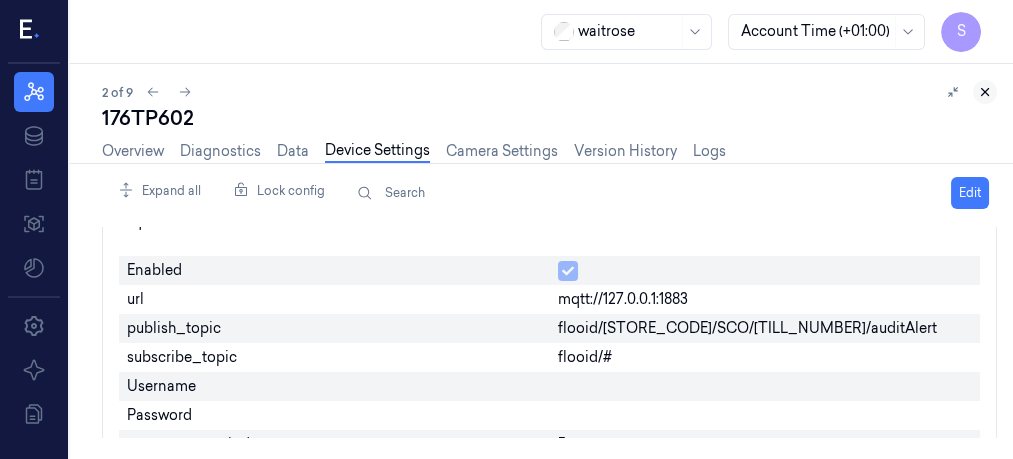 click 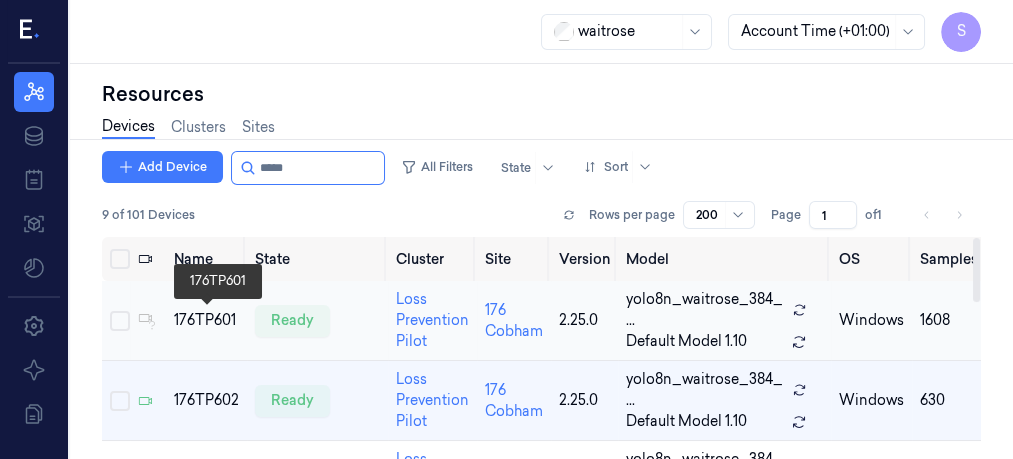 click on "176TP601" at bounding box center (206, 320) 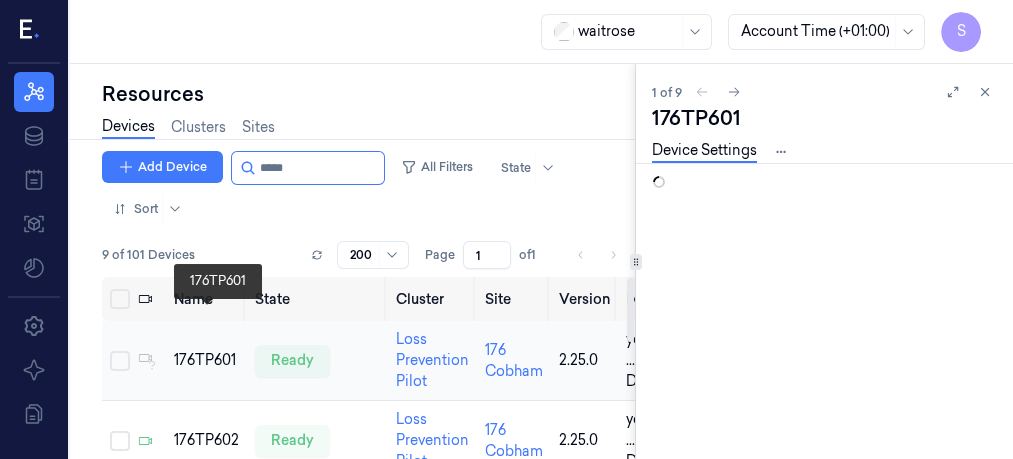 scroll, scrollTop: 0, scrollLeft: 0, axis: both 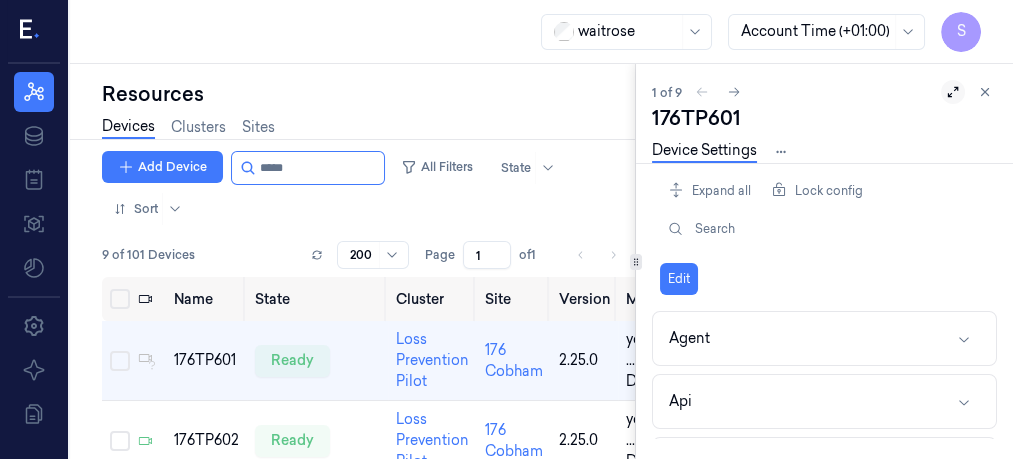 click 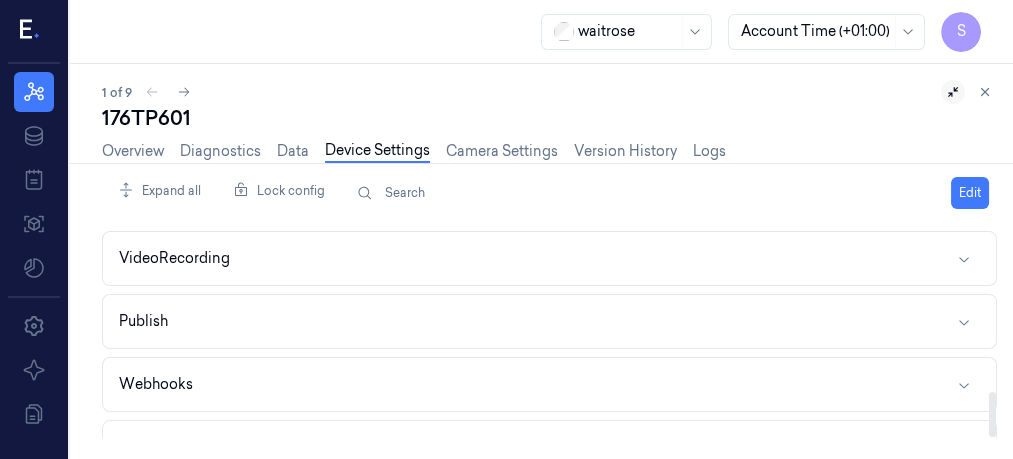 scroll, scrollTop: 781, scrollLeft: 0, axis: vertical 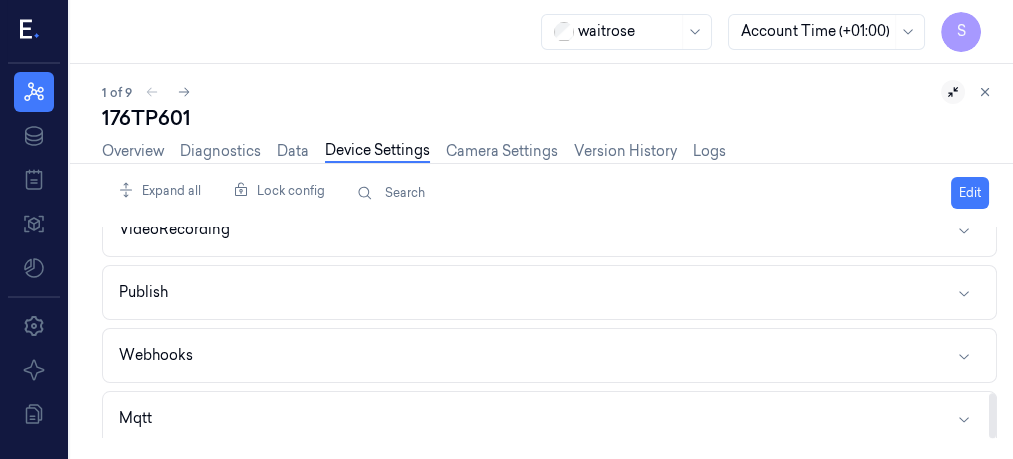 drag, startPoint x: 996, startPoint y: 254, endPoint x: 1011, endPoint y: 436, distance: 182.61708 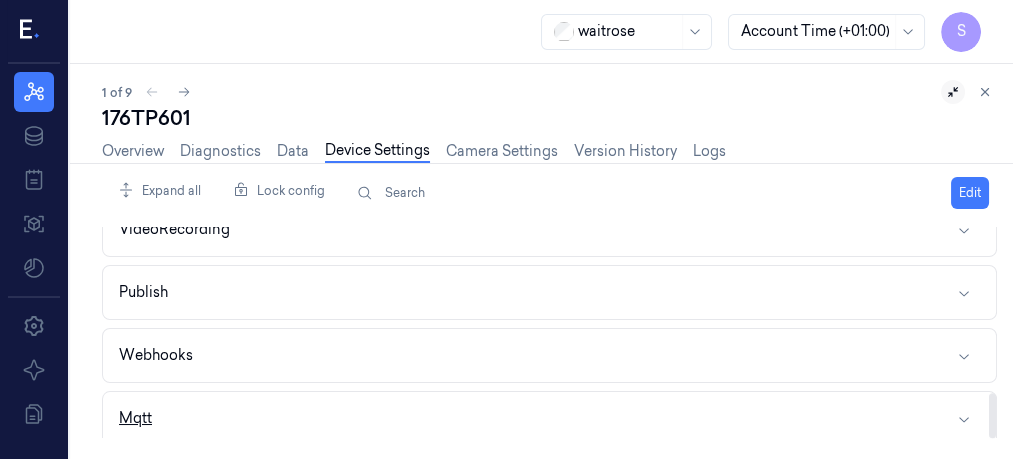 click 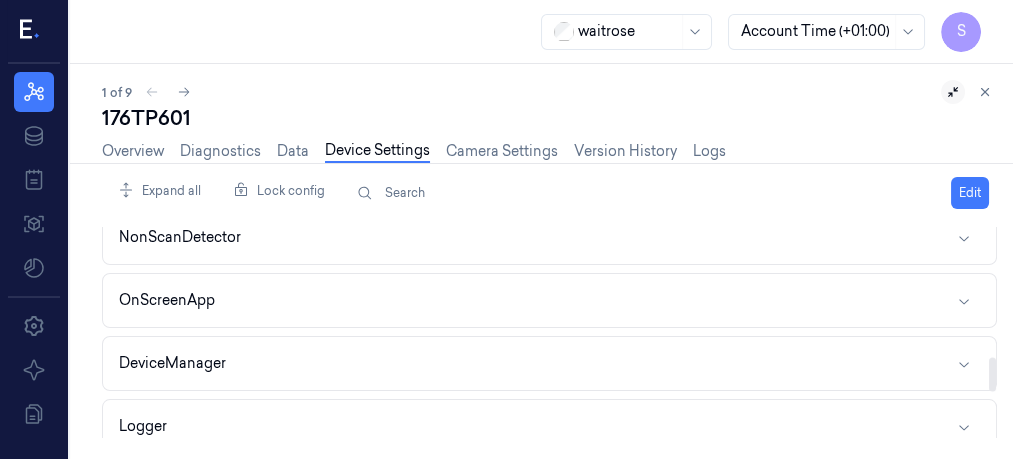 scroll, scrollTop: 0, scrollLeft: 0, axis: both 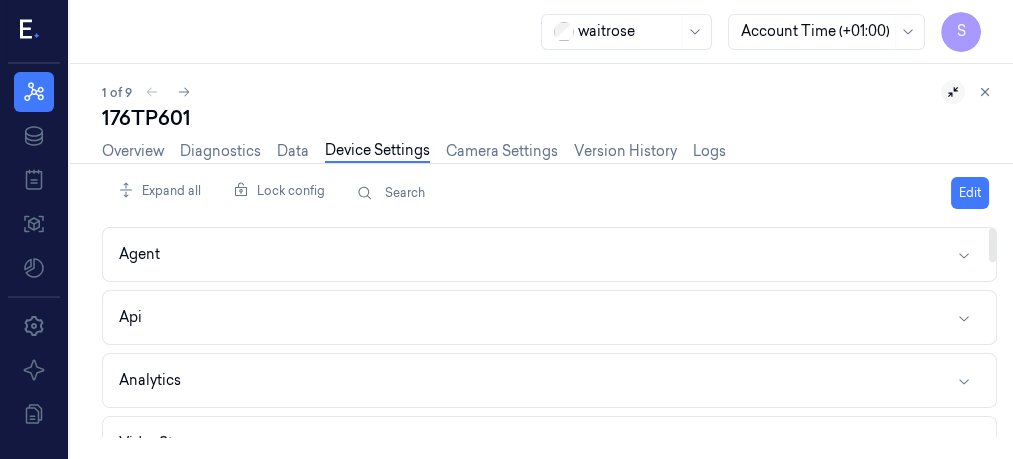 drag, startPoint x: 993, startPoint y: 356, endPoint x: 1004, endPoint y: 99, distance: 257.2353 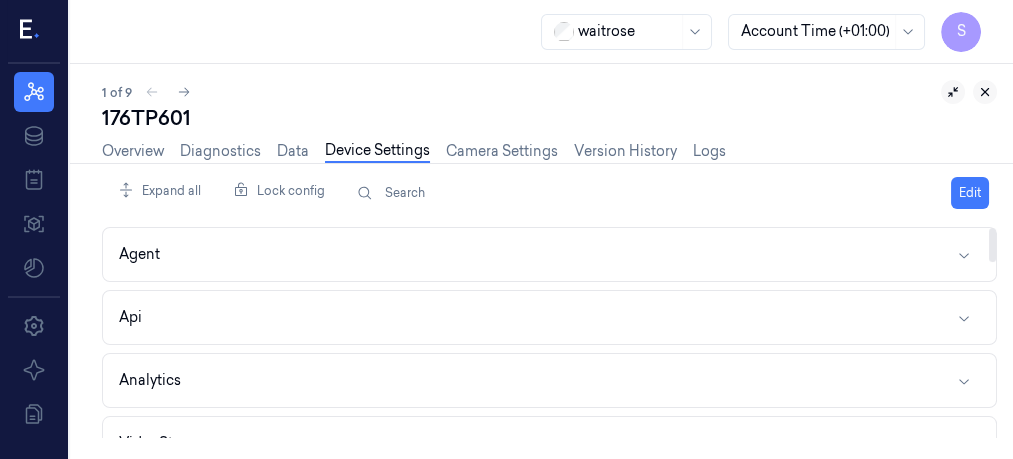 click 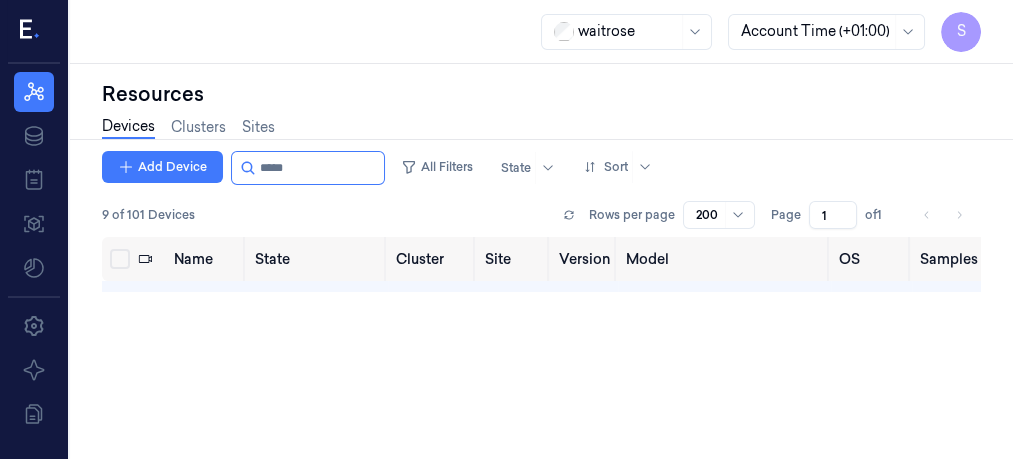 scroll, scrollTop: 0, scrollLeft: 0, axis: both 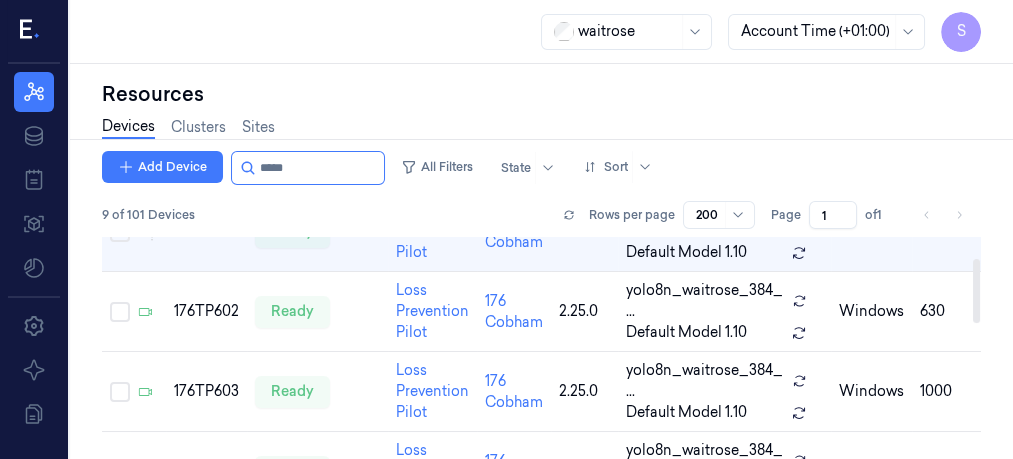 drag, startPoint x: 976, startPoint y: 276, endPoint x: 976, endPoint y: 302, distance: 26 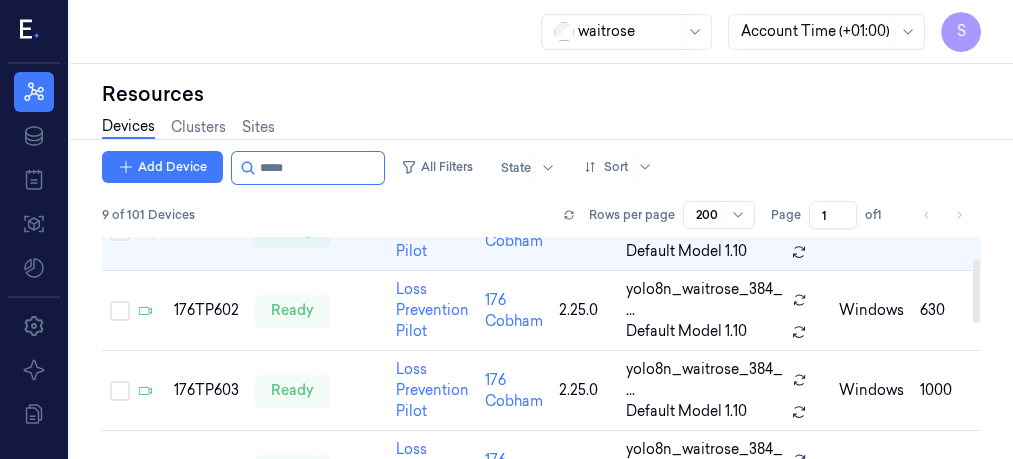 click at bounding box center [976, 291] 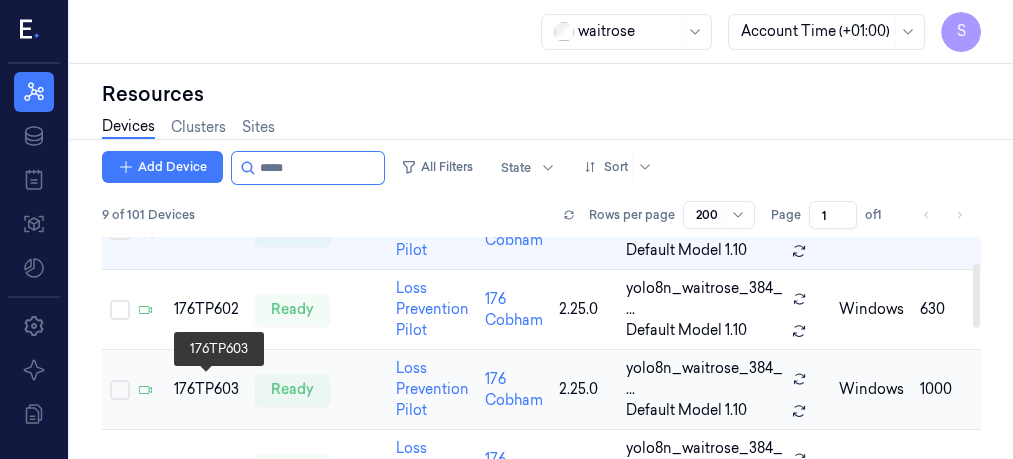 click on "176TP603" at bounding box center [206, 389] 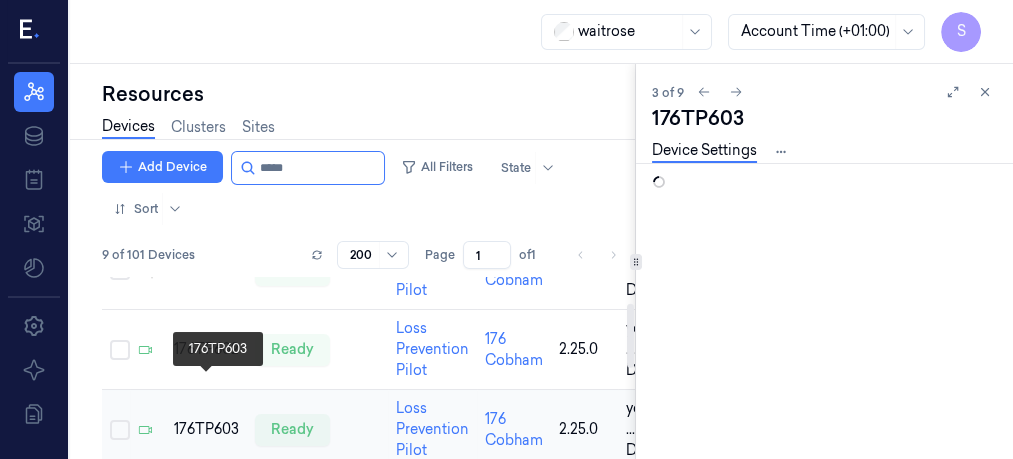 scroll, scrollTop: 0, scrollLeft: 0, axis: both 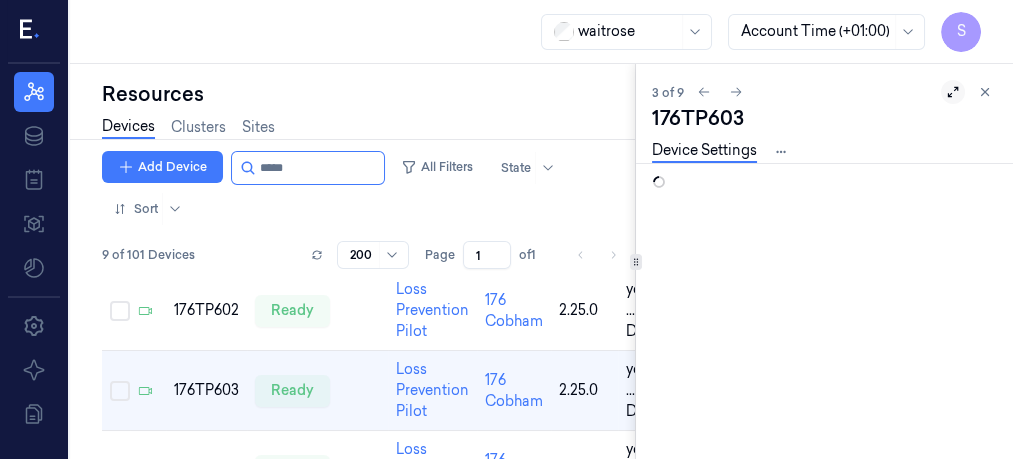 click 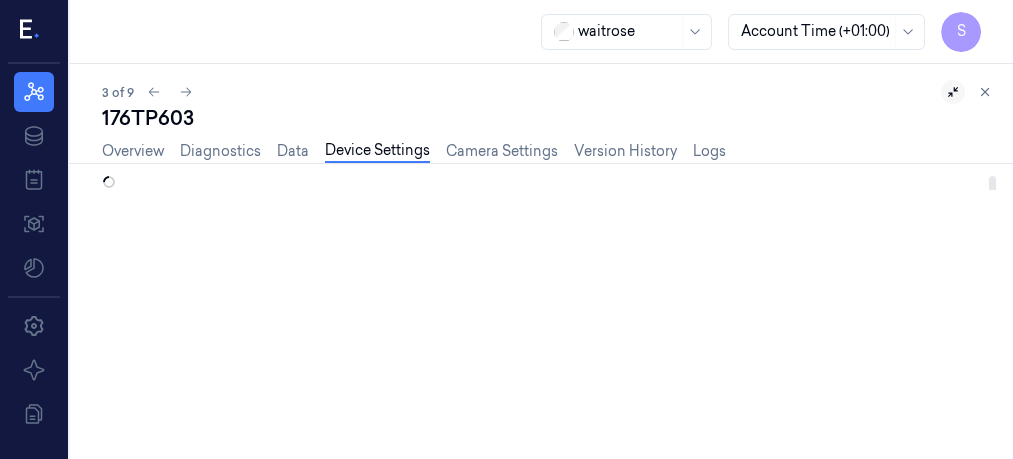 drag, startPoint x: 993, startPoint y: 180, endPoint x: 996, endPoint y: 262, distance: 82.05486 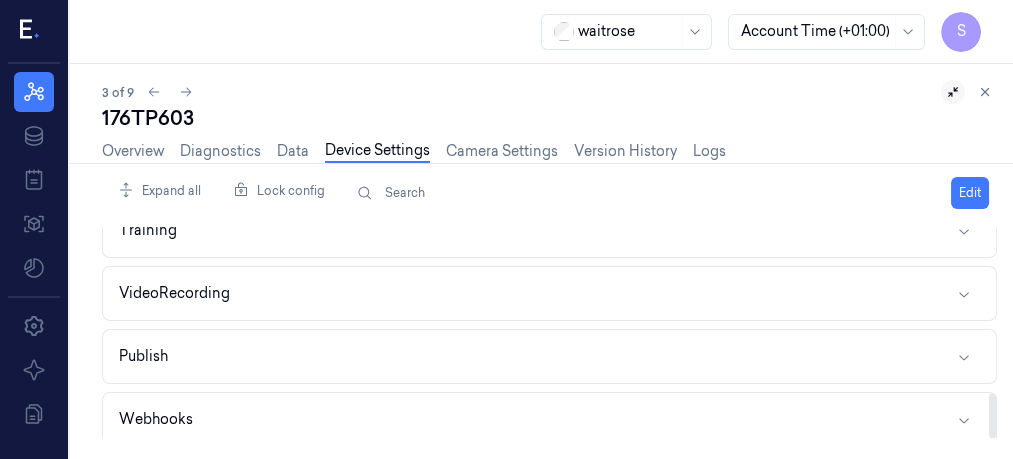 scroll, scrollTop: 781, scrollLeft: 0, axis: vertical 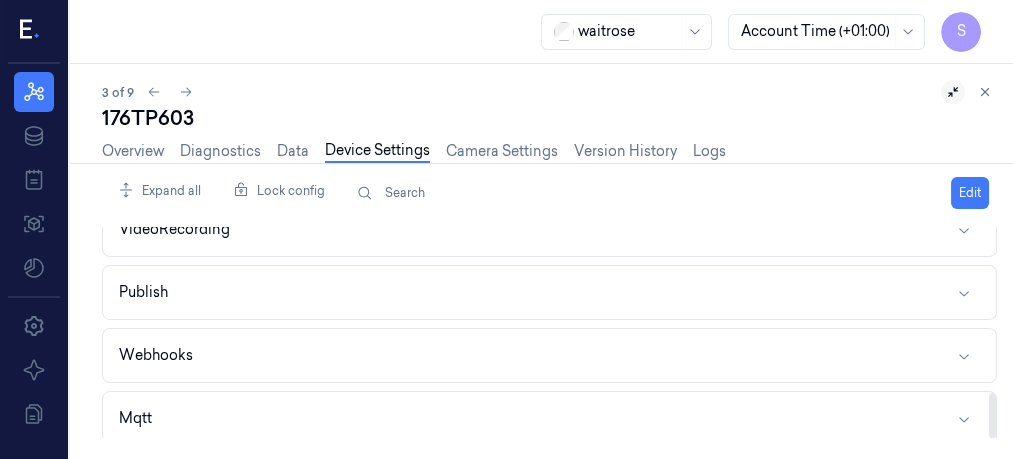 drag, startPoint x: 991, startPoint y: 239, endPoint x: 1006, endPoint y: 431, distance: 192.58505 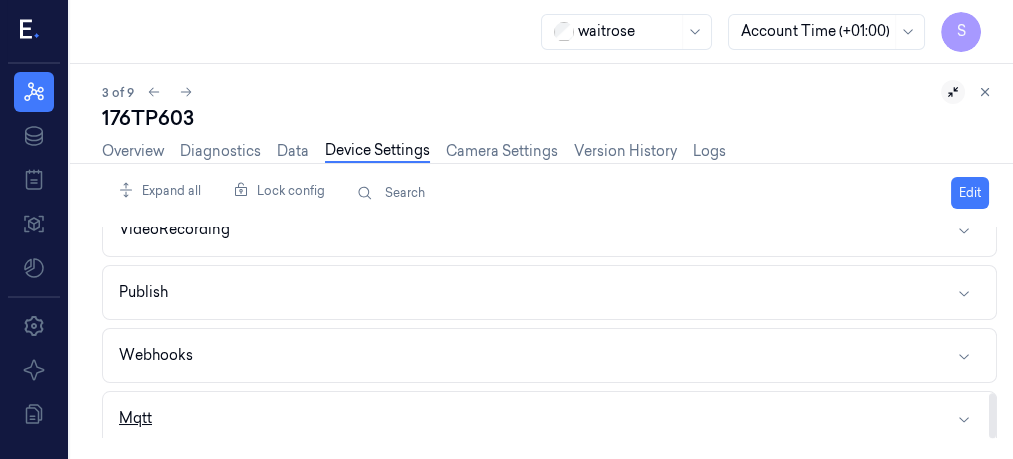 click 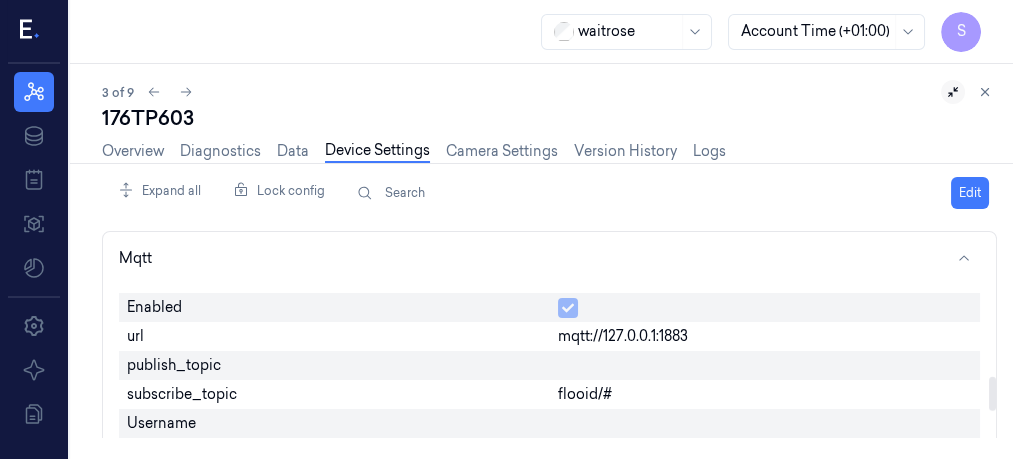scroll, scrollTop: 951, scrollLeft: 0, axis: vertical 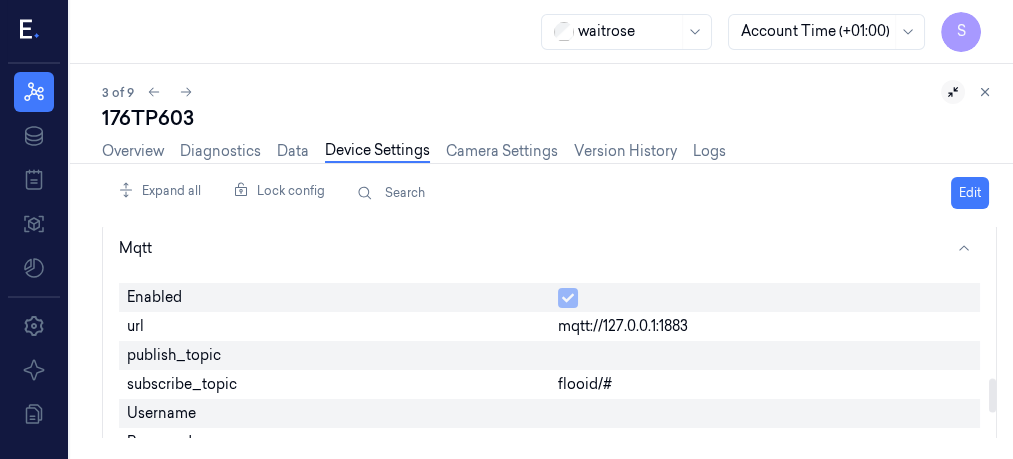 drag, startPoint x: 992, startPoint y: 367, endPoint x: 994, endPoint y: 394, distance: 27.073973 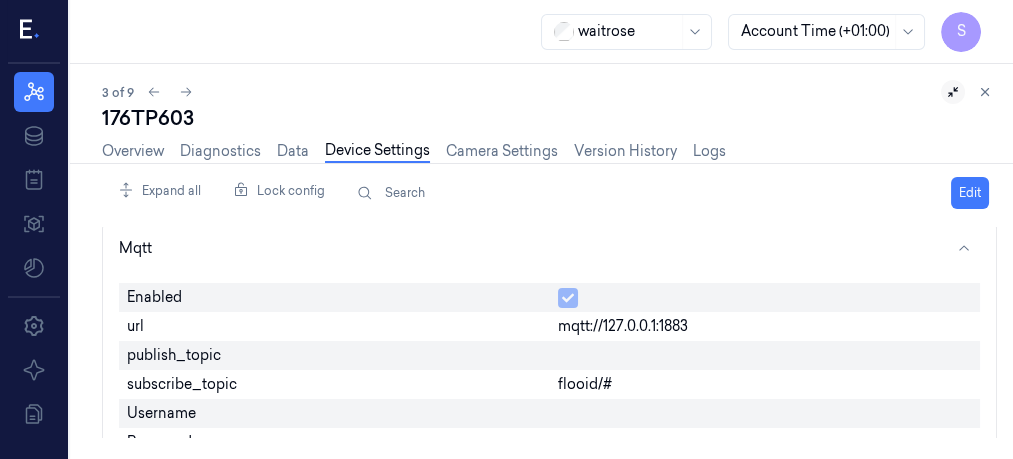 click on "Expand all Lock config Search Edit Agent Api Analytics VideoStream Database DataManager Predictor NonScanDetector OnScreenApp DeviceManager Logger Training VideoRecording Publish Webhooks Mqtt Enabled url mqtt://127.0.0.1:1883 publish_topic subscribe_topic flooid/# Username Password reconnect_period 5 qos 0 payload {
"source_system": "SCO",
"store_code": "[STORE_CODE]",
"till_number": "[TILL_NUMBER]"
} publish_retries 0" at bounding box center [549, 311] 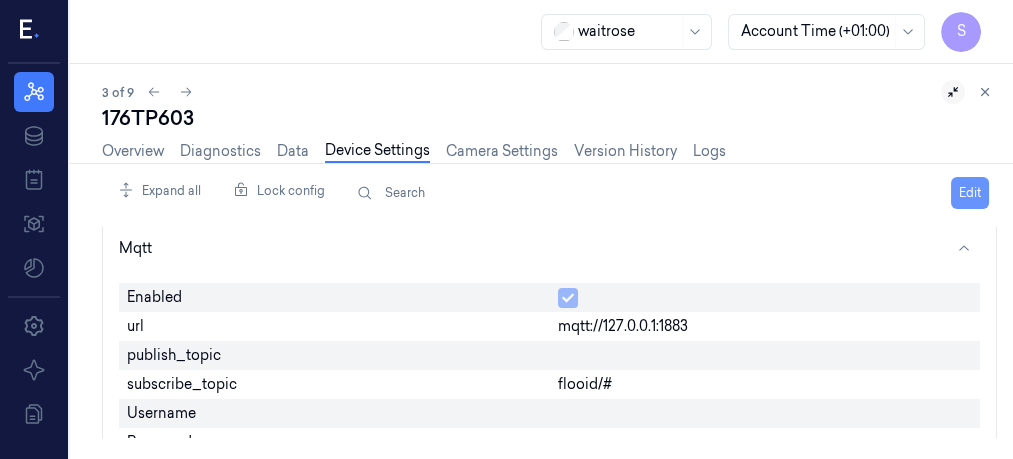 click on "Edit" at bounding box center [970, 193] 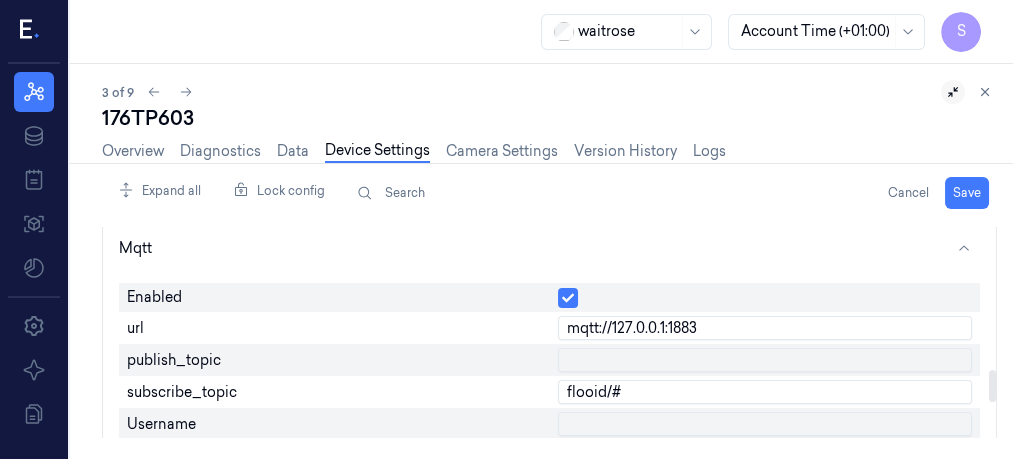 click at bounding box center [765, 360] 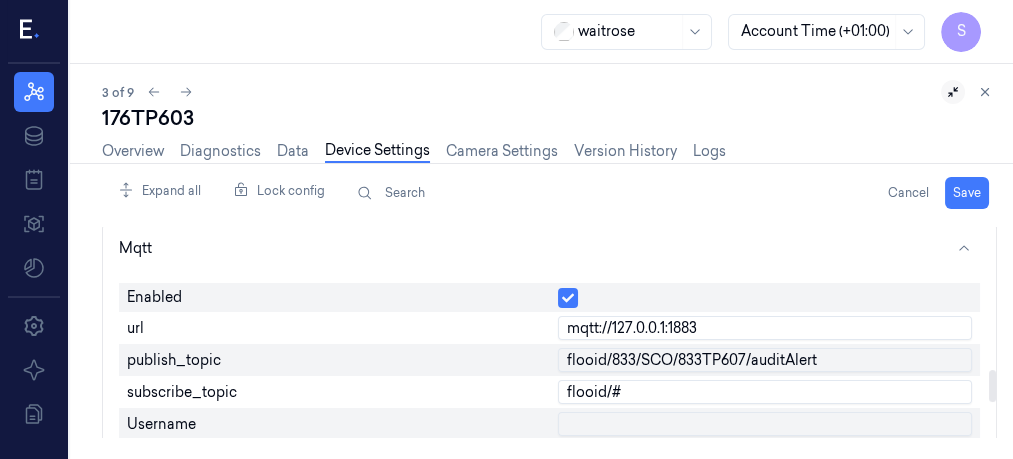 click on "flooid/833/SCO/833TP607/auditAlert" at bounding box center (765, 360) 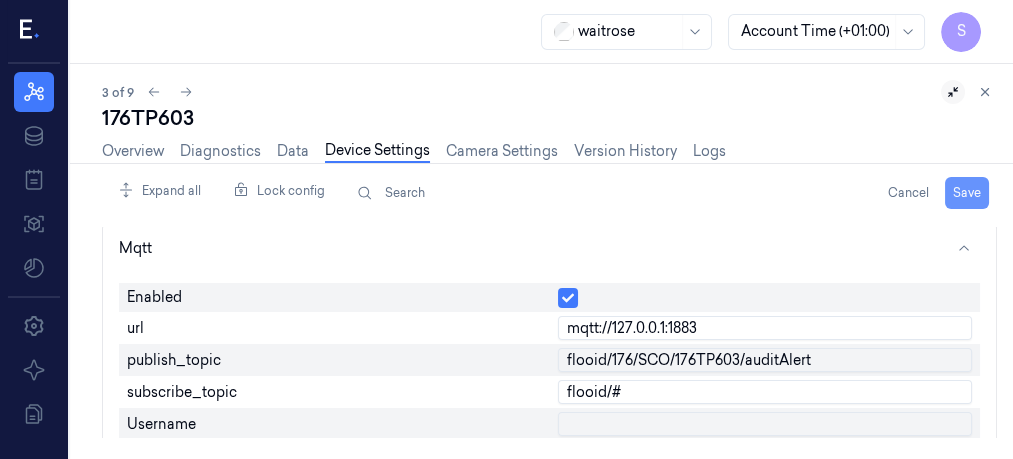 type on "flooid/176/SCO/176TP603/auditAlert" 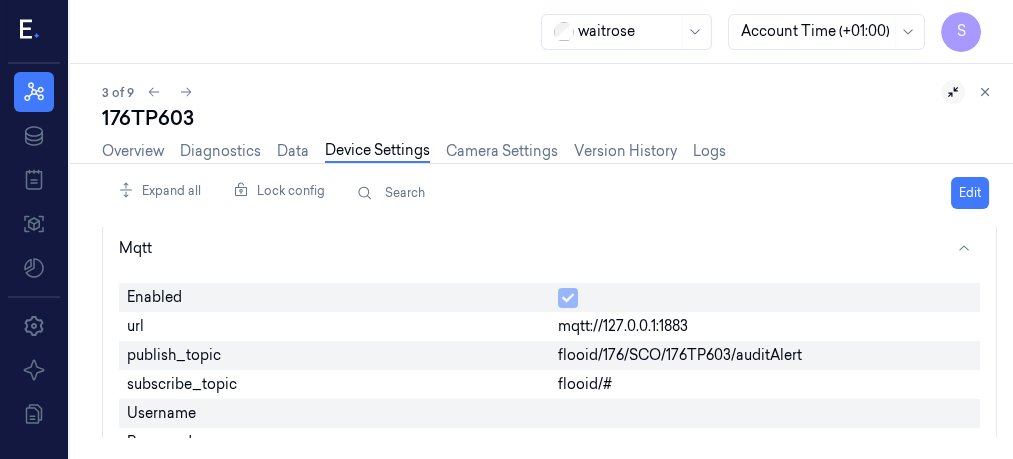 click on "Expand all Lock config Search Edit Agent Api Analytics VideoStream Database DataManager Predictor NonScanDetector OnScreenApp DeviceManager Logger Training VideoRecording Publish Webhooks Mqtt Enabled url mqtt://127.0.0.1:1883 publish_topic flooid/176/SCO/176TP603/auditAlert subscribe_topic flooid/# Username Password reconnect_period 5 qos 0 payload {
"source_system": "SCO",
"store_code": "176",
"till_number": "176TP603"
} publish_retries 0" at bounding box center (549, 306) 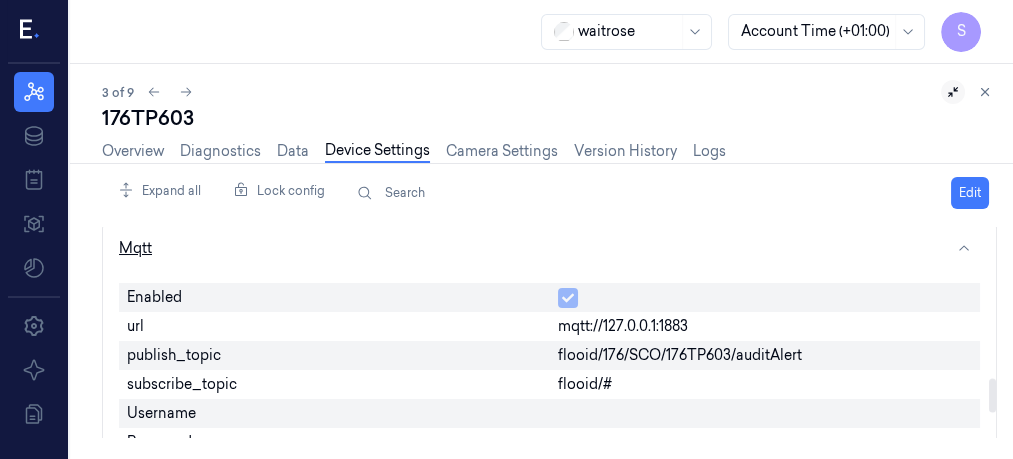 click on "Mqtt" at bounding box center (549, 248) 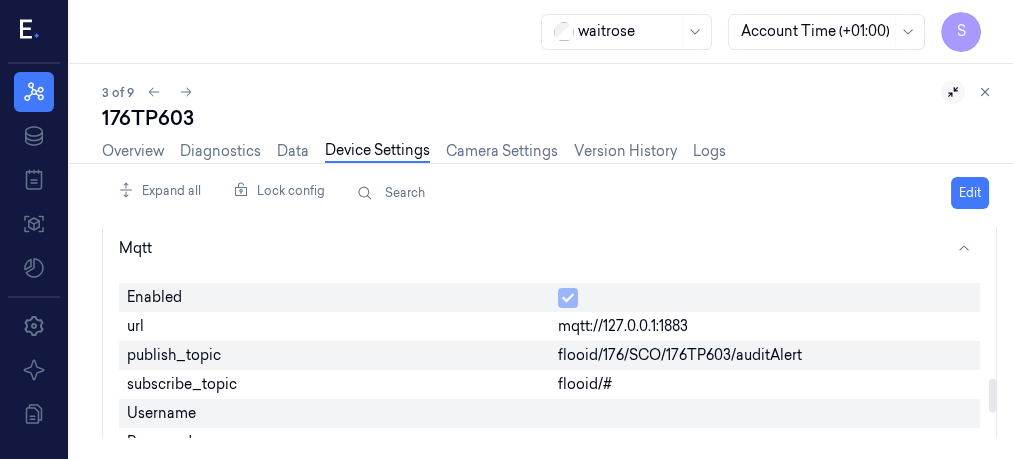 scroll, scrollTop: 781, scrollLeft: 0, axis: vertical 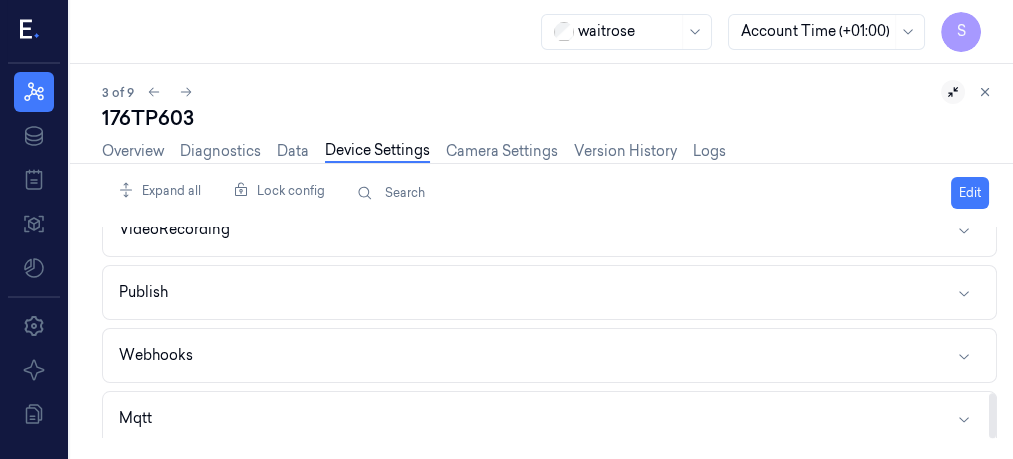 click on "Agent Api Analytics VideoStream Database DataManager Predictor NonScanDetector OnScreenApp DeviceManager Logger Training VideoRecording Publish Webhooks Mqtt" at bounding box center [549, -50] 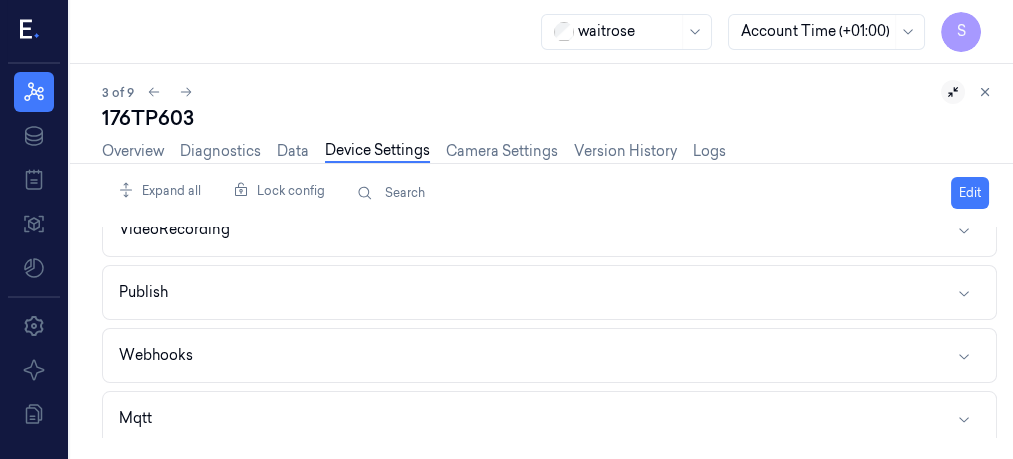 click on "3
of 9" at bounding box center (549, 92) 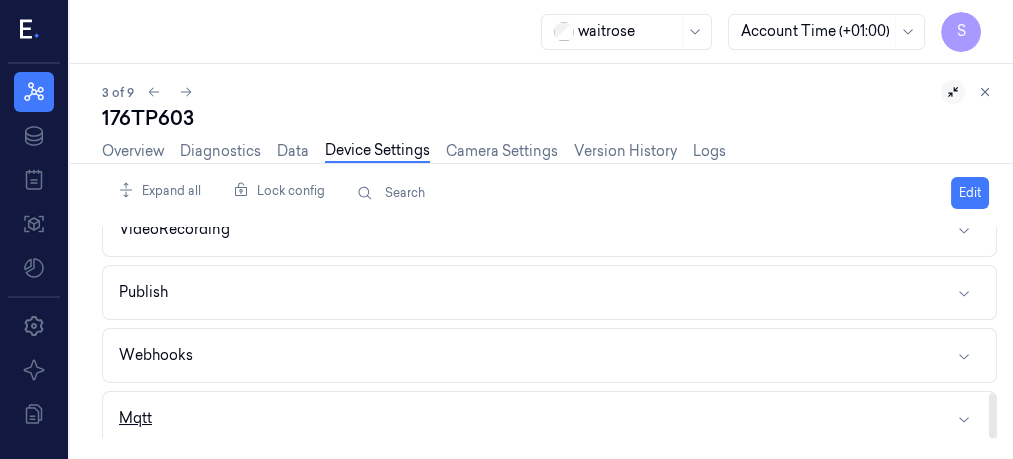 click 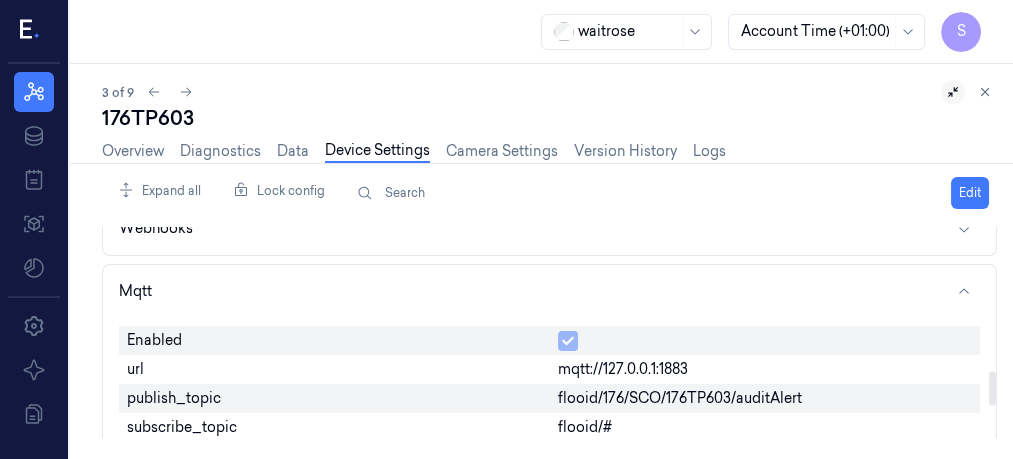 scroll, scrollTop: 911, scrollLeft: 0, axis: vertical 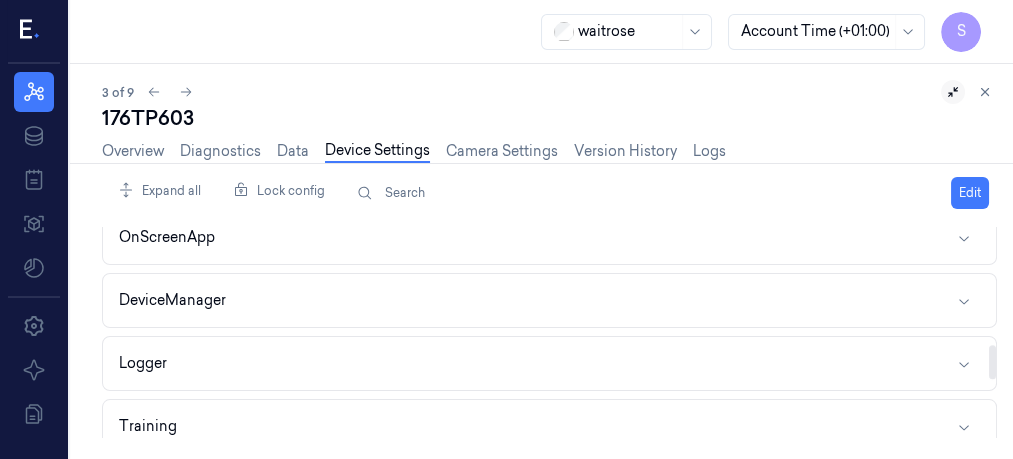 drag, startPoint x: 995, startPoint y: 356, endPoint x: 983, endPoint y: 276, distance: 80.895 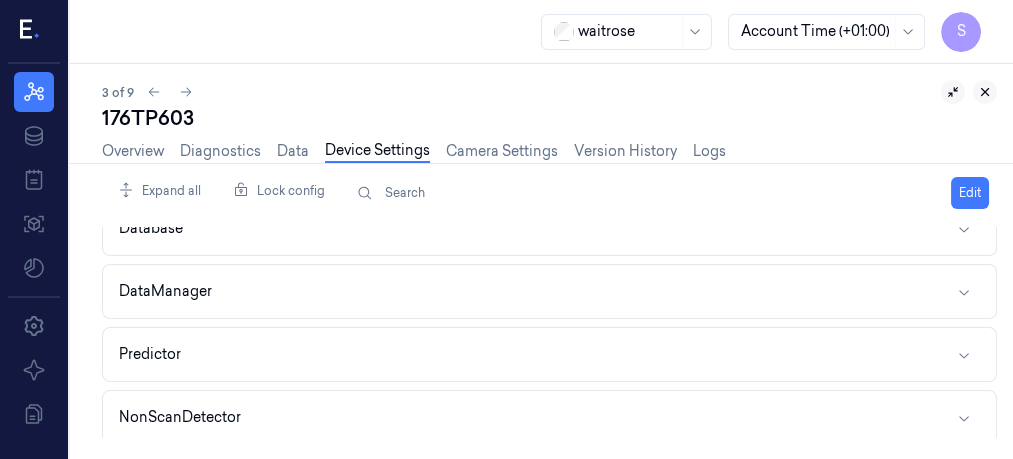 click at bounding box center (985, 92) 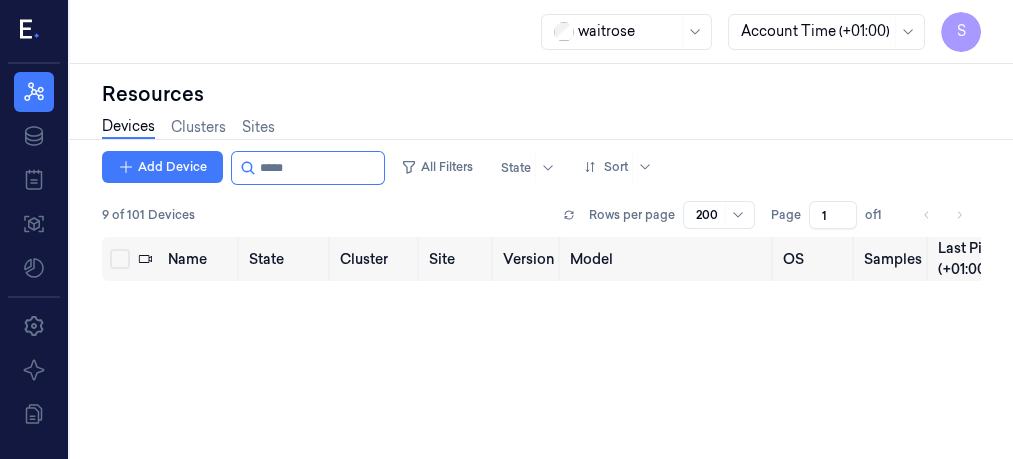 scroll, scrollTop: 0, scrollLeft: 0, axis: both 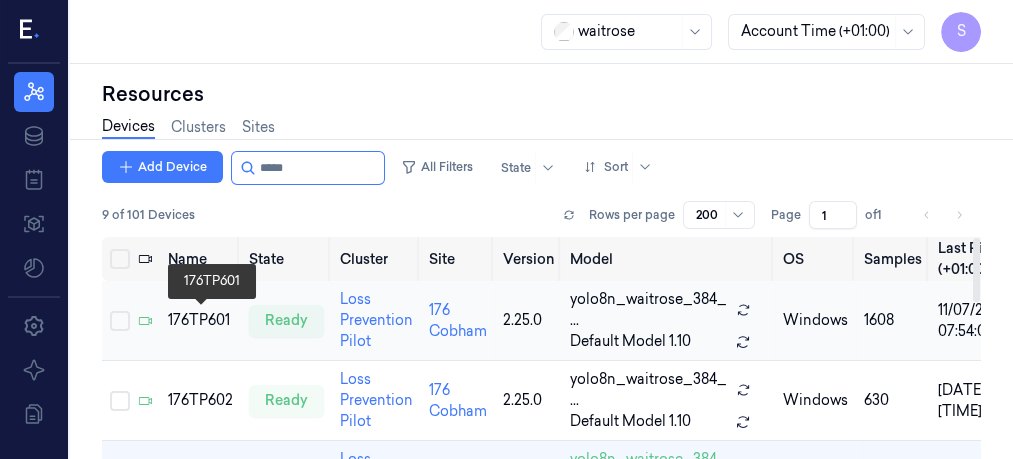 click on "176TP601" at bounding box center [200, 320] 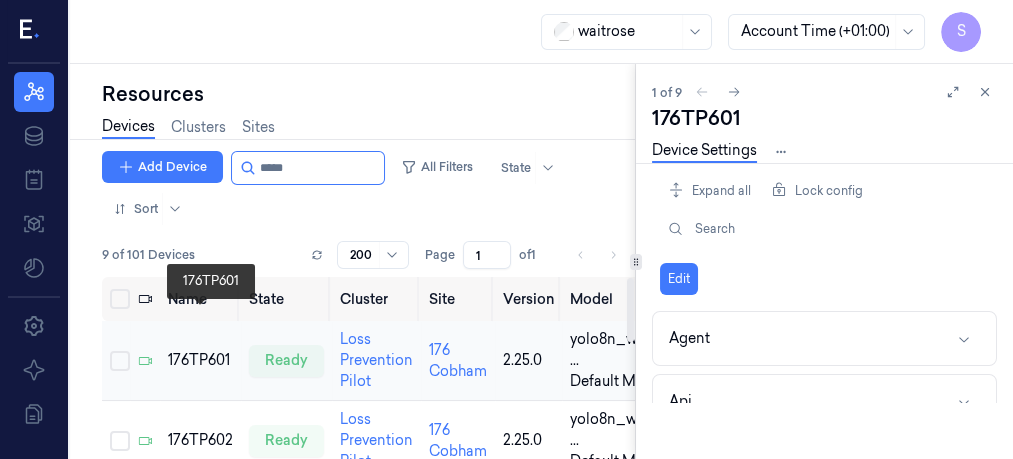 scroll, scrollTop: 0, scrollLeft: 0, axis: both 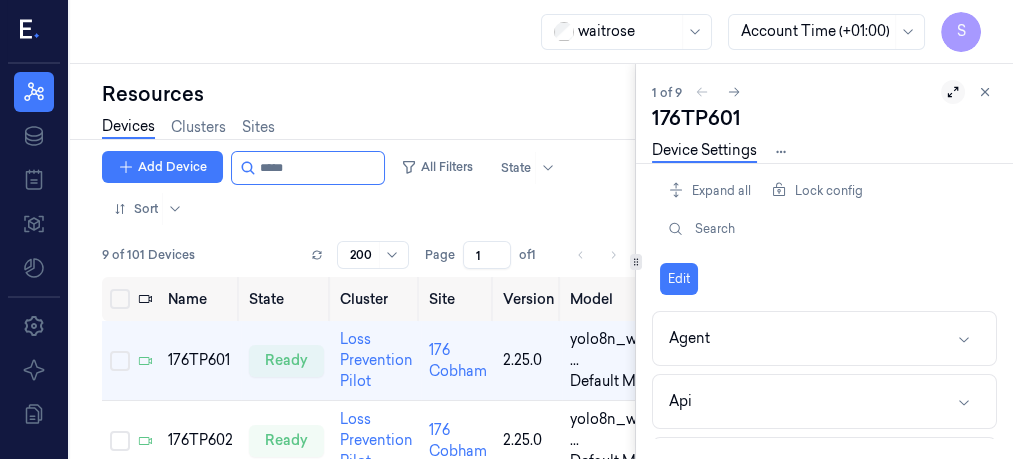 click 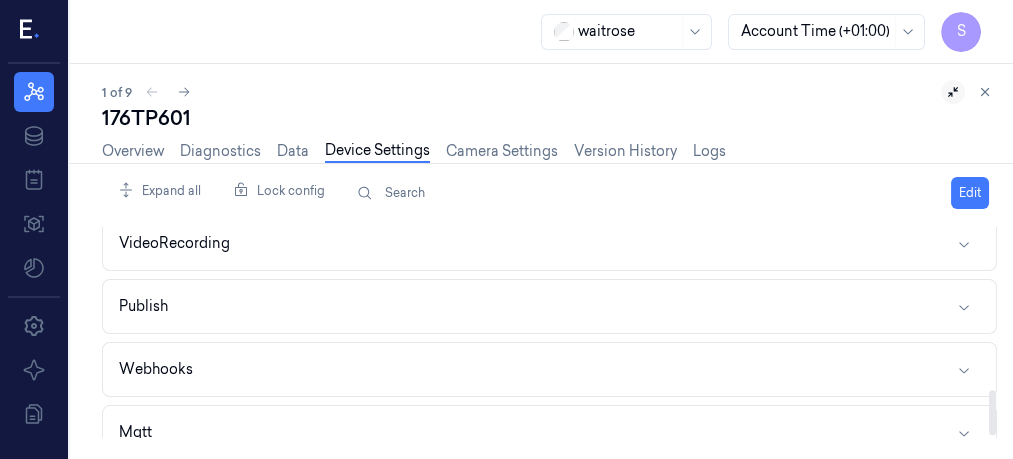 scroll, scrollTop: 781, scrollLeft: 0, axis: vertical 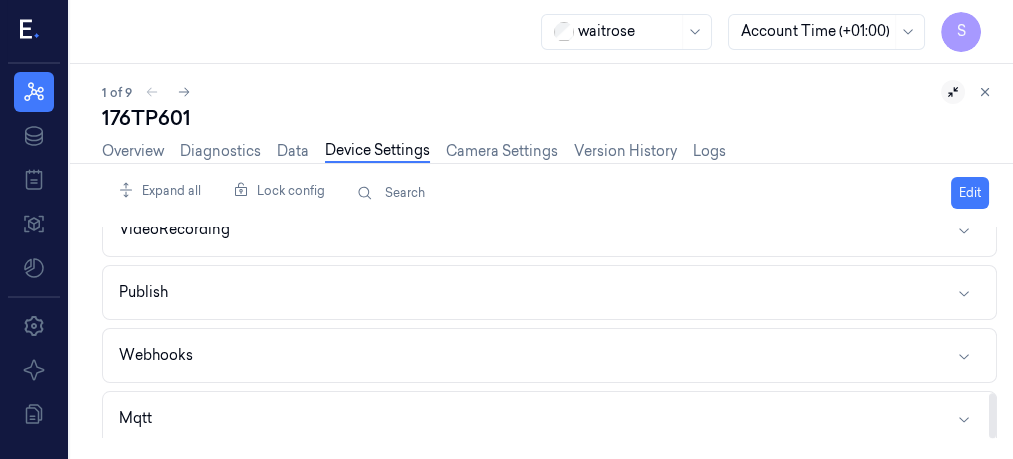 drag, startPoint x: 992, startPoint y: 243, endPoint x: 1011, endPoint y: 427, distance: 184.97838 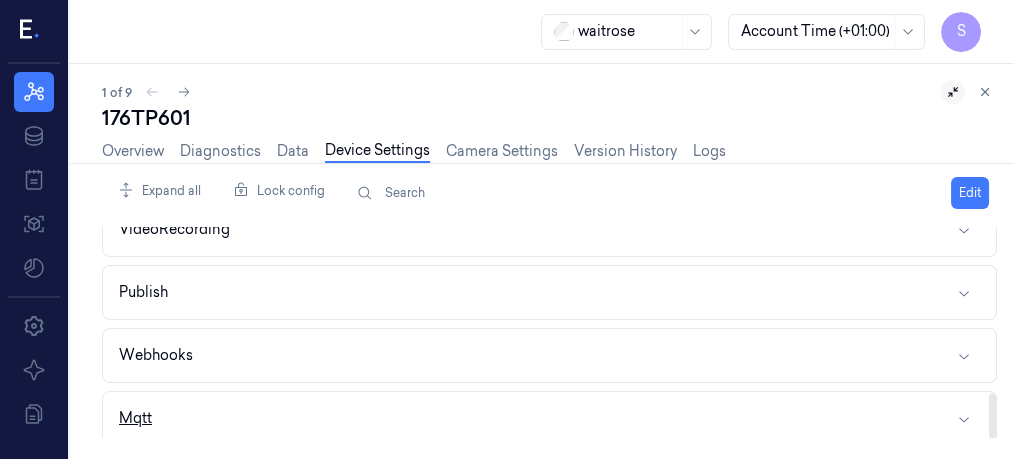 click 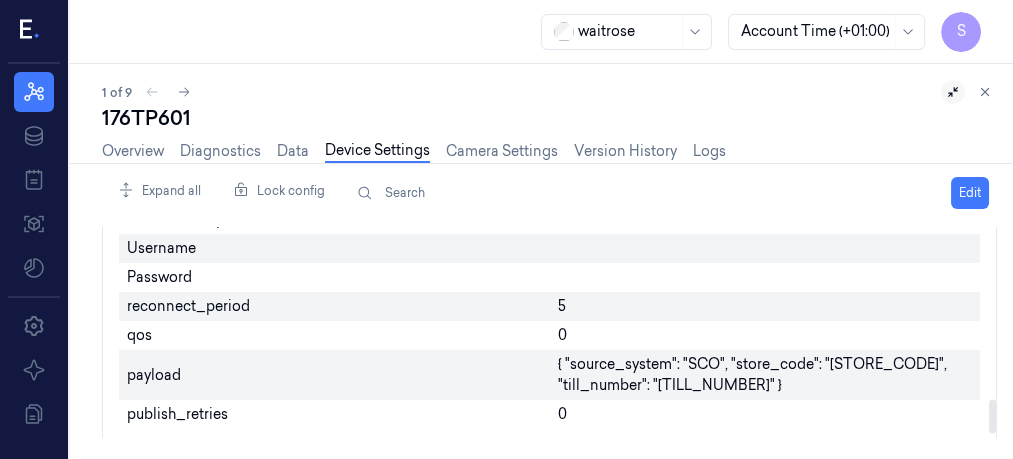 scroll, scrollTop: 0, scrollLeft: 0, axis: both 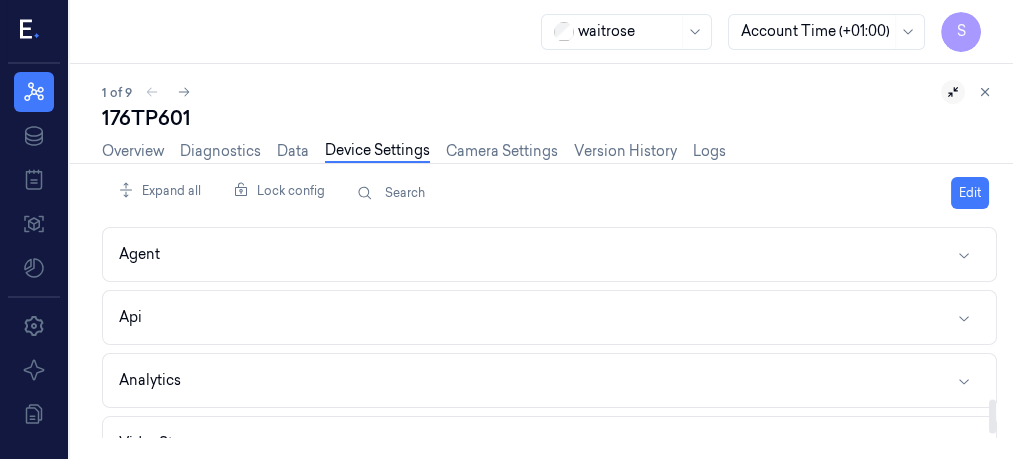 drag, startPoint x: 991, startPoint y: 361, endPoint x: 998, endPoint y: 53, distance: 308.07953 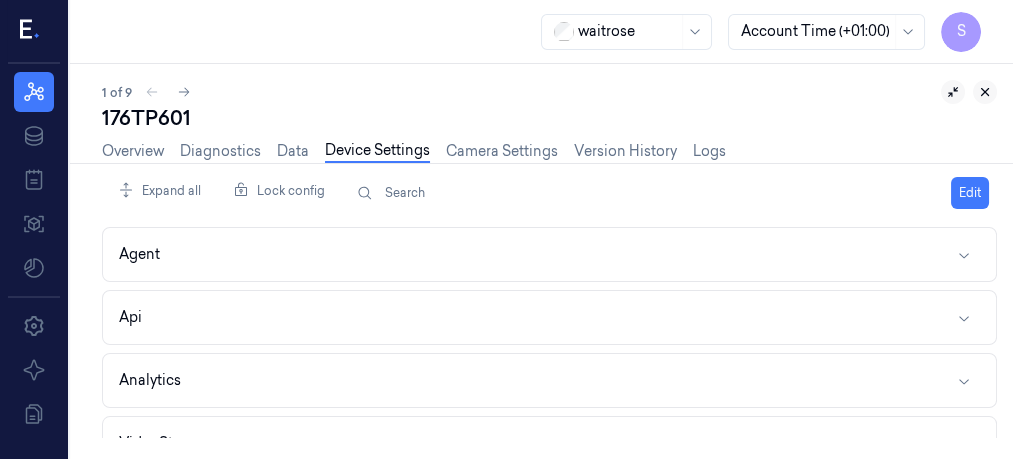 click 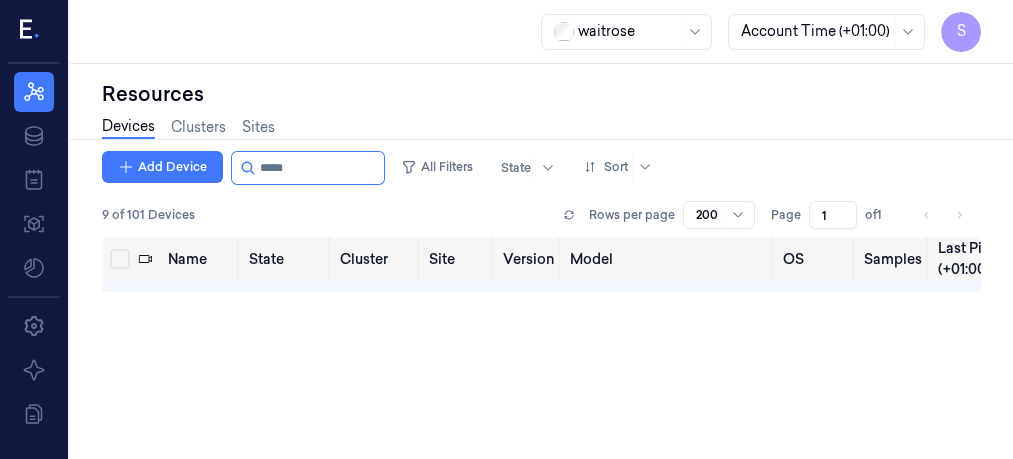 scroll, scrollTop: 0, scrollLeft: 0, axis: both 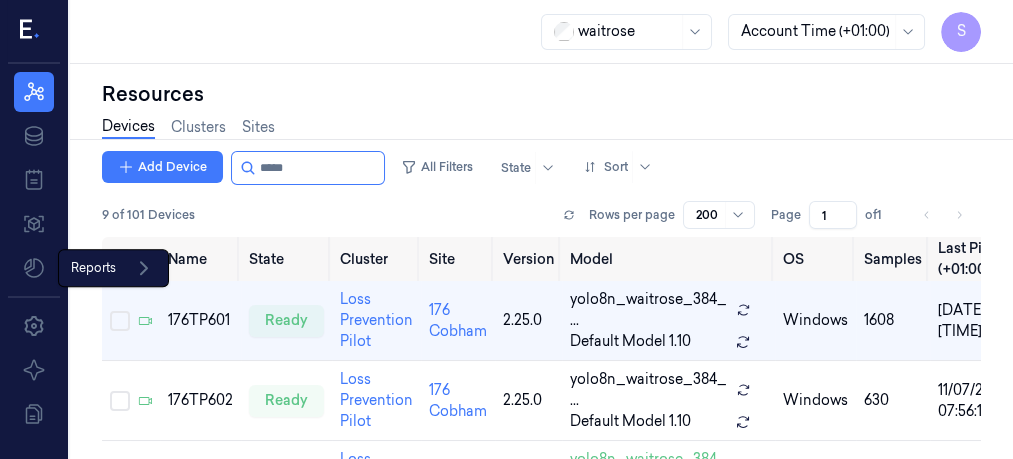 click 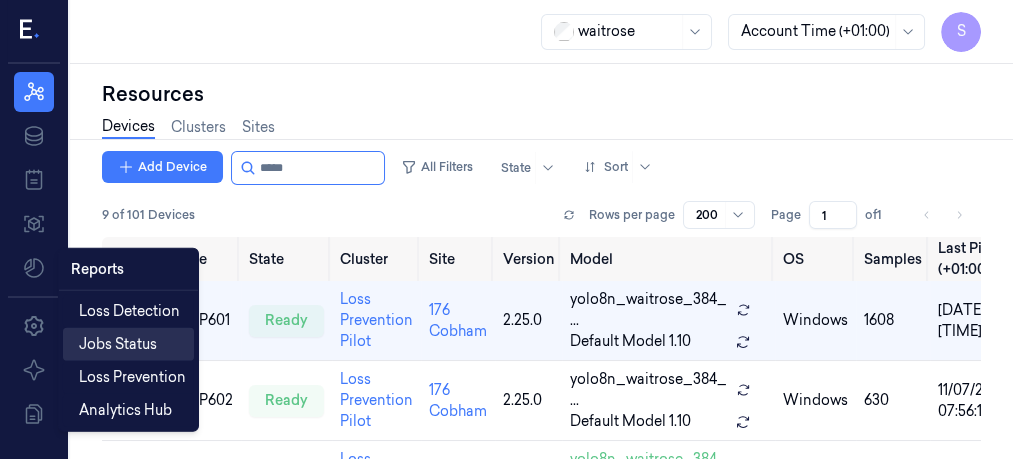 click on "Jobs Status" at bounding box center [118, 344] 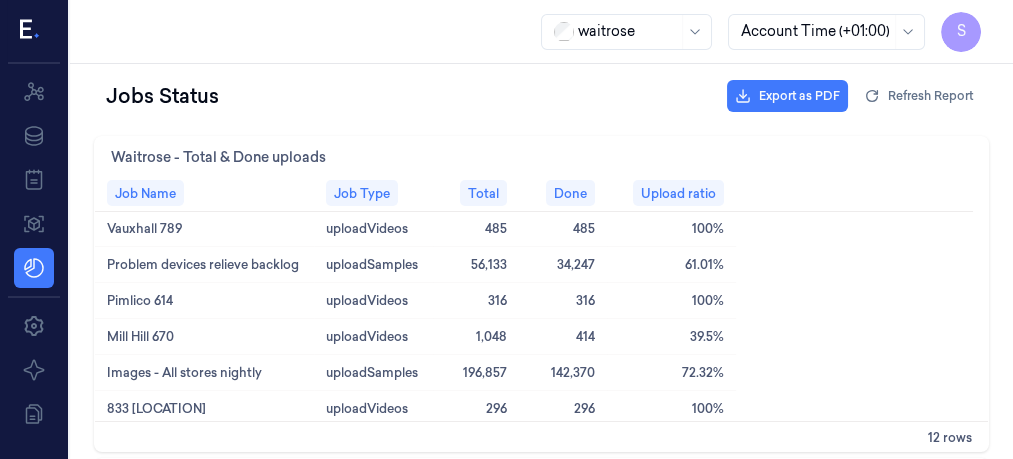scroll, scrollTop: 0, scrollLeft: 0, axis: both 